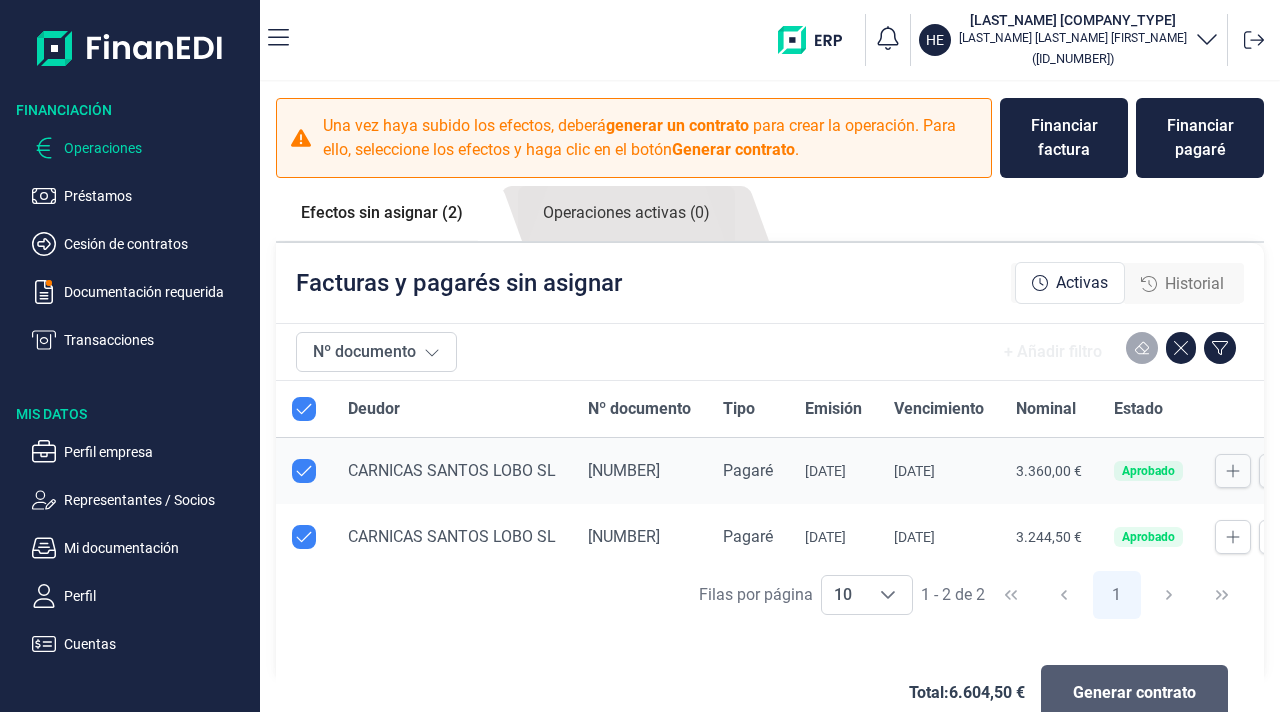scroll, scrollTop: 0, scrollLeft: 0, axis: both 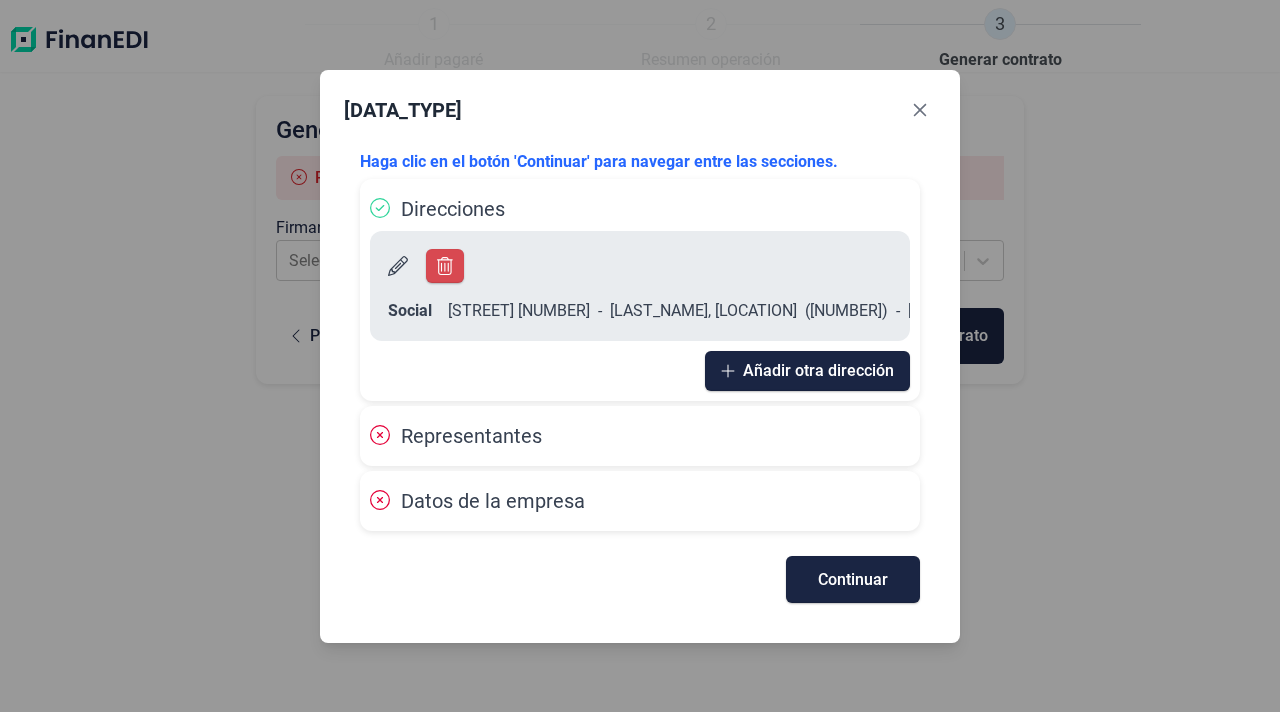 click on "Representantes" at bounding box center (471, 436) 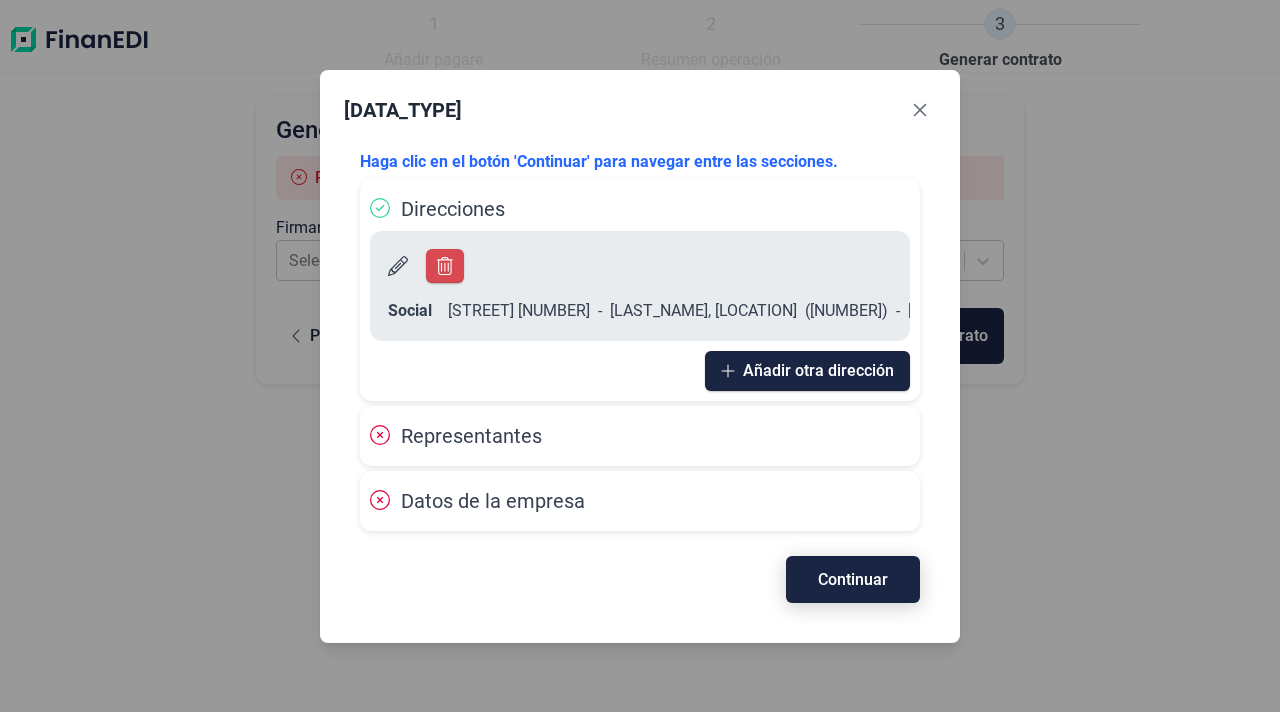 click on "Continuar" at bounding box center [853, 579] 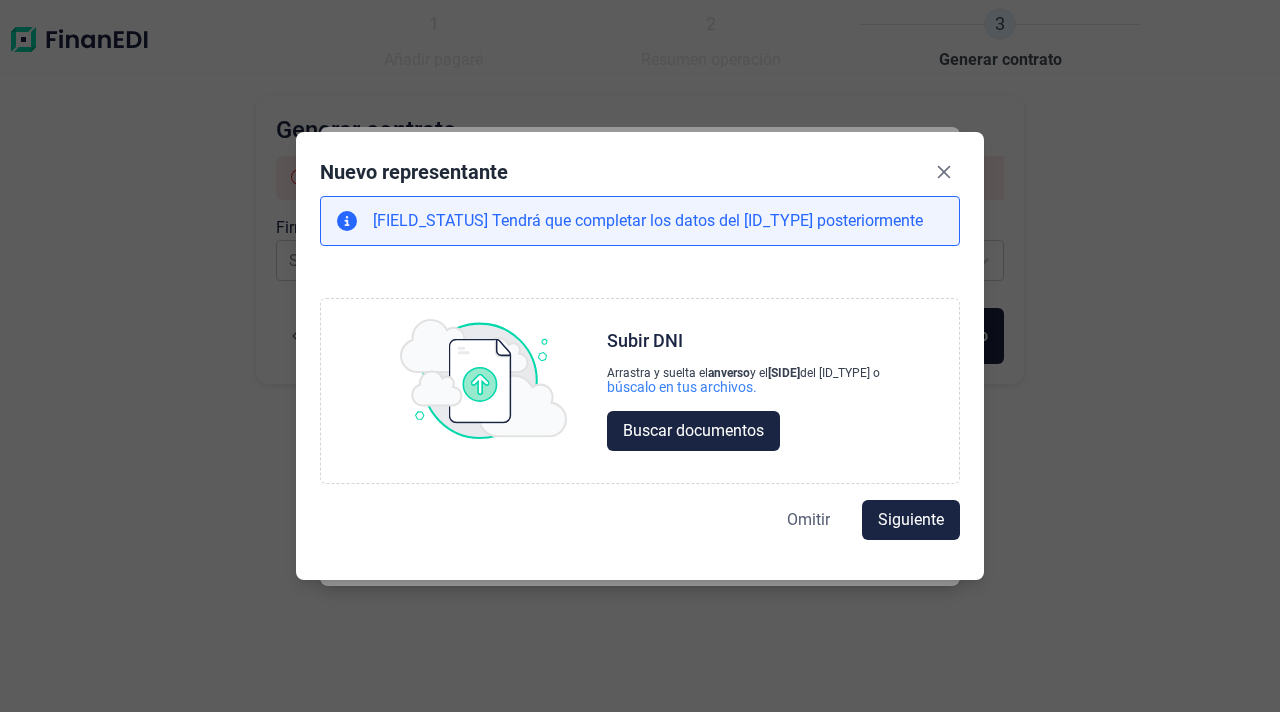 click on "Omitir" at bounding box center [808, 520] 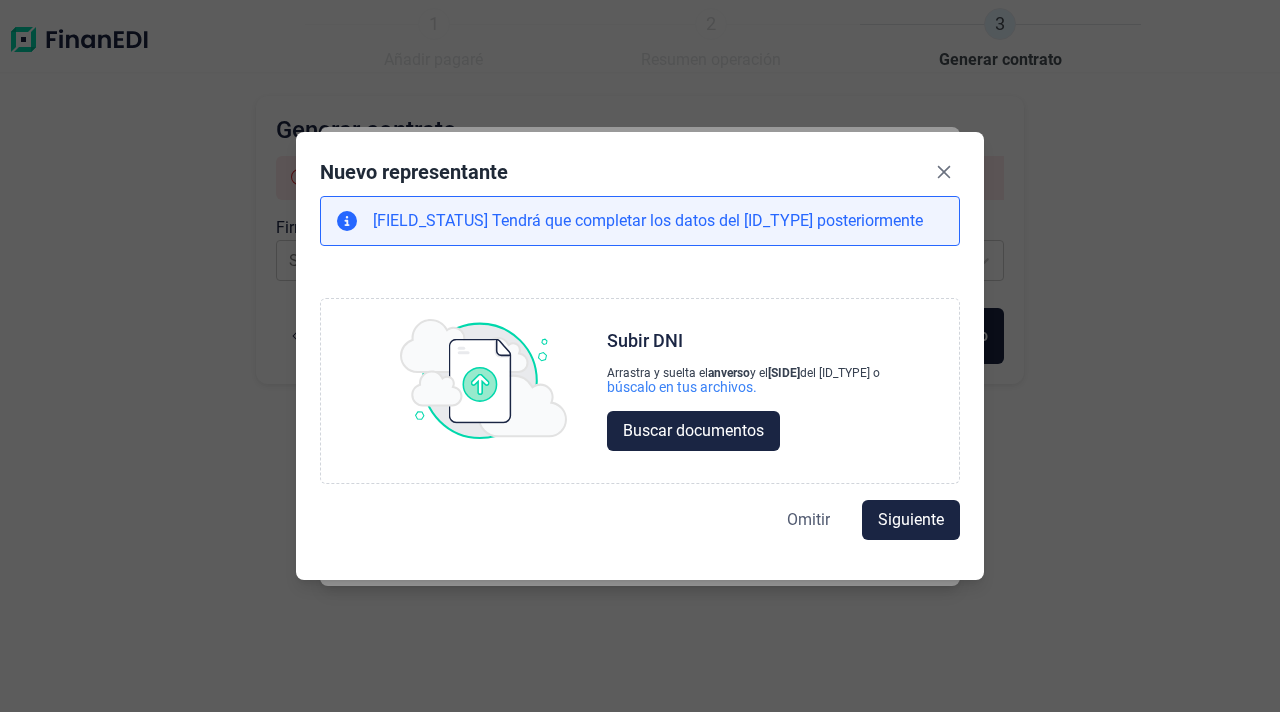 select on "ES" 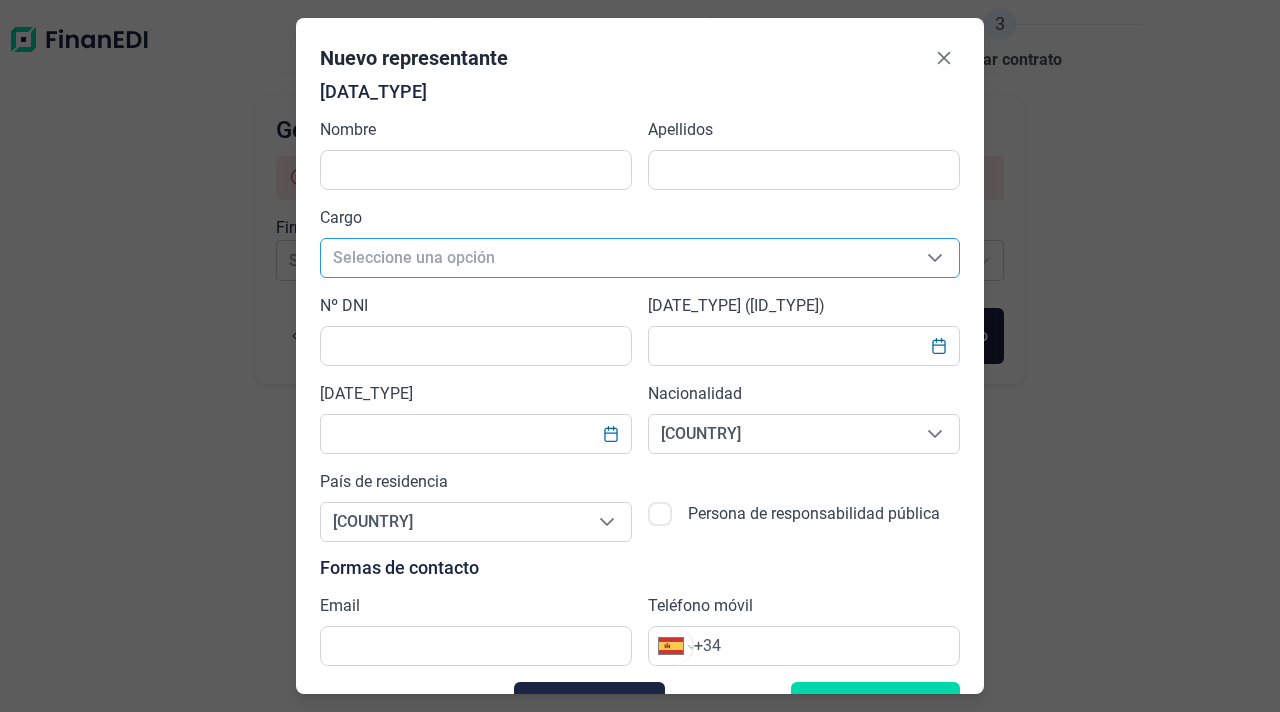 click on "Seleccione una opción" at bounding box center (616, 258) 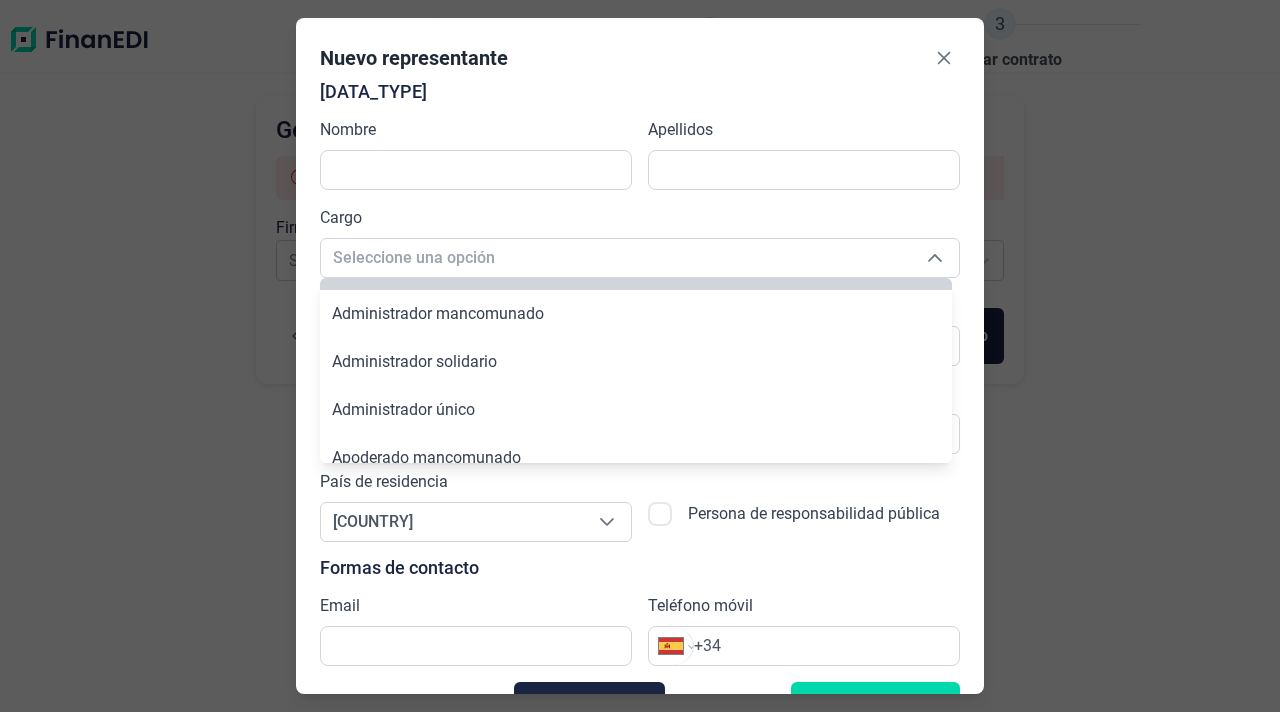 scroll, scrollTop: 31, scrollLeft: 0, axis: vertical 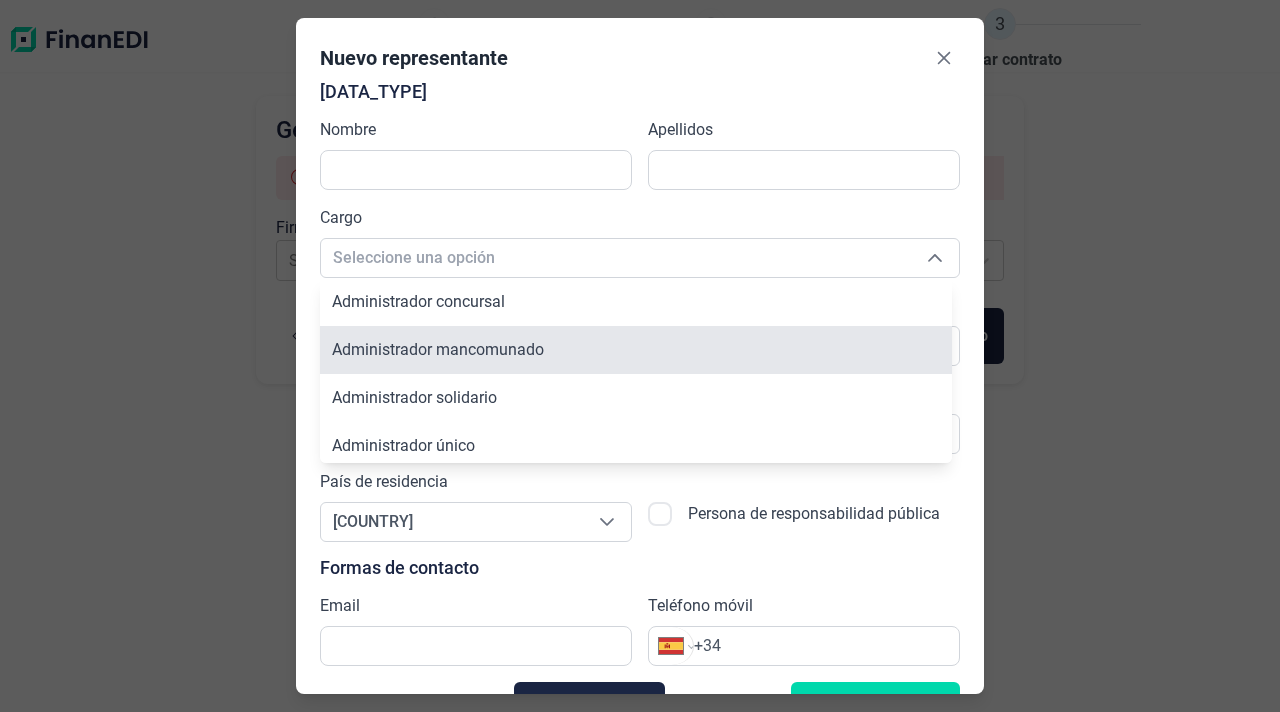 click on "Administrador mancomunado" at bounding box center [438, 349] 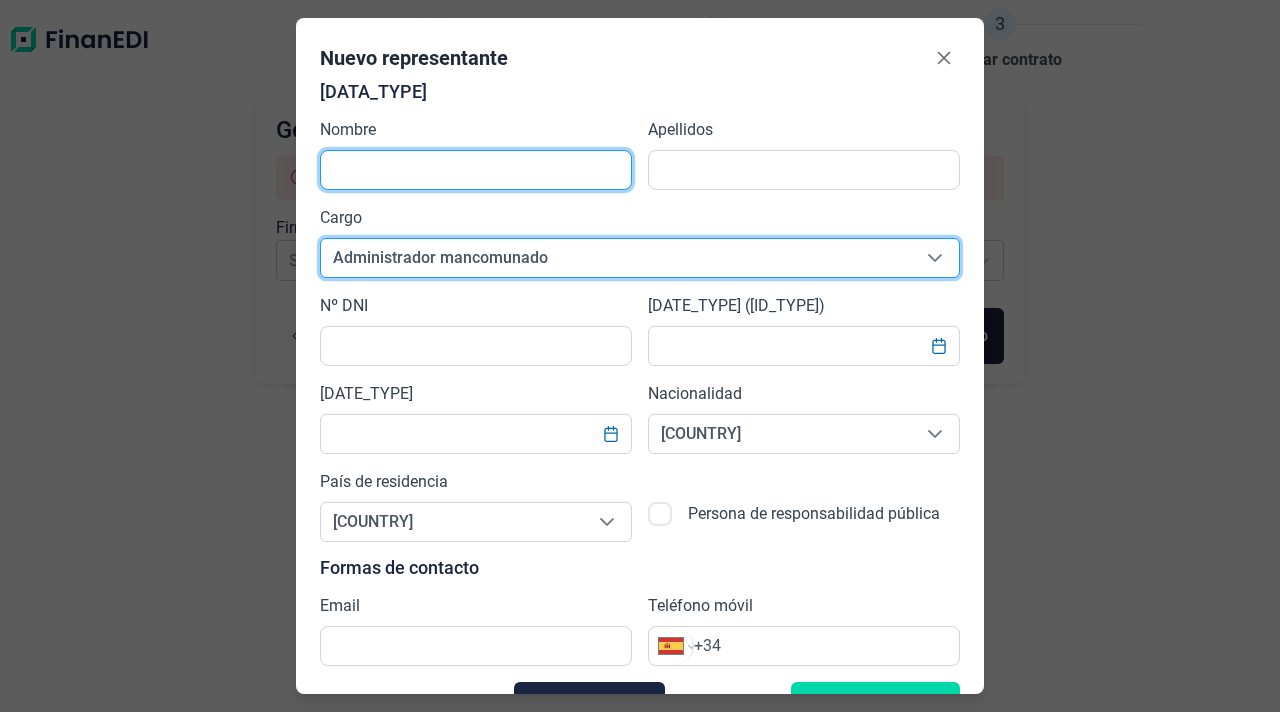 click at bounding box center [476, 170] 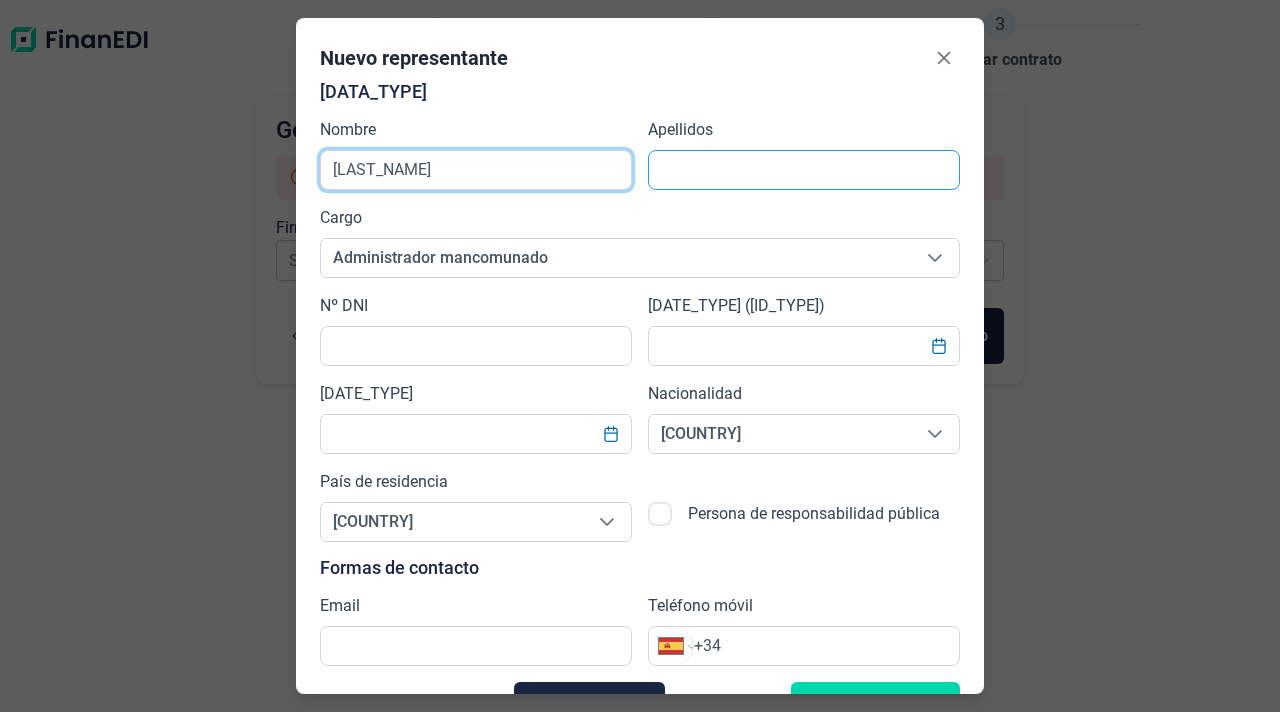 type on "[LAST_NAME]" 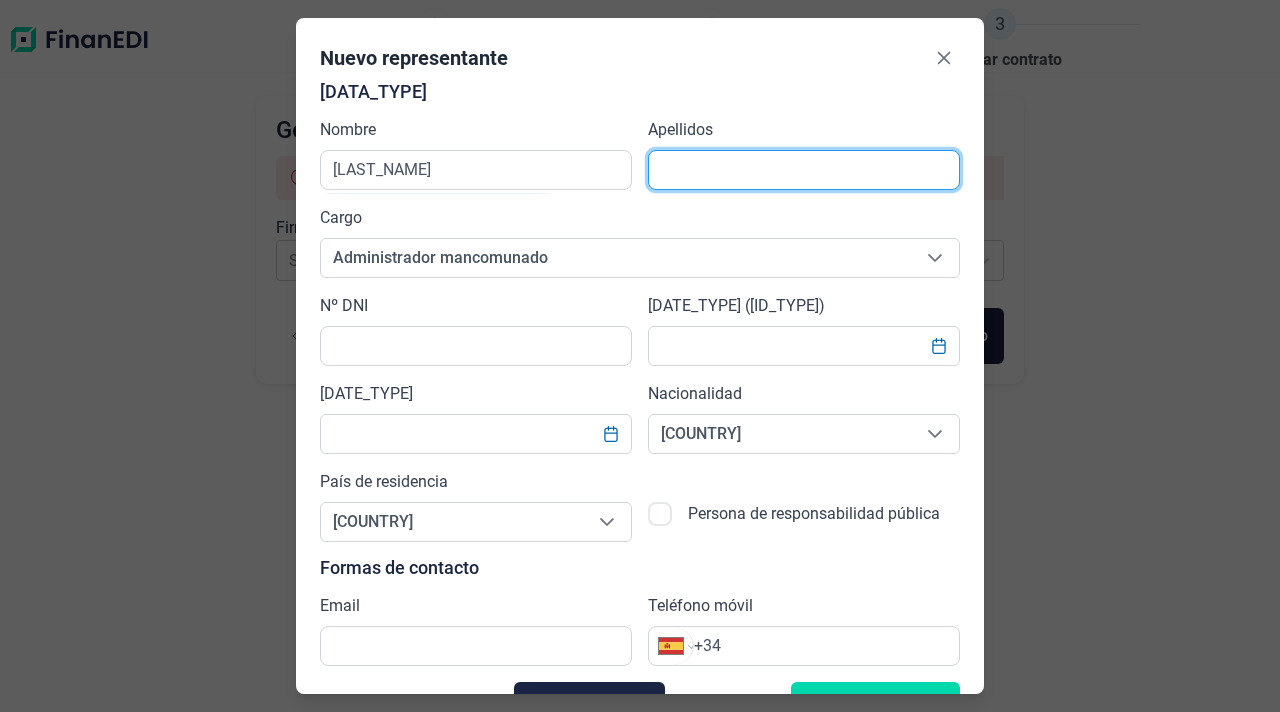 click at bounding box center [804, 170] 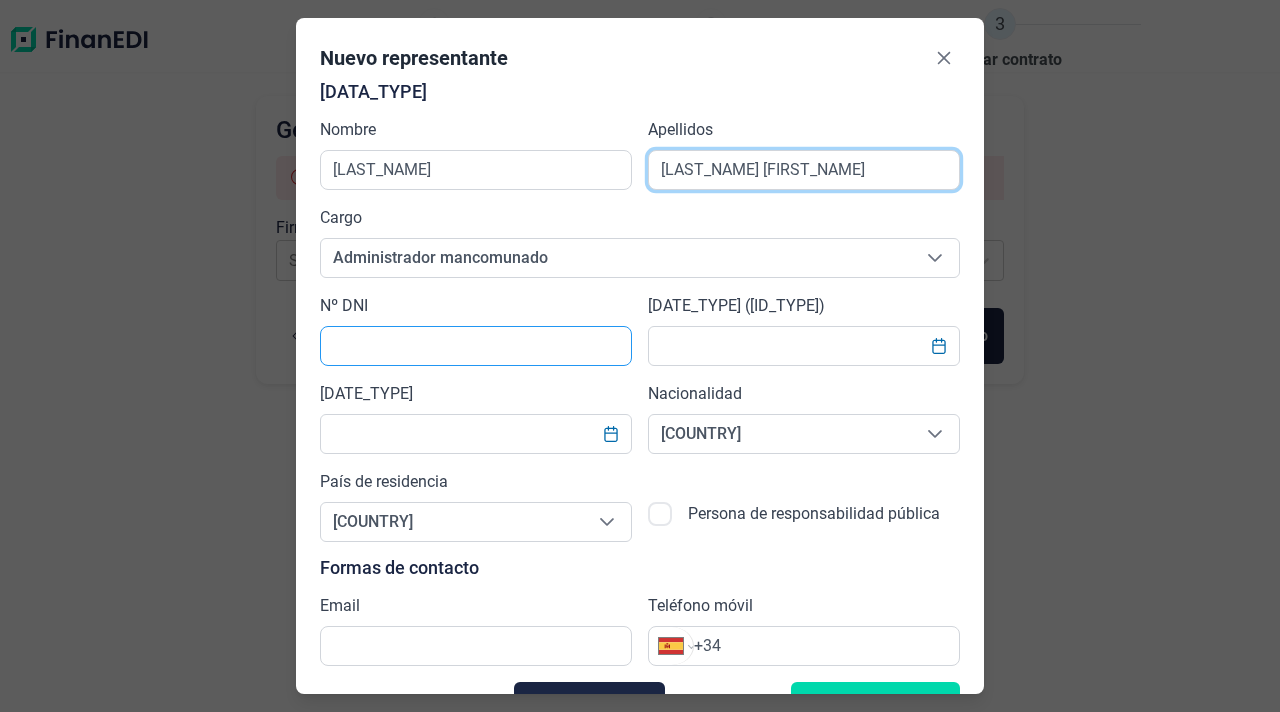 type on "[LAST_NAME] [FIRST_NAME]" 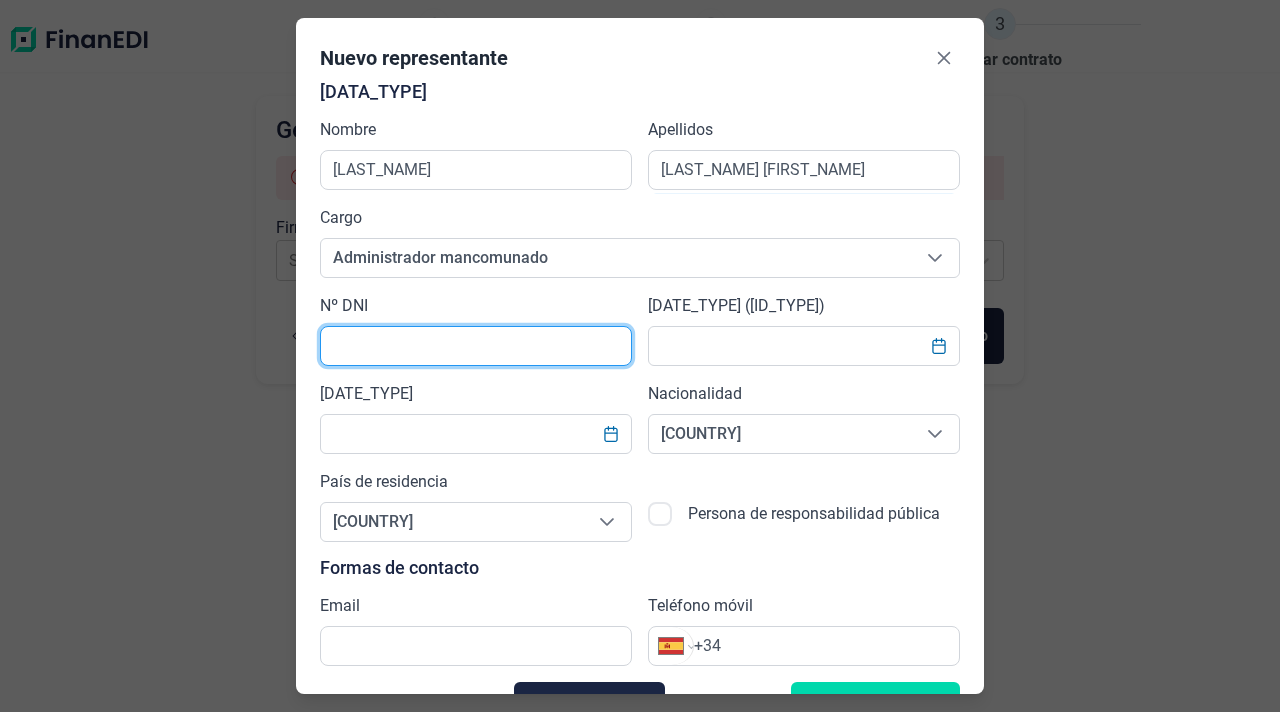 click at bounding box center [476, 346] 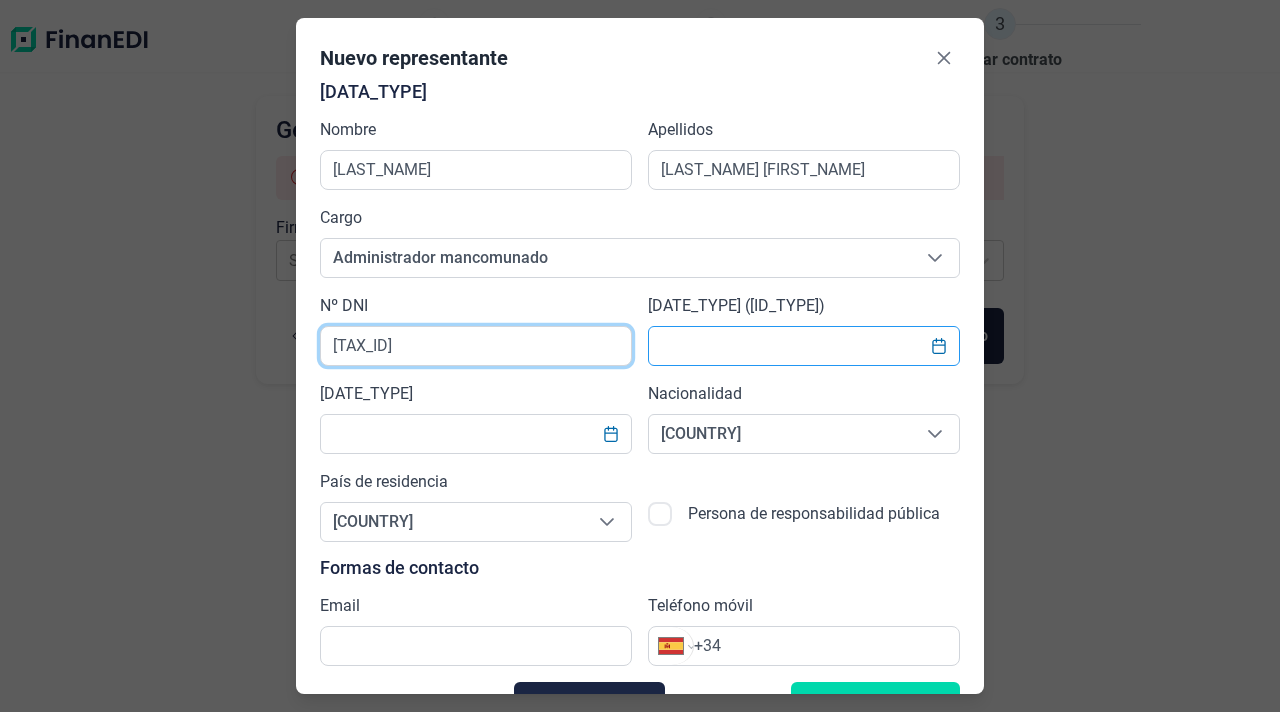 type on "[TAX_ID]" 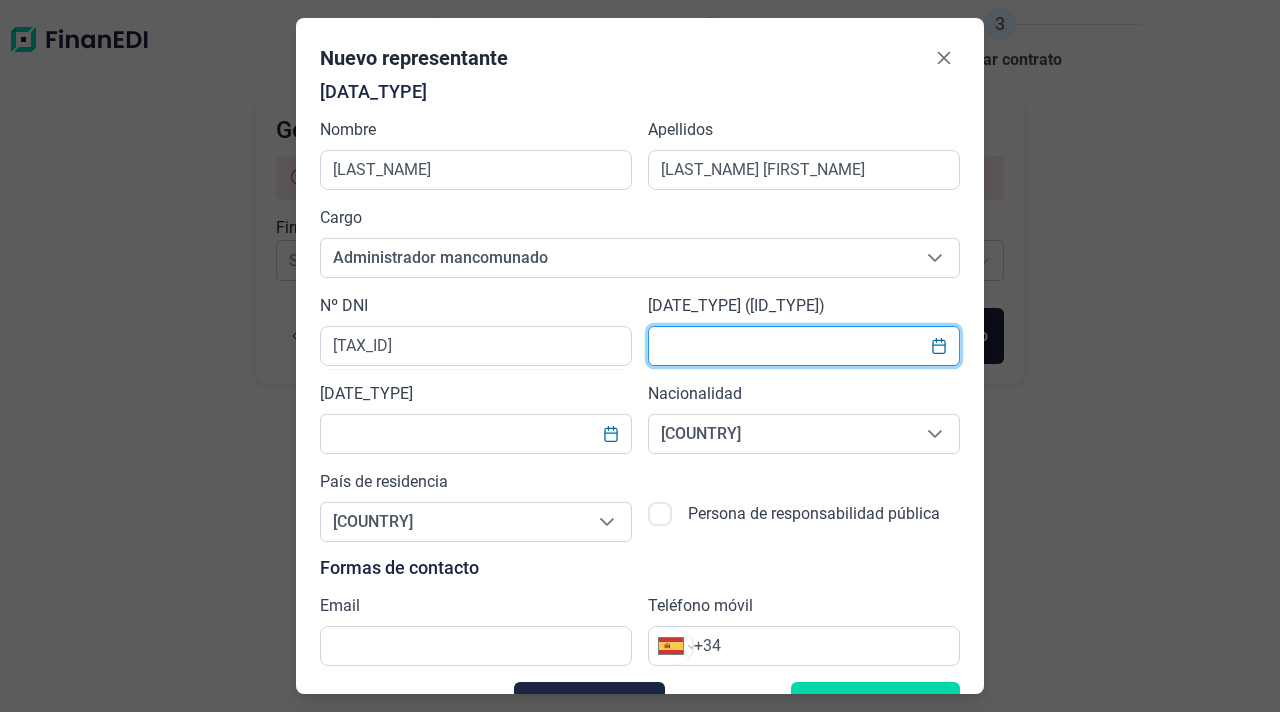 click at bounding box center (804, 346) 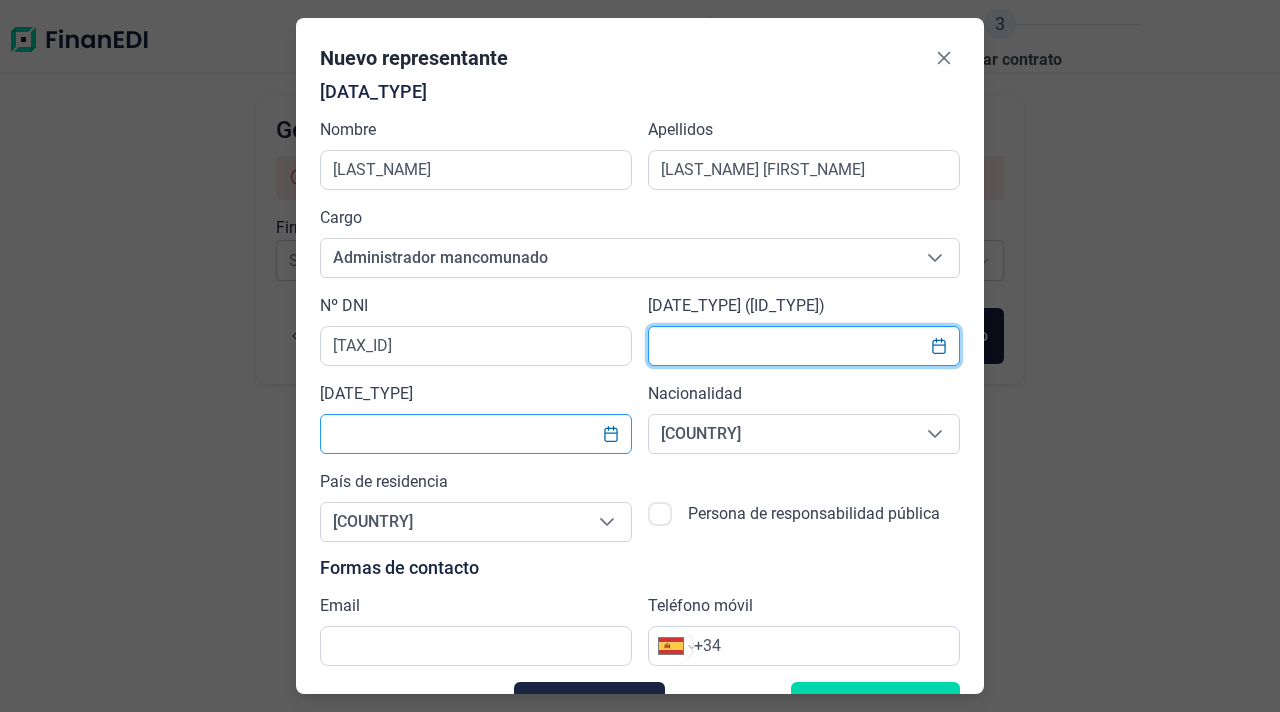 click at bounding box center [476, 434] 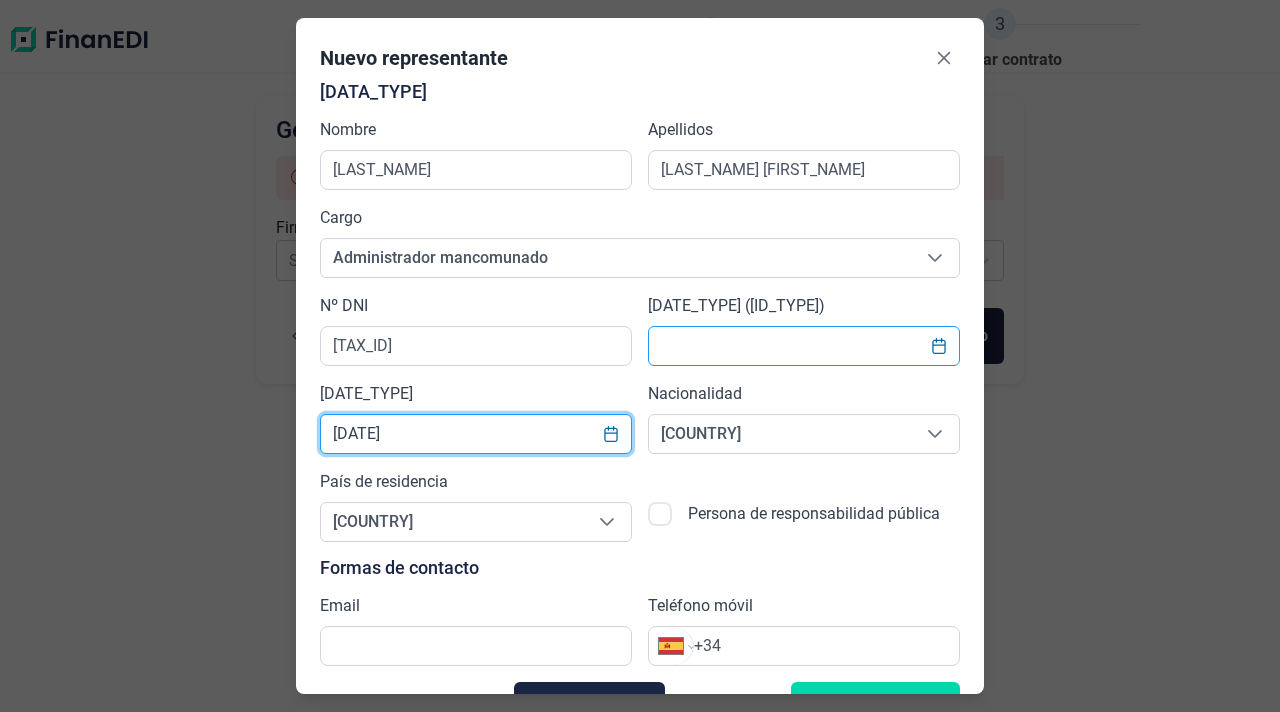 type on "[DATE]" 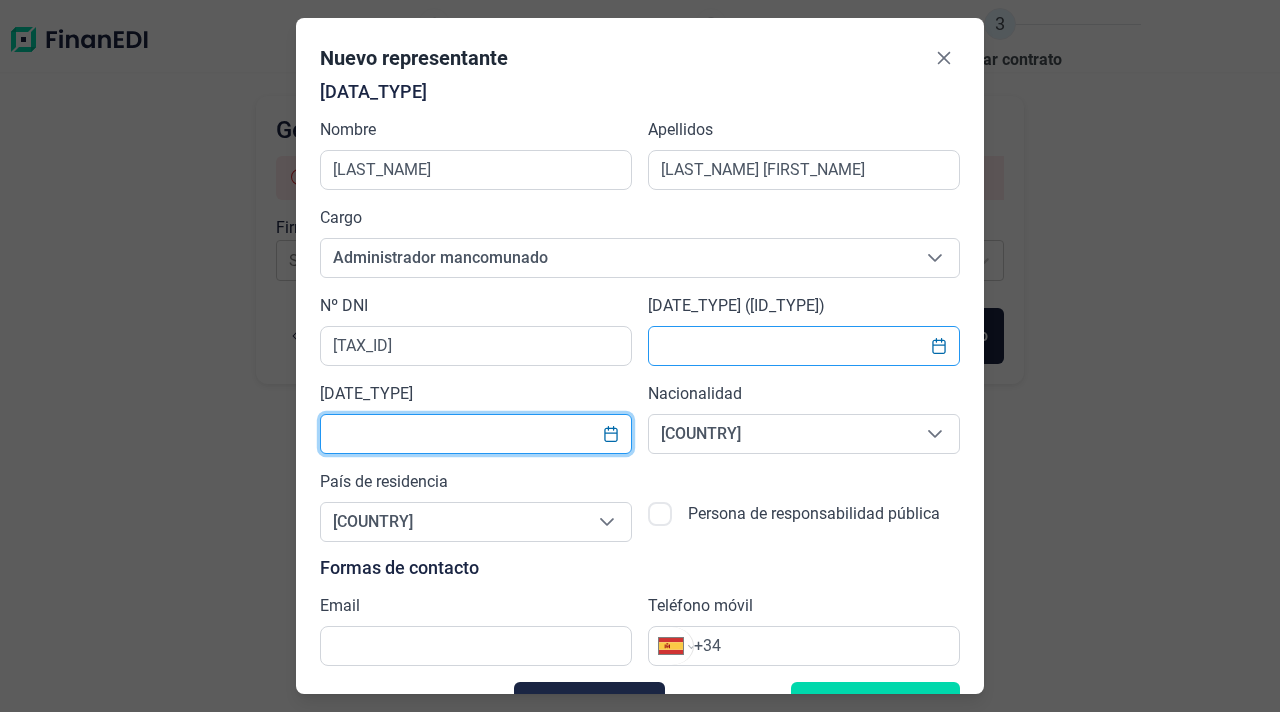 click at bounding box center [804, 346] 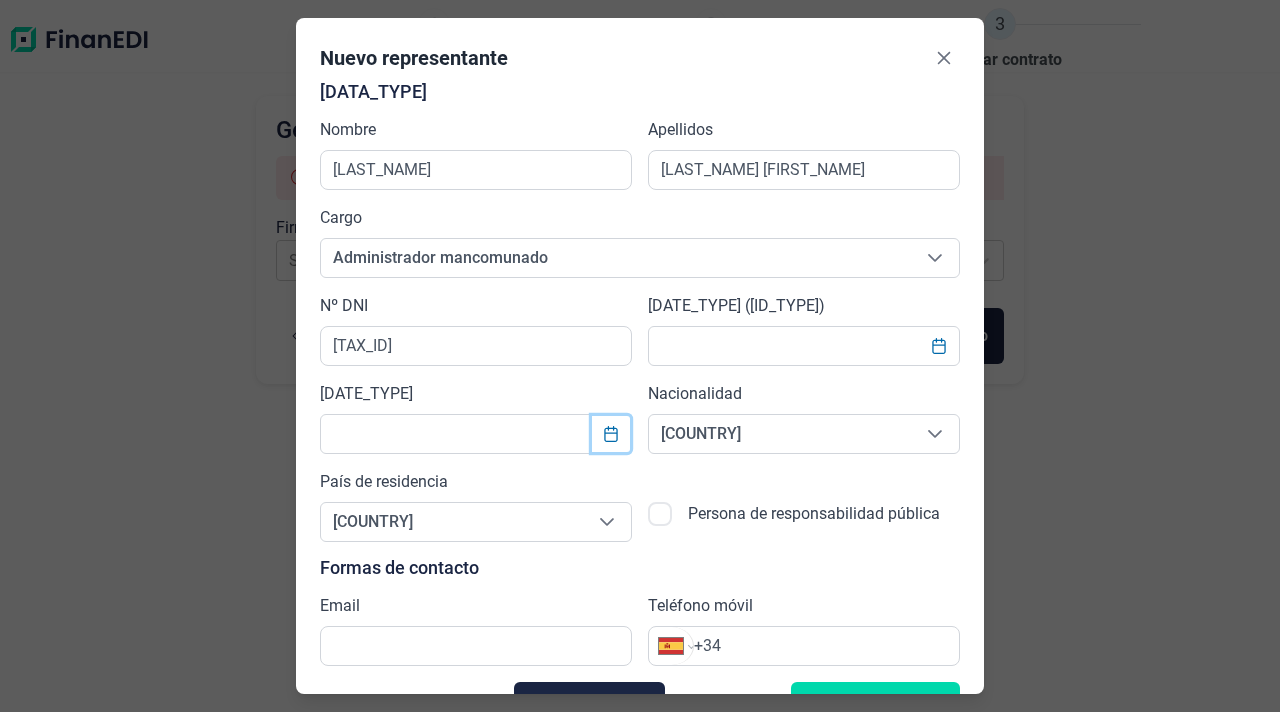 click 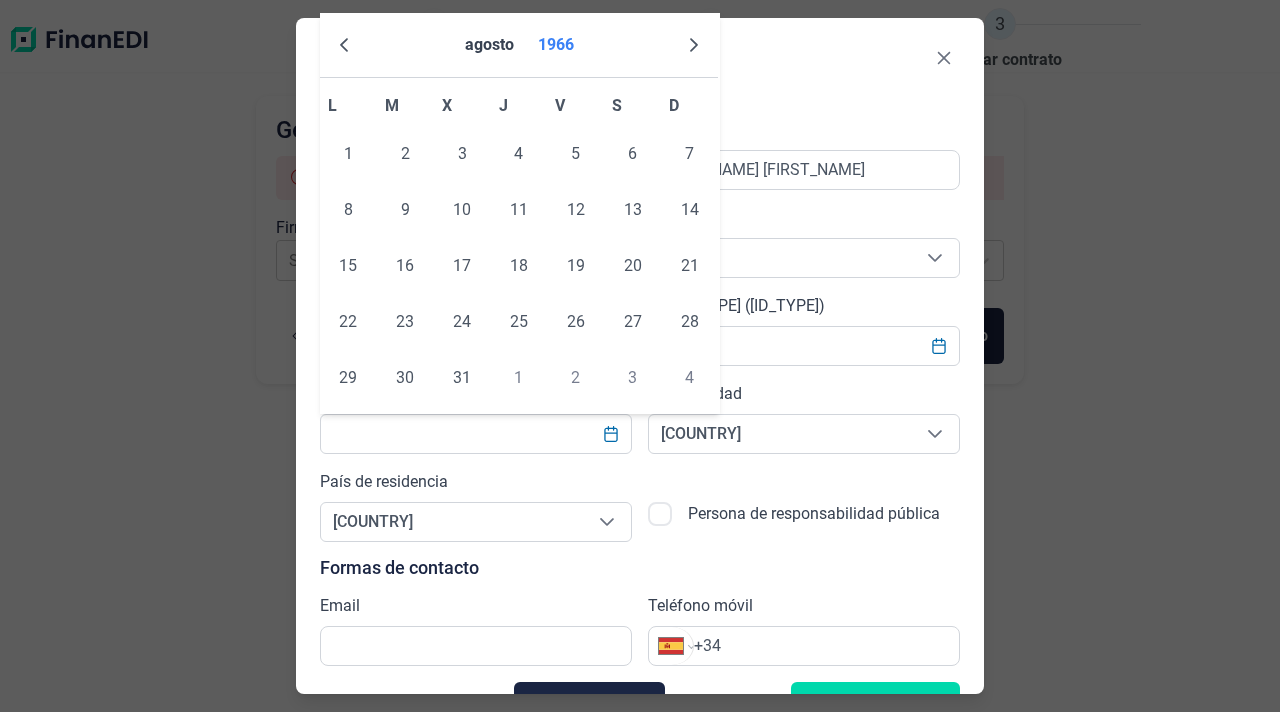 click on "1966" at bounding box center (556, 45) 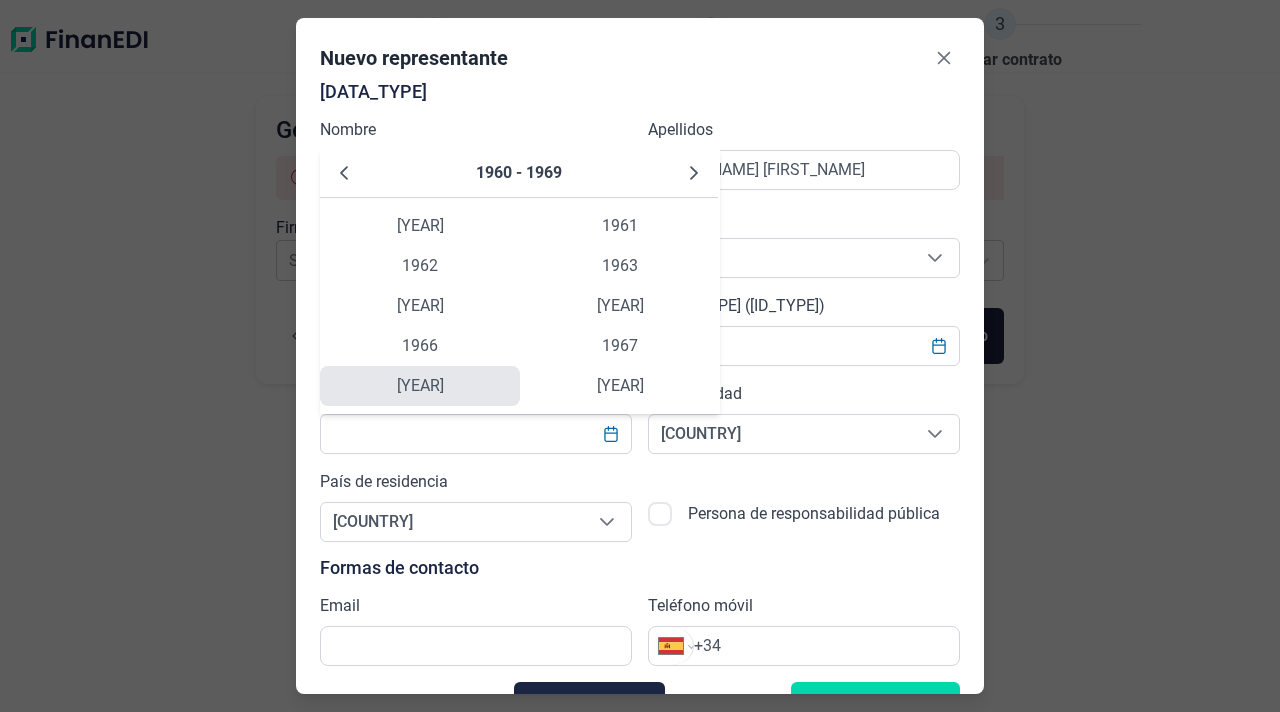 click on "[YEAR]" at bounding box center [420, 386] 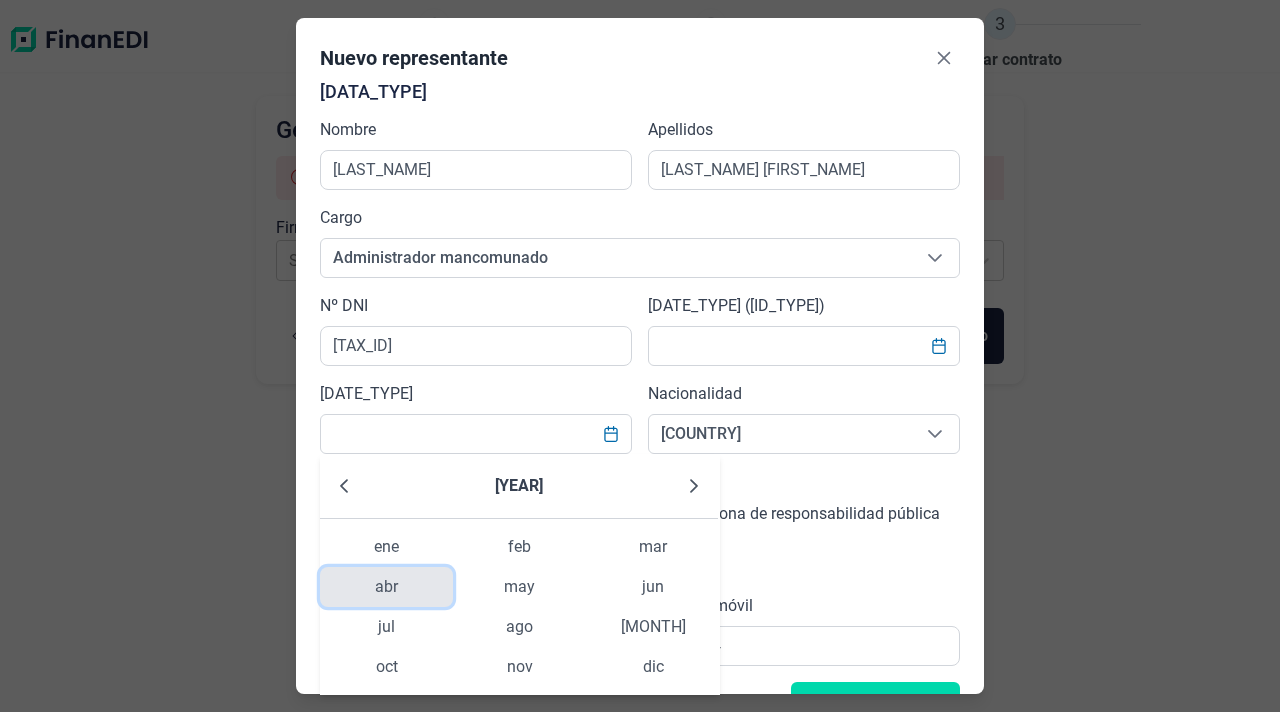 click on "abr" at bounding box center (386, 587) 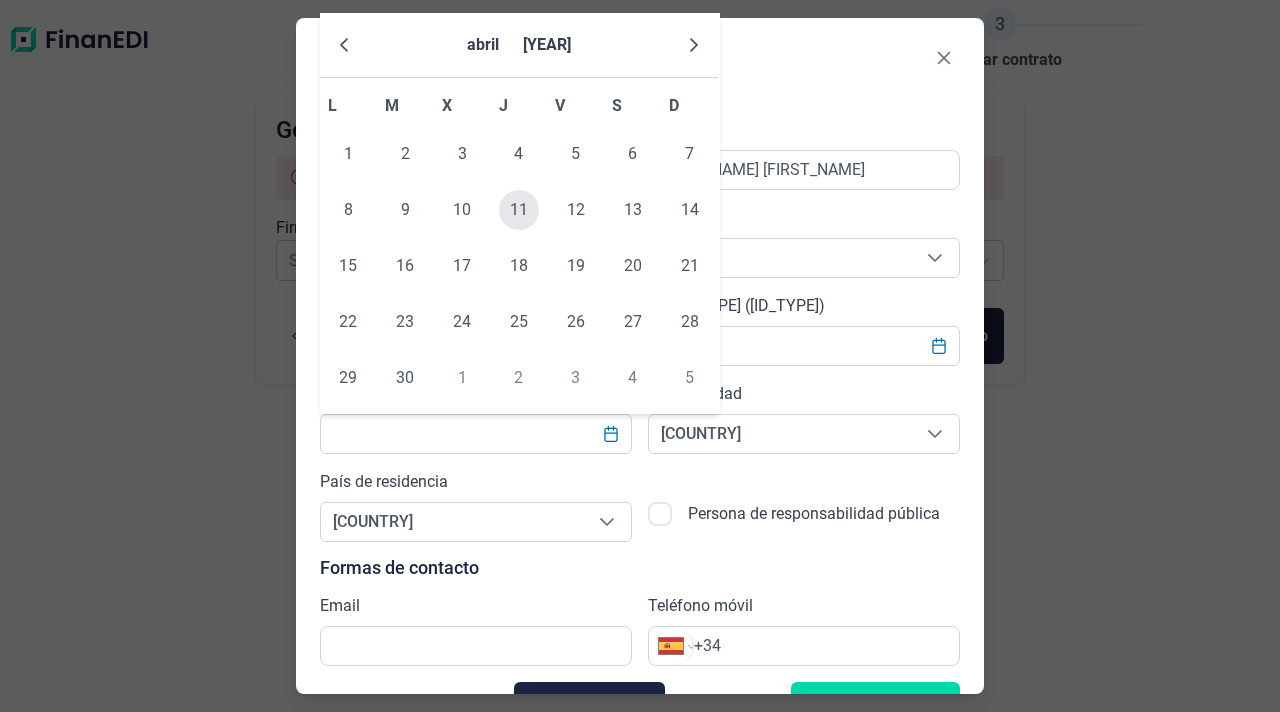 click on "11" at bounding box center (519, 210) 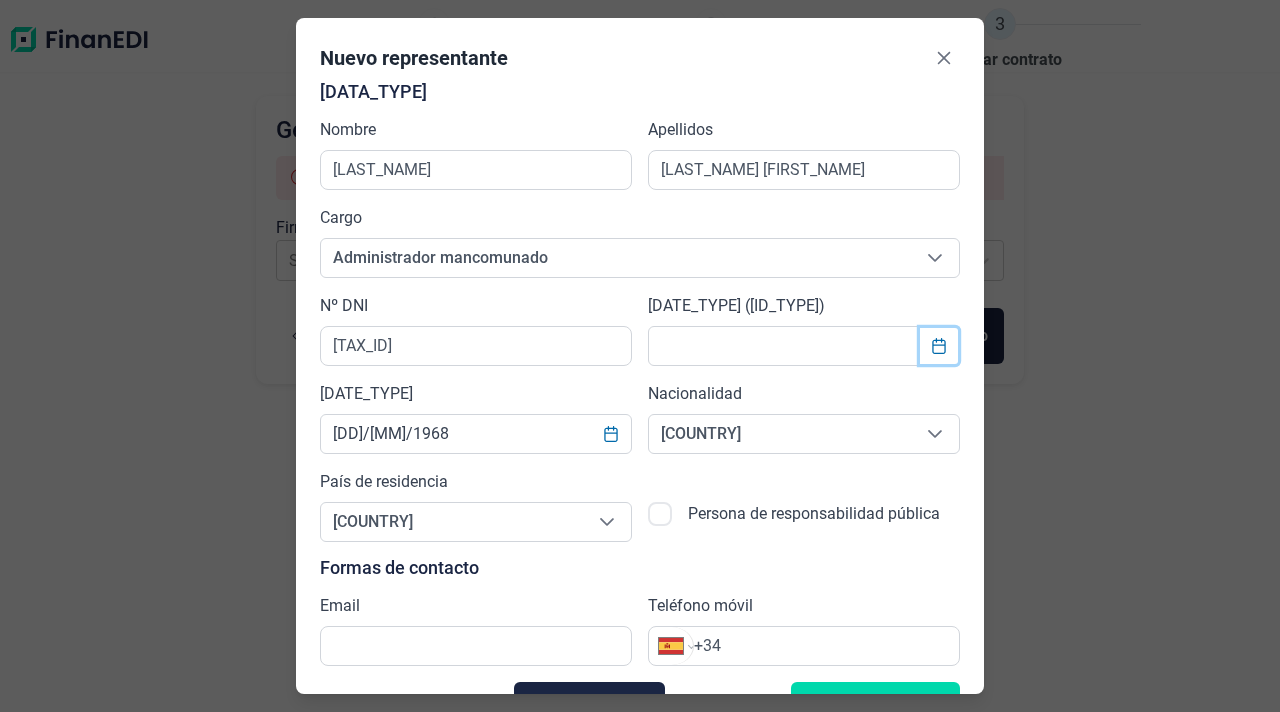 click 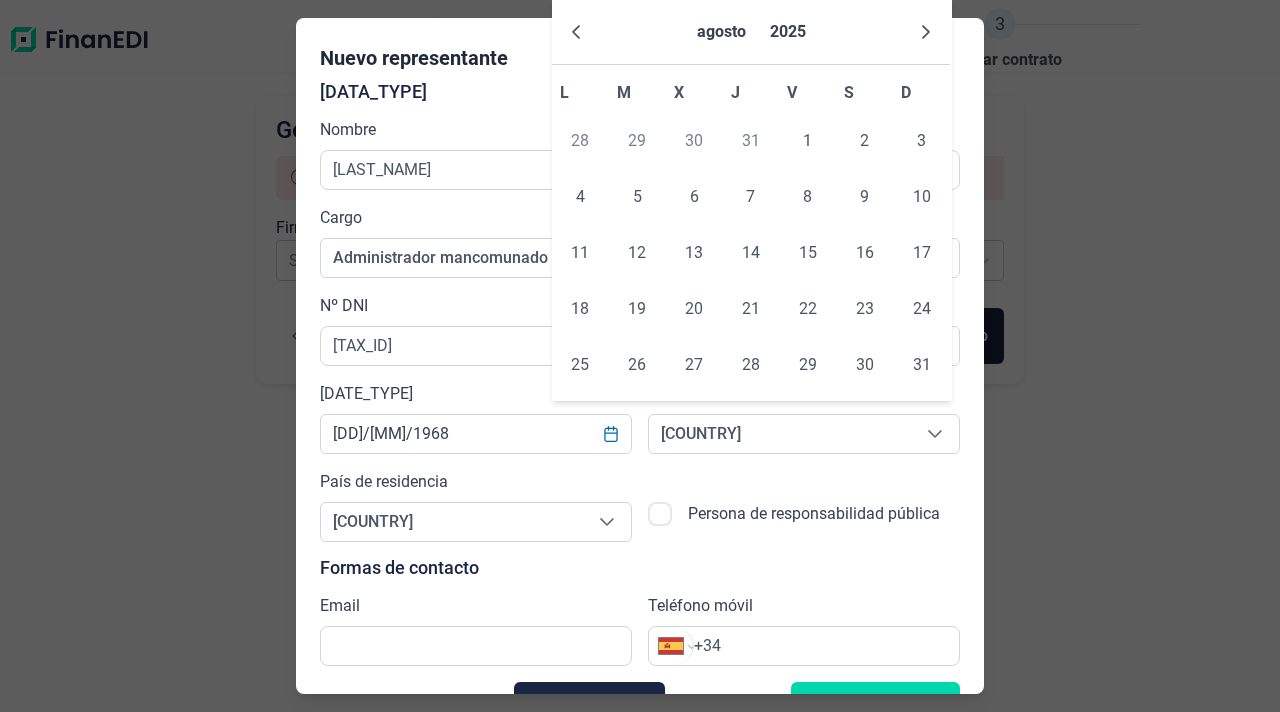 click on "[ID_TYPE] [COUNTRY] [COUNTRY] [COUNTRY]" at bounding box center [804, 418] 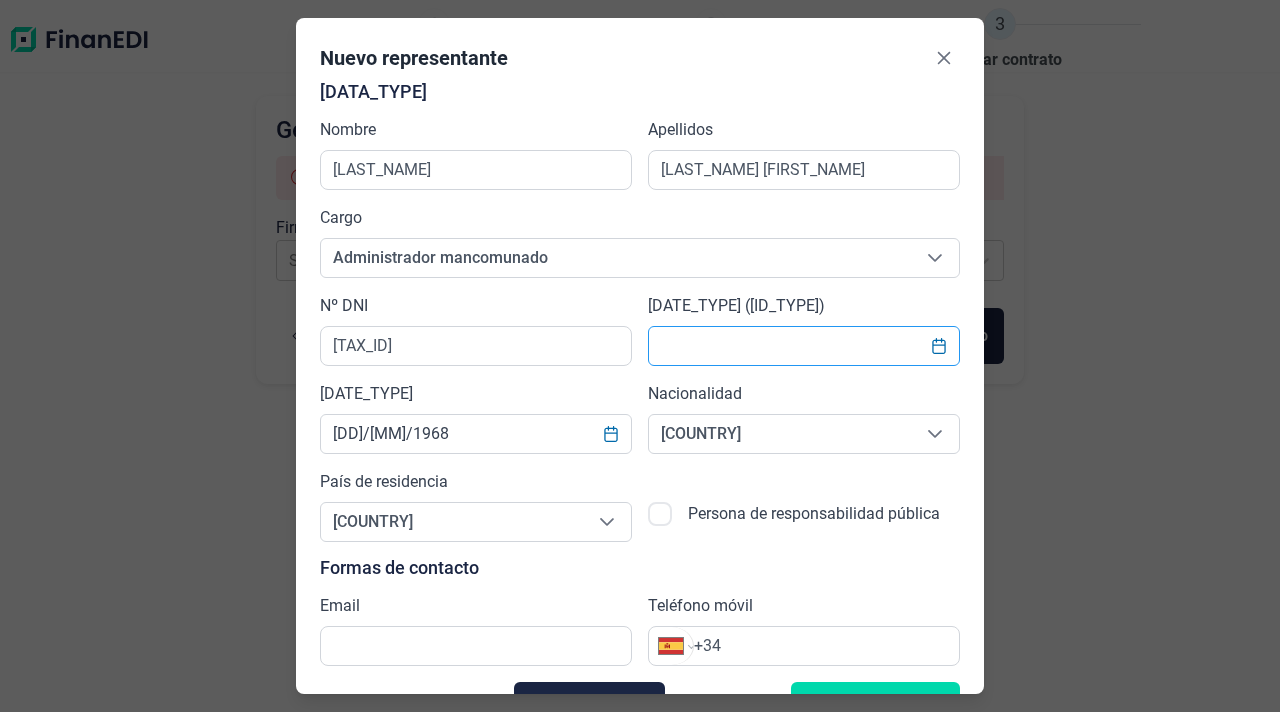 click at bounding box center (804, 346) 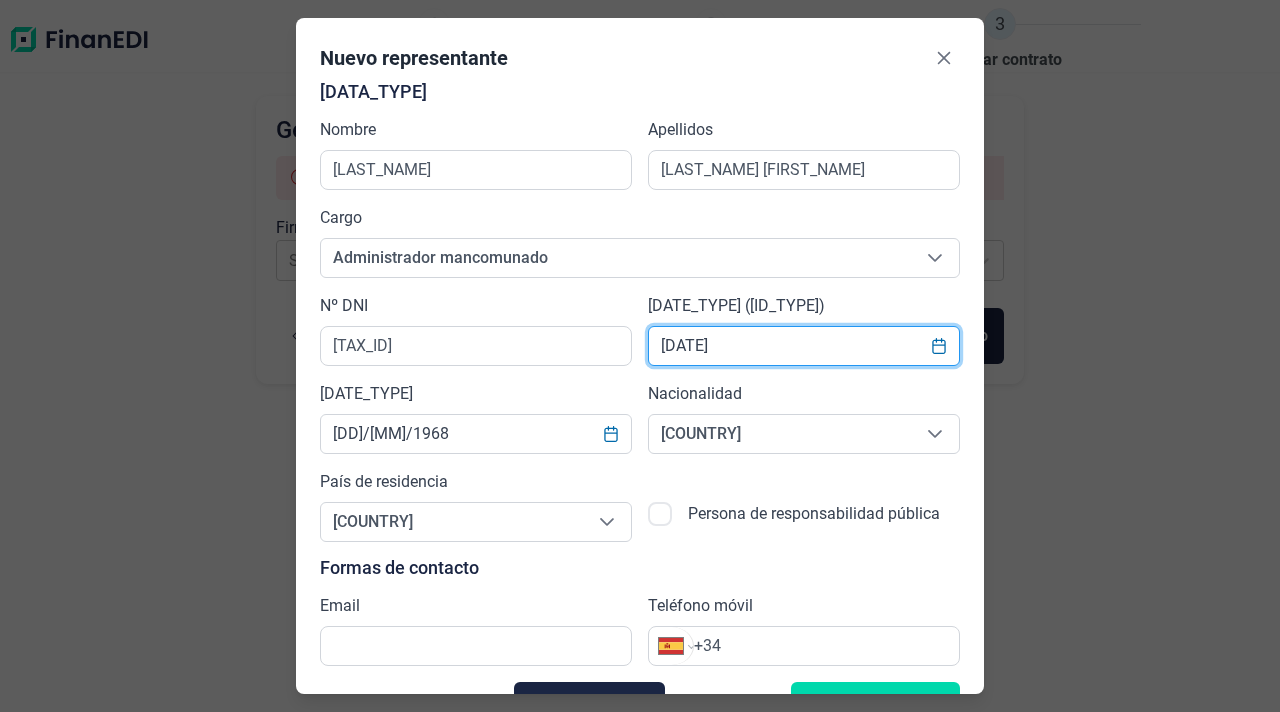 type on "[DD]/[MM]/2035" 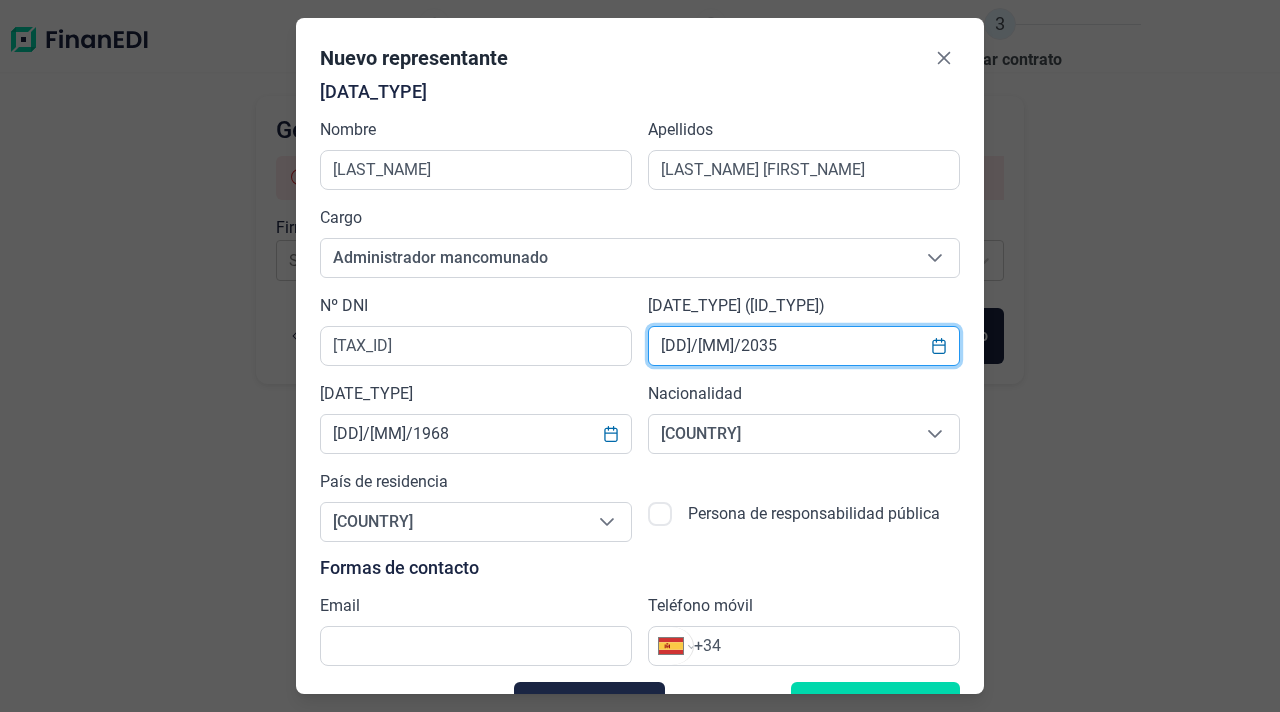click on "Añadir [ID_TYPE]" at bounding box center [589, 702] 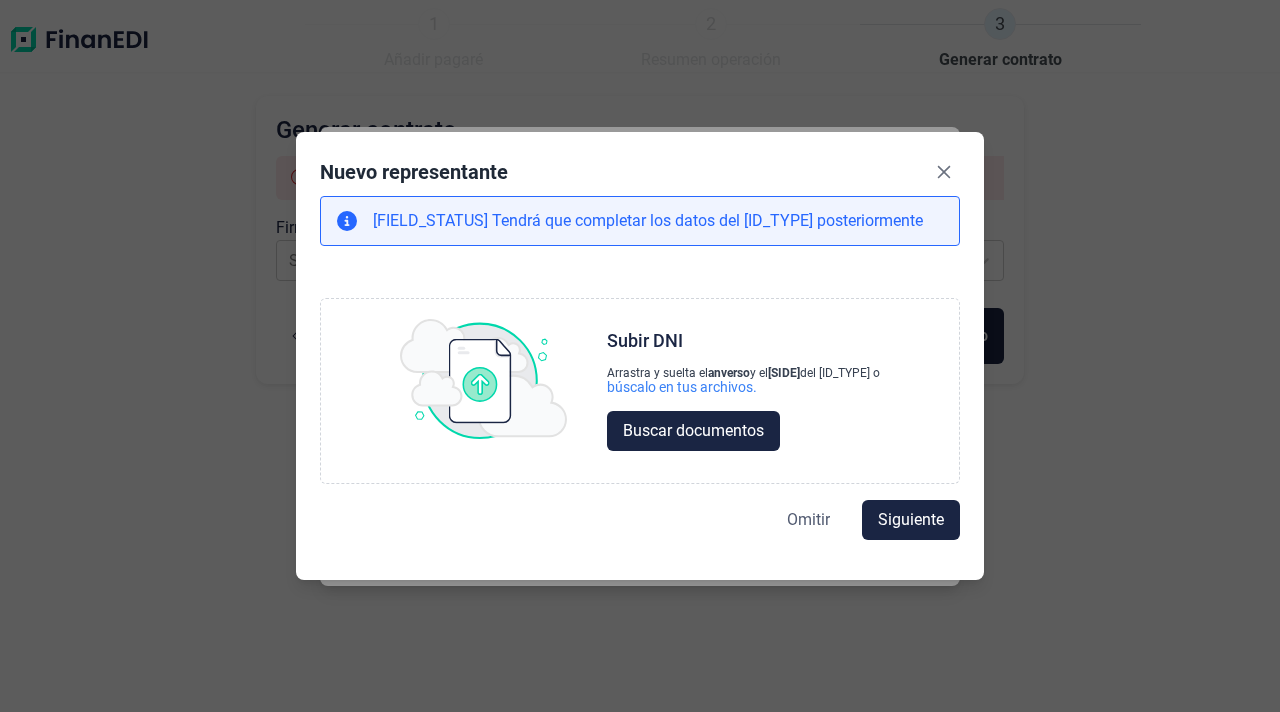 click on "Omitir" at bounding box center [808, 520] 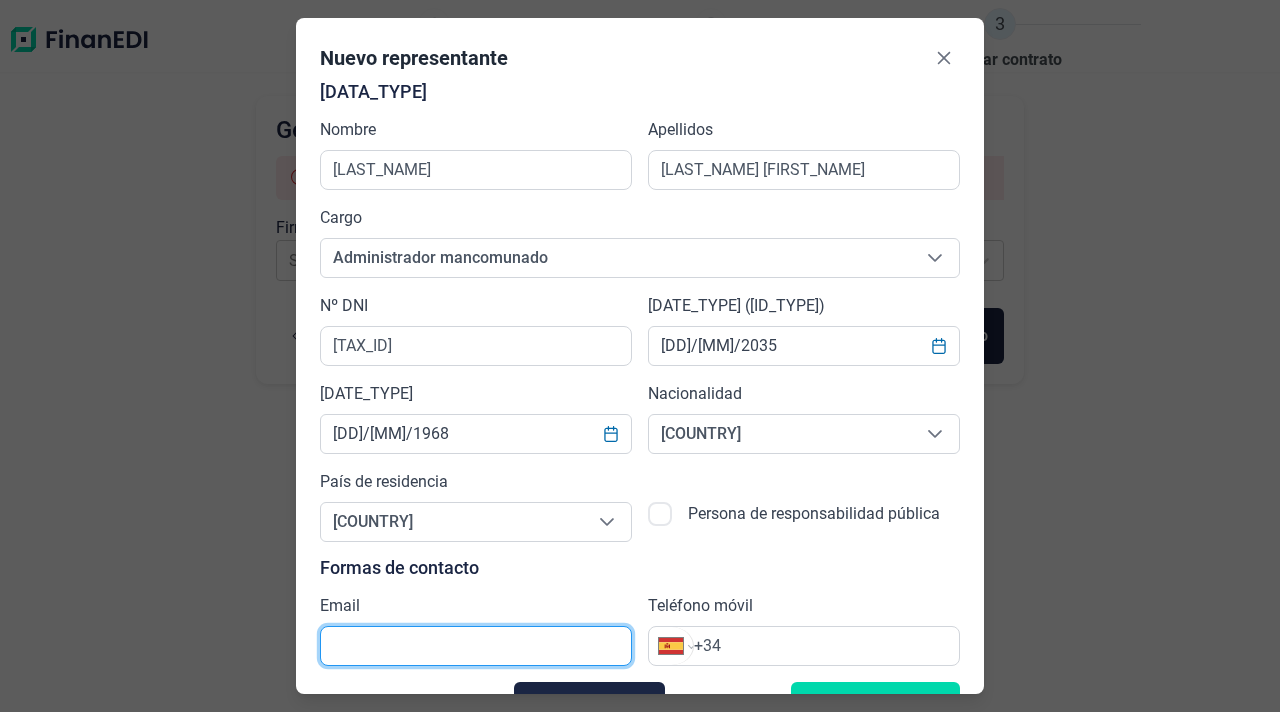 click at bounding box center [476, 646] 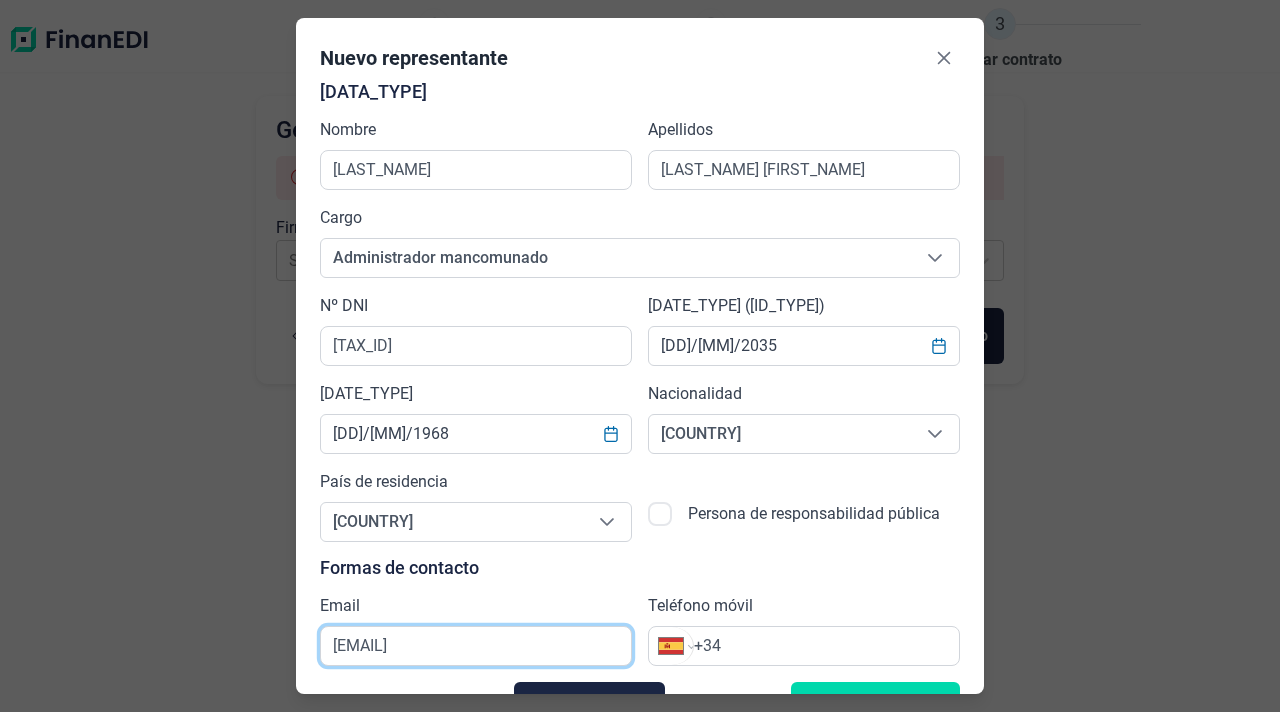 scroll, scrollTop: 43, scrollLeft: 0, axis: vertical 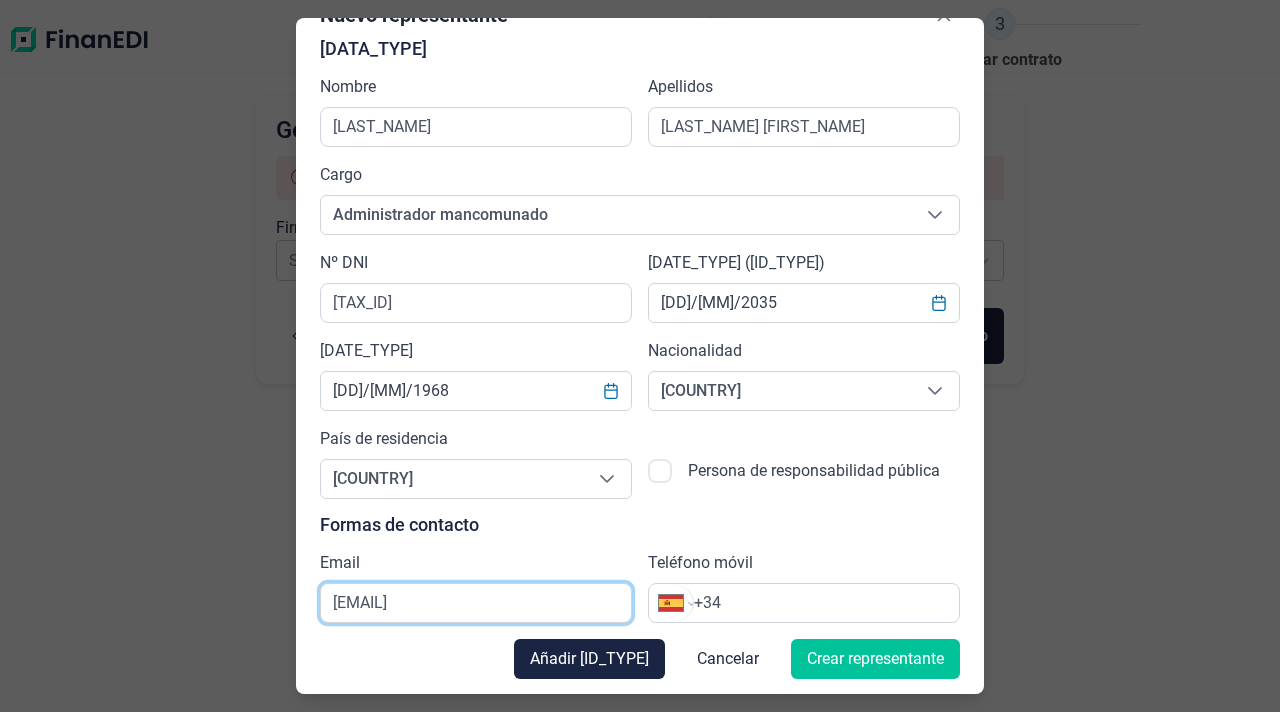 type on "[EMAIL]" 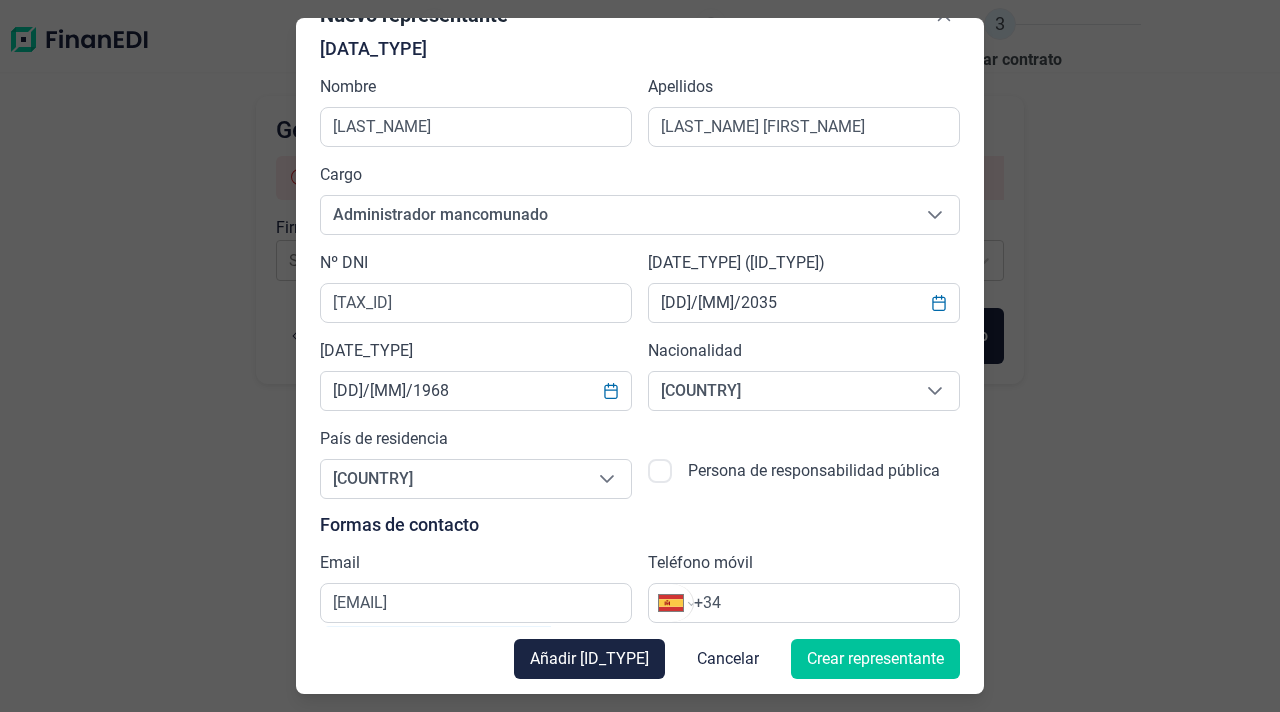 click on "Crear representante" at bounding box center [875, 659] 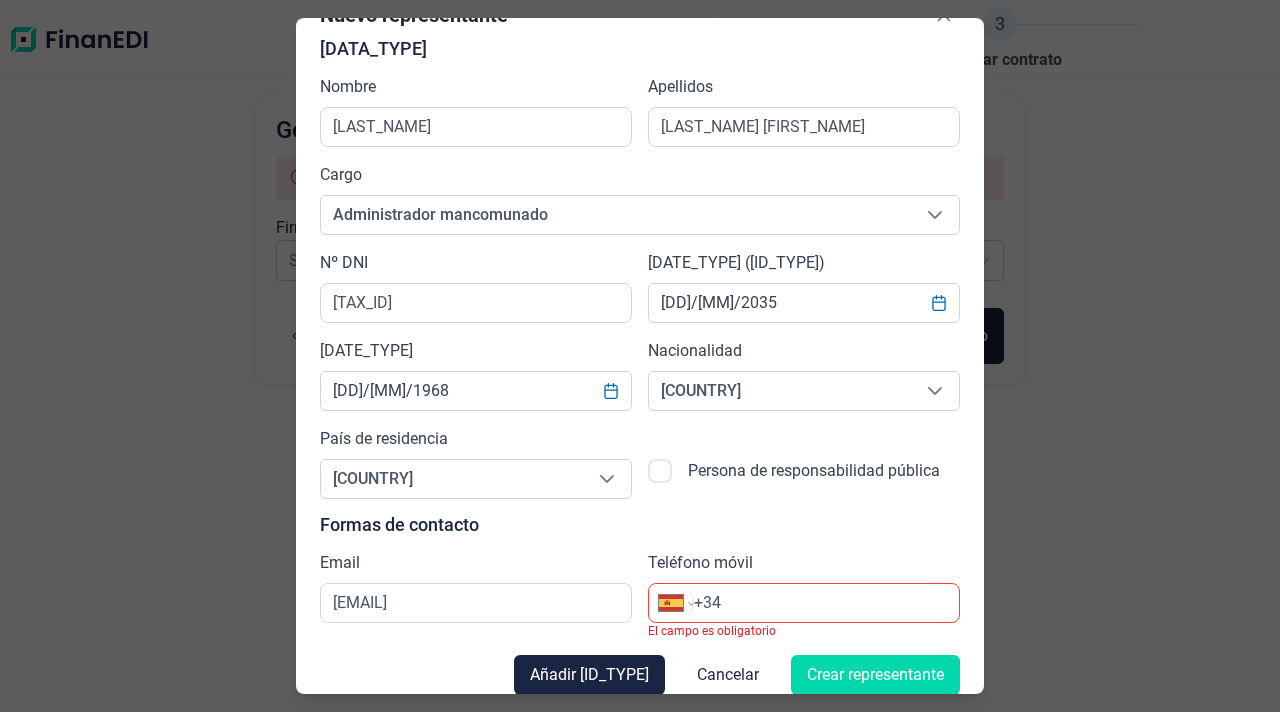 click on "+34" at bounding box center [826, 603] 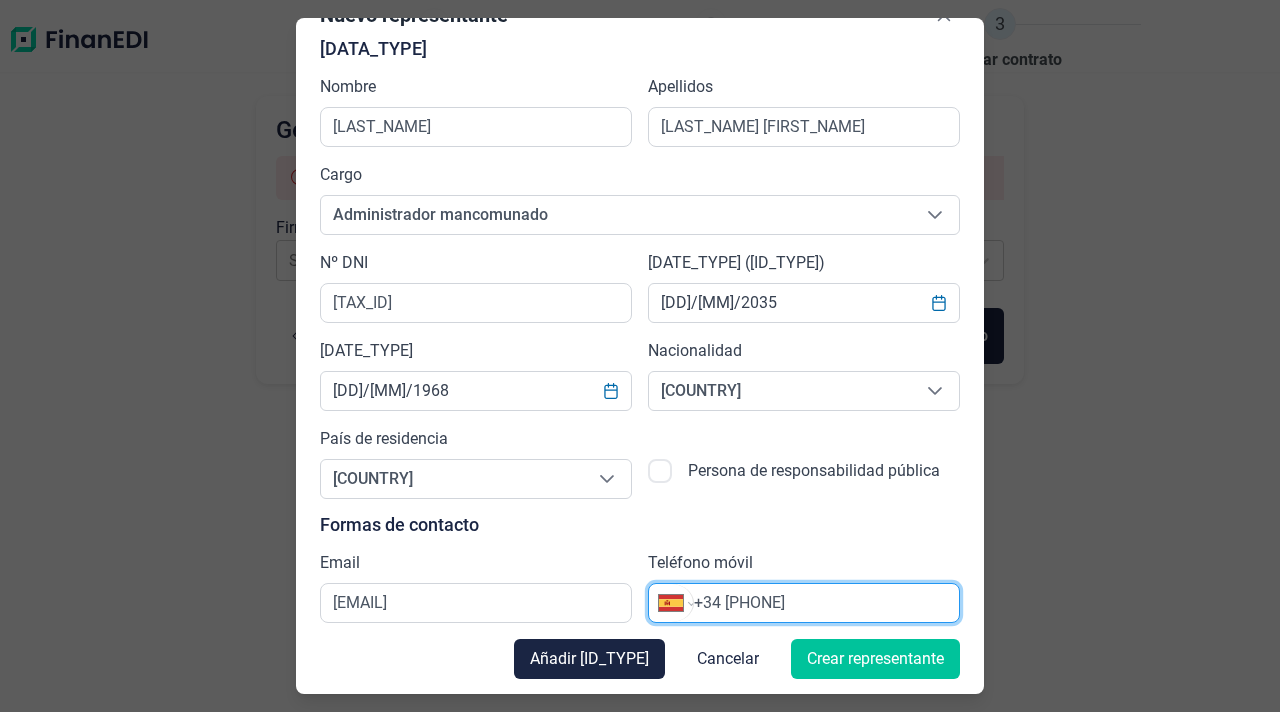 type on "+34 [PHONE]" 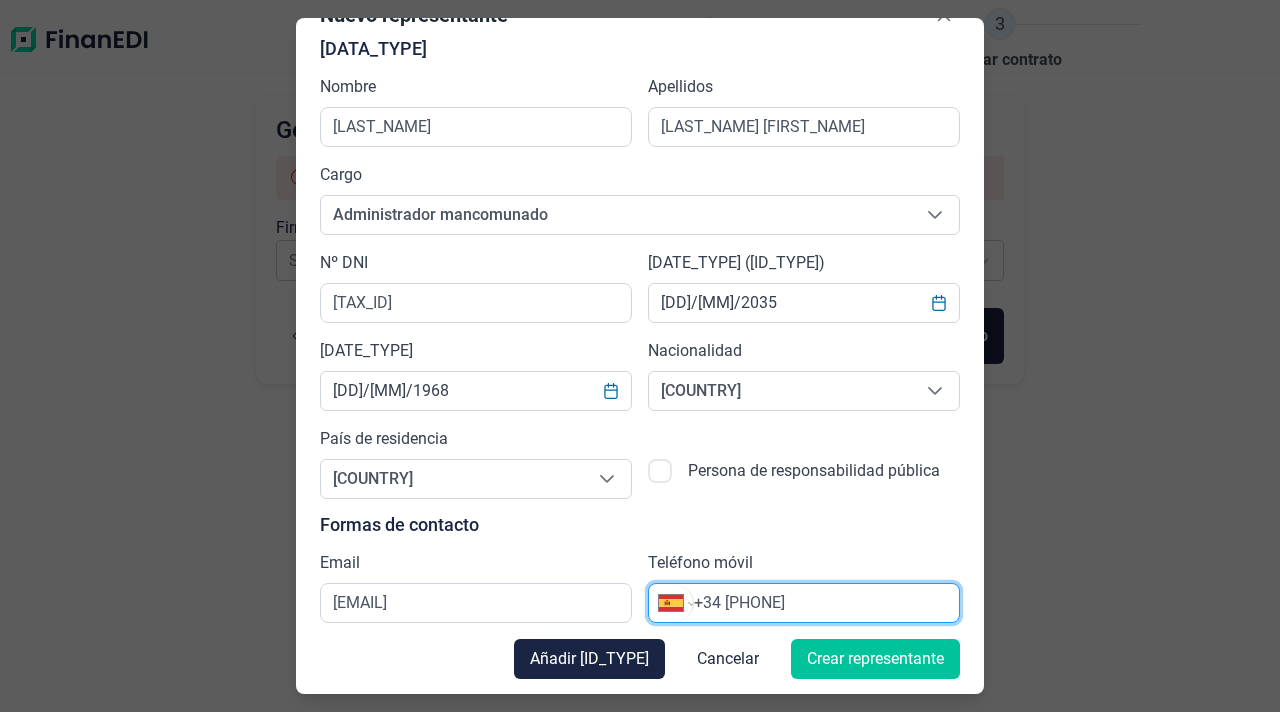 click on "Crear representante" at bounding box center (875, 659) 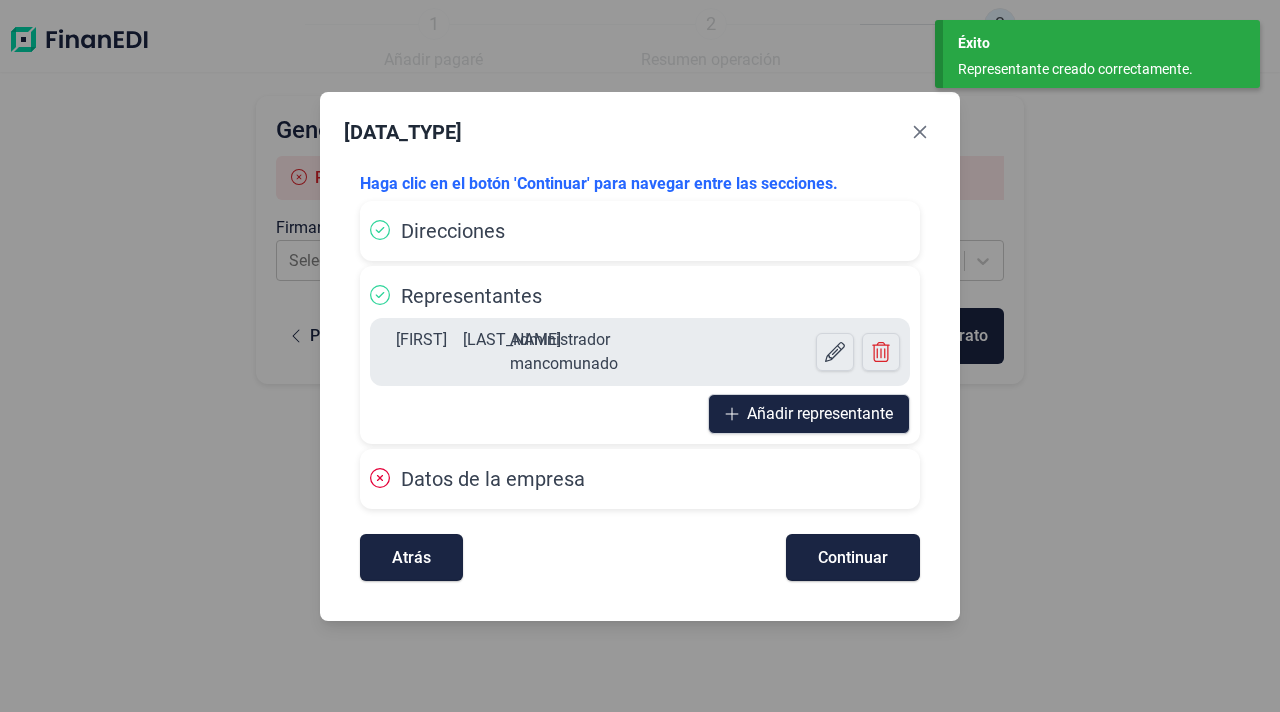 click on "Datos de la empresa" at bounding box center (640, 479) 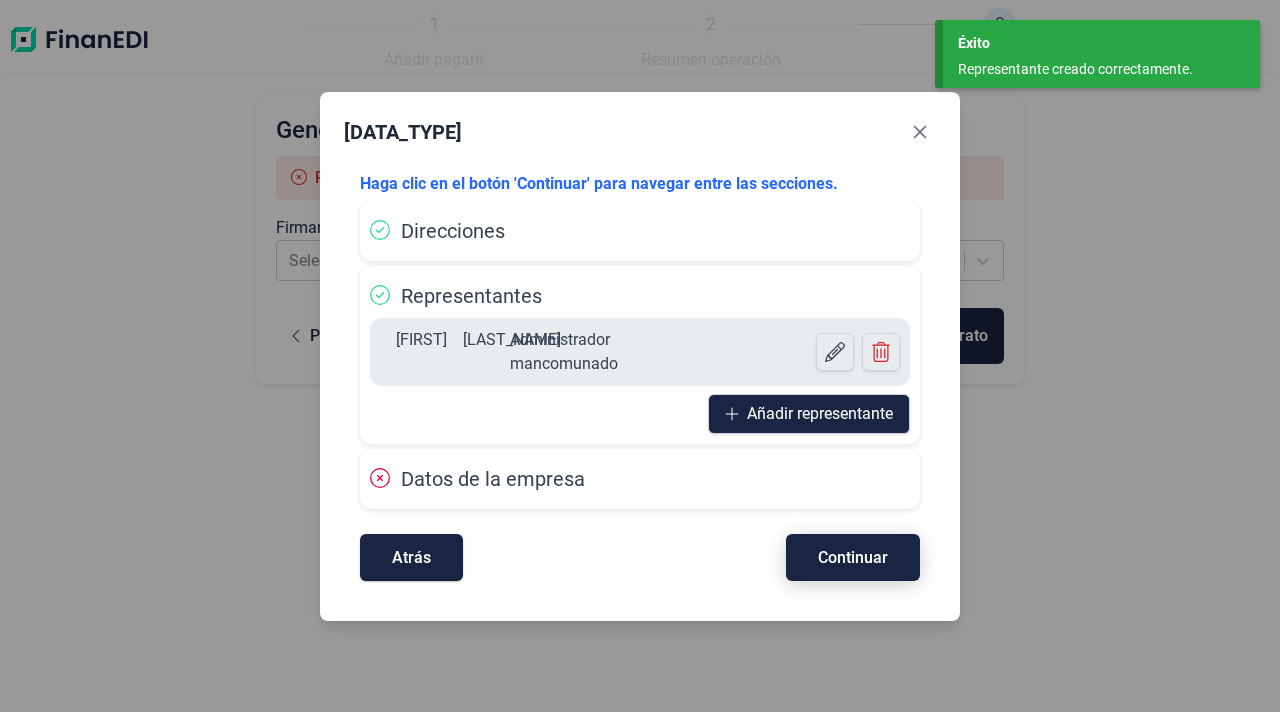 click on "Continuar" at bounding box center [853, 557] 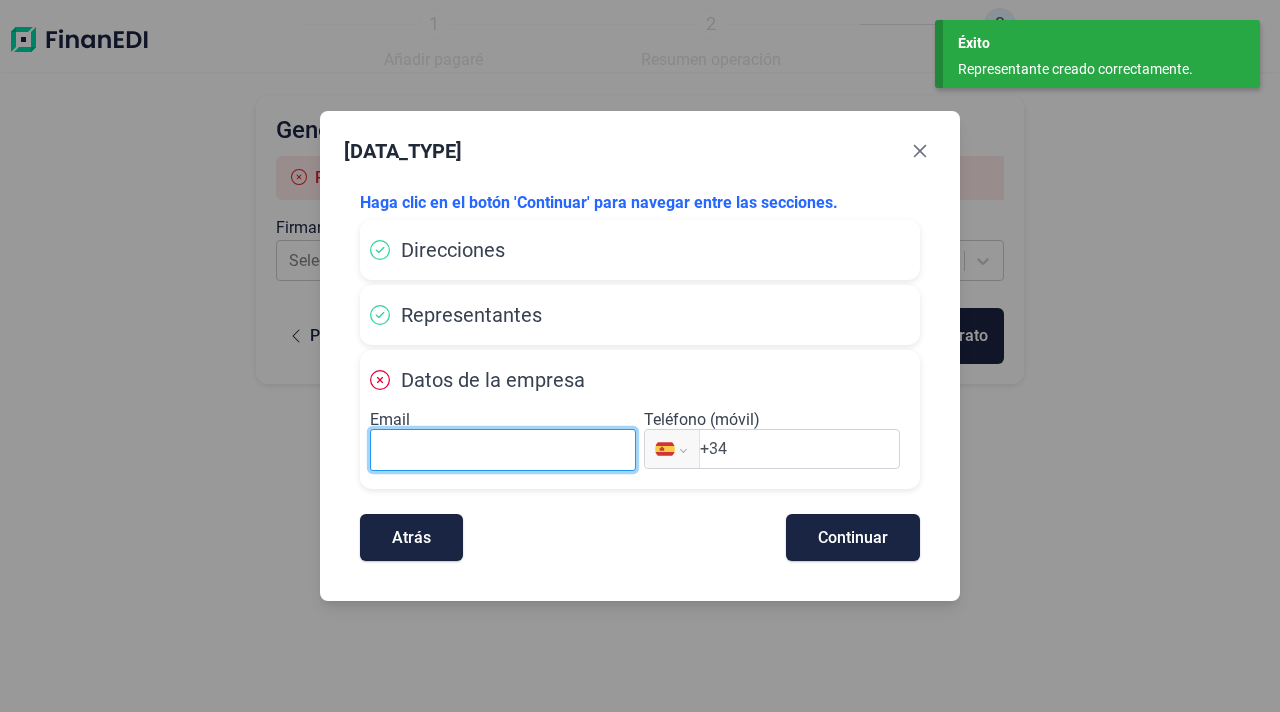 click at bounding box center (503, 450) 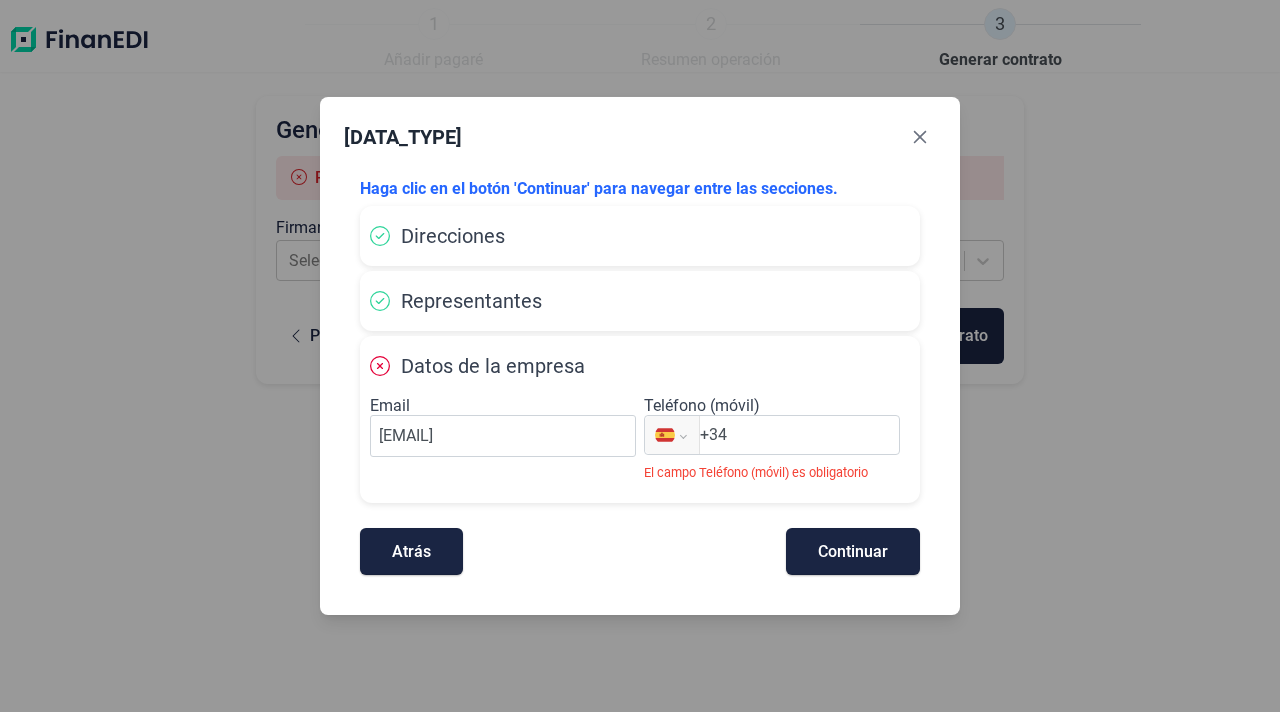 click on "+34" at bounding box center (799, 435) 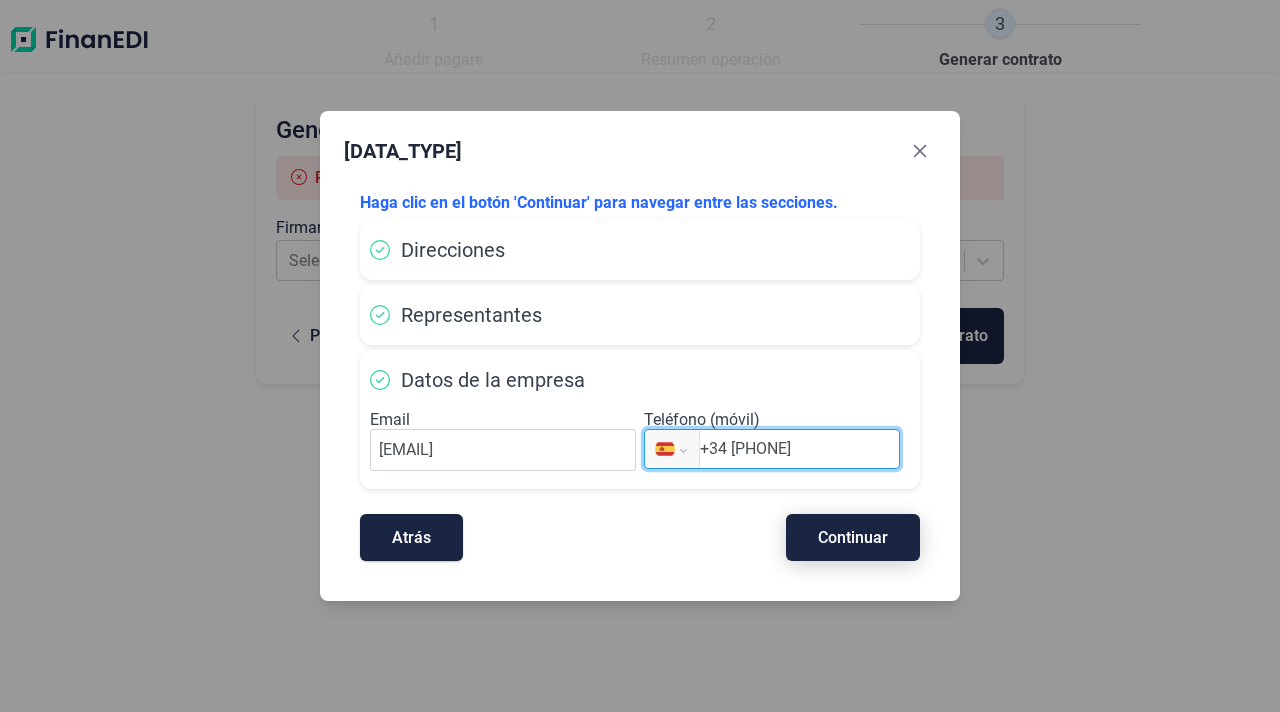 type on "+34 [PHONE]" 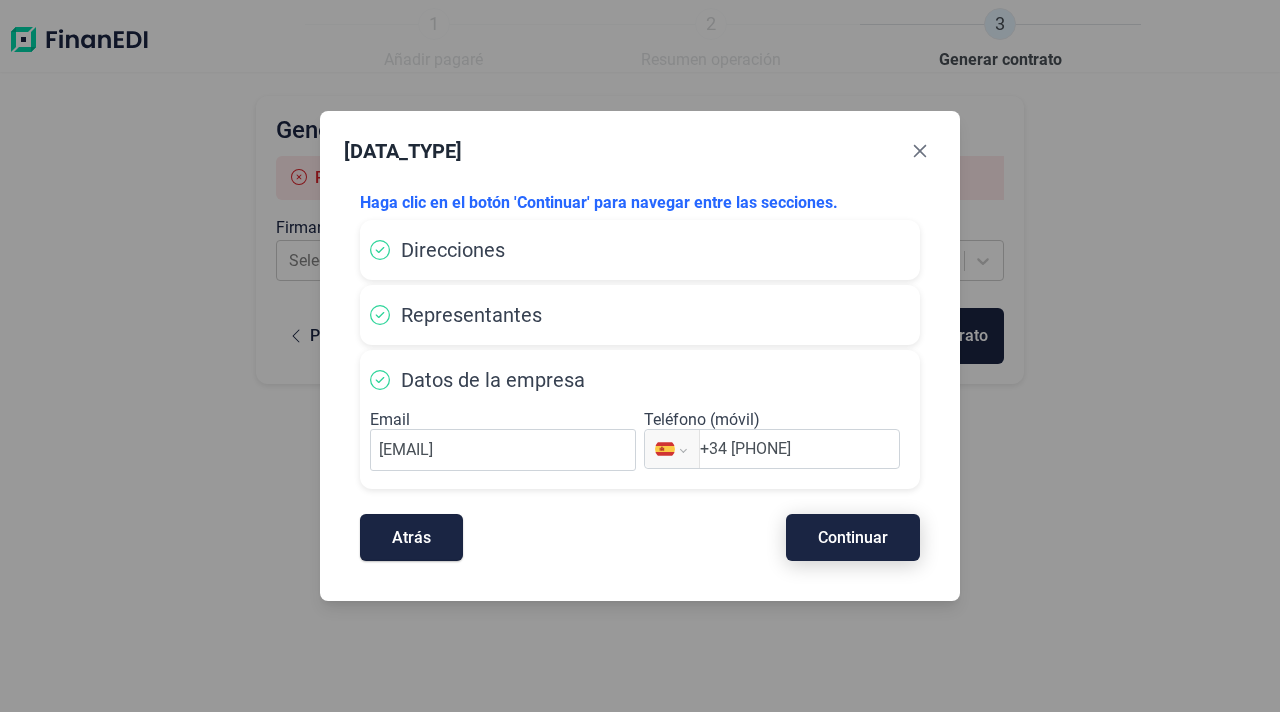 click on "Continuar" at bounding box center (853, 537) 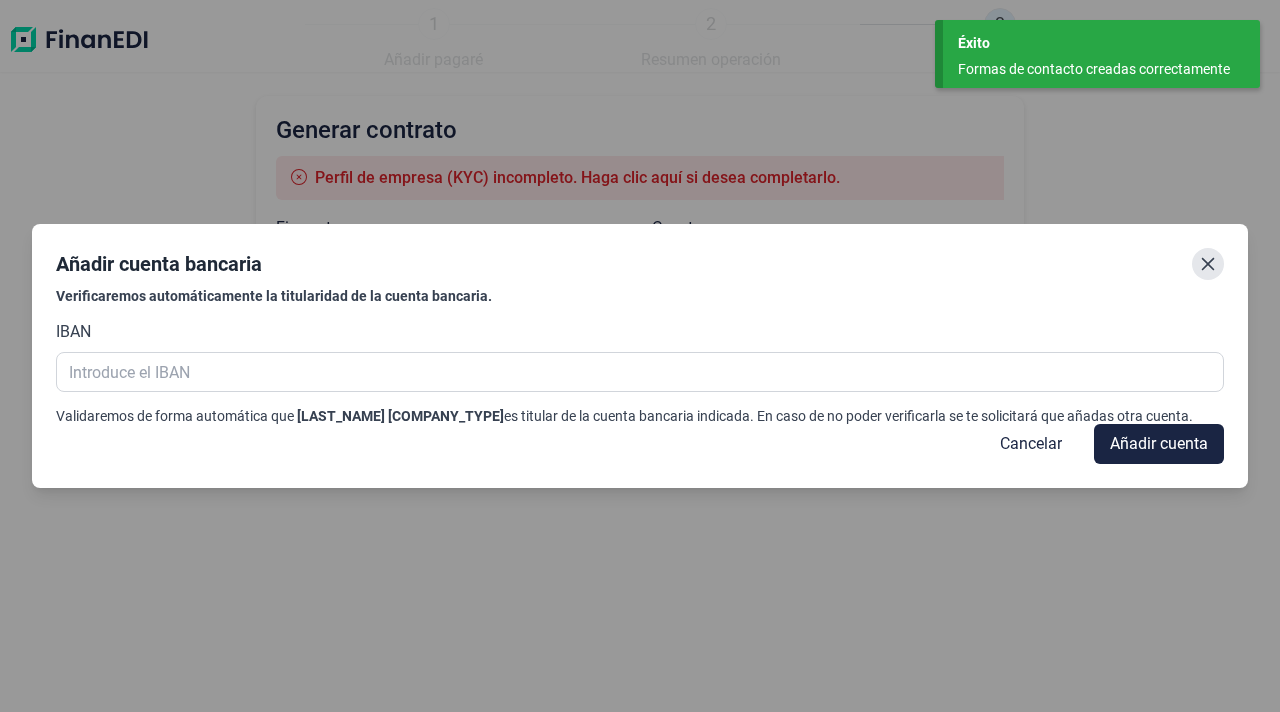 click 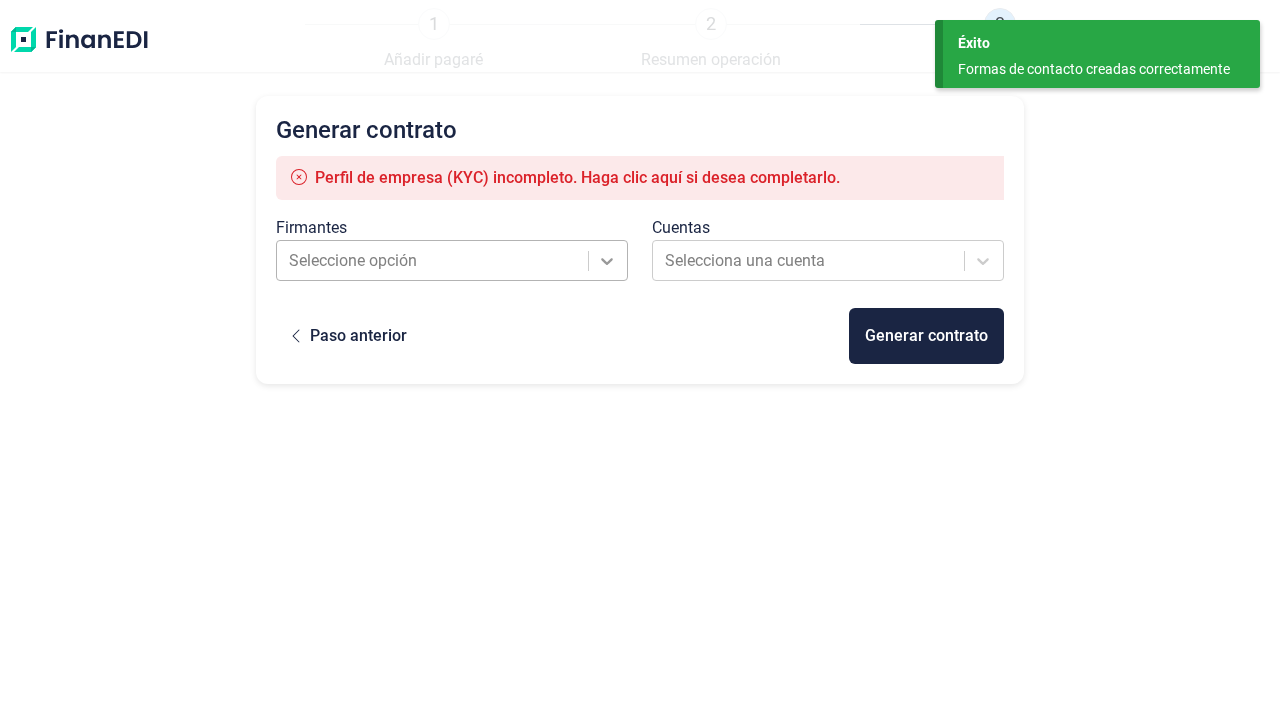 click 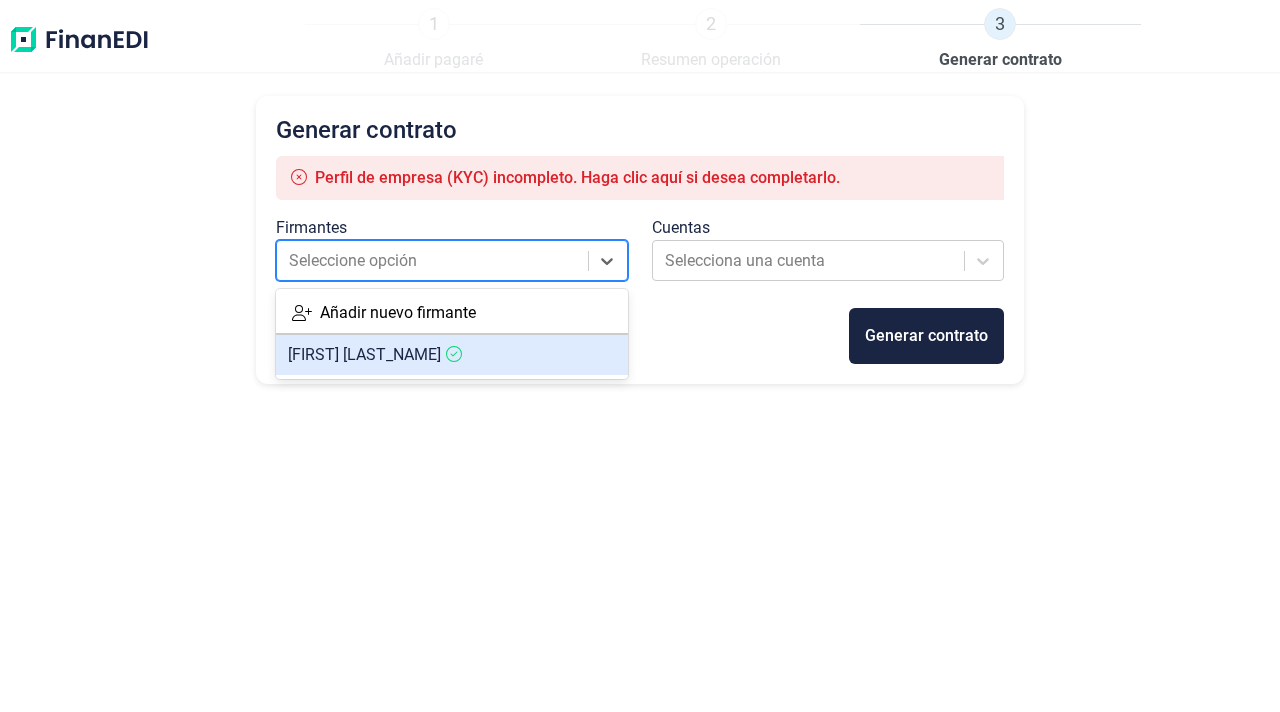 click on "[FIRST] [LAST]" at bounding box center (452, 355) 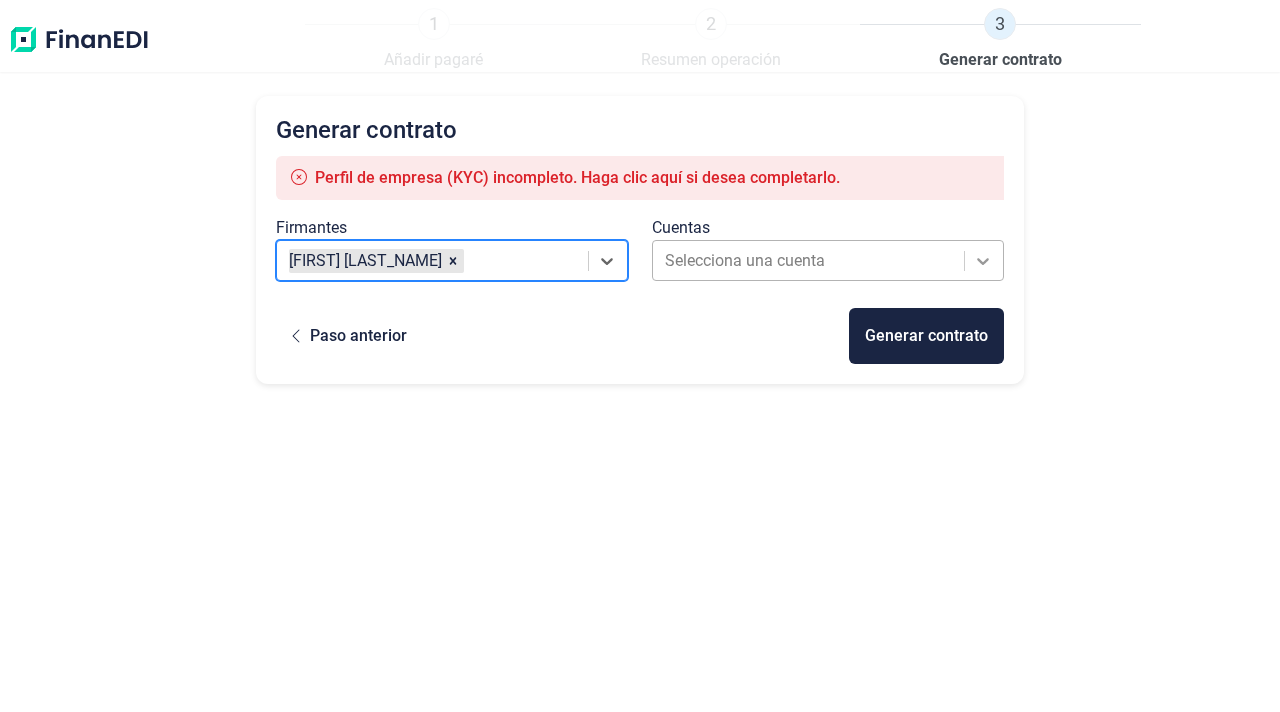 click 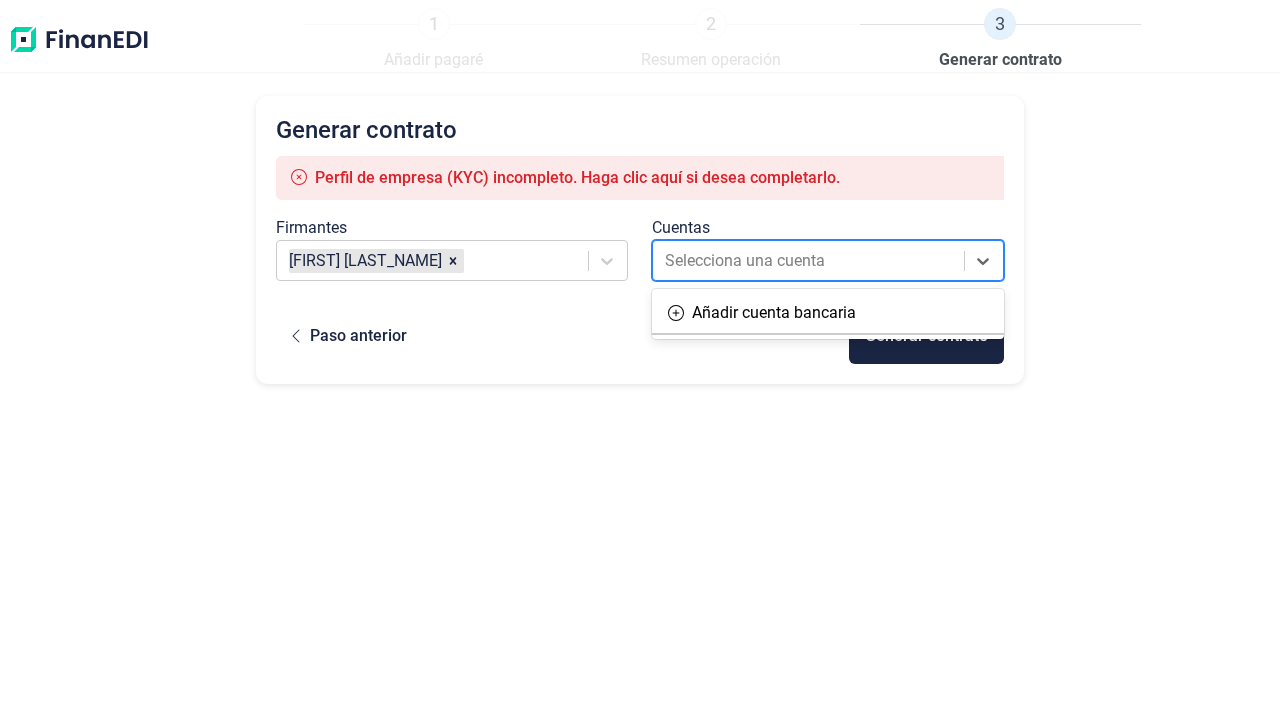 click at bounding box center [810, 261] 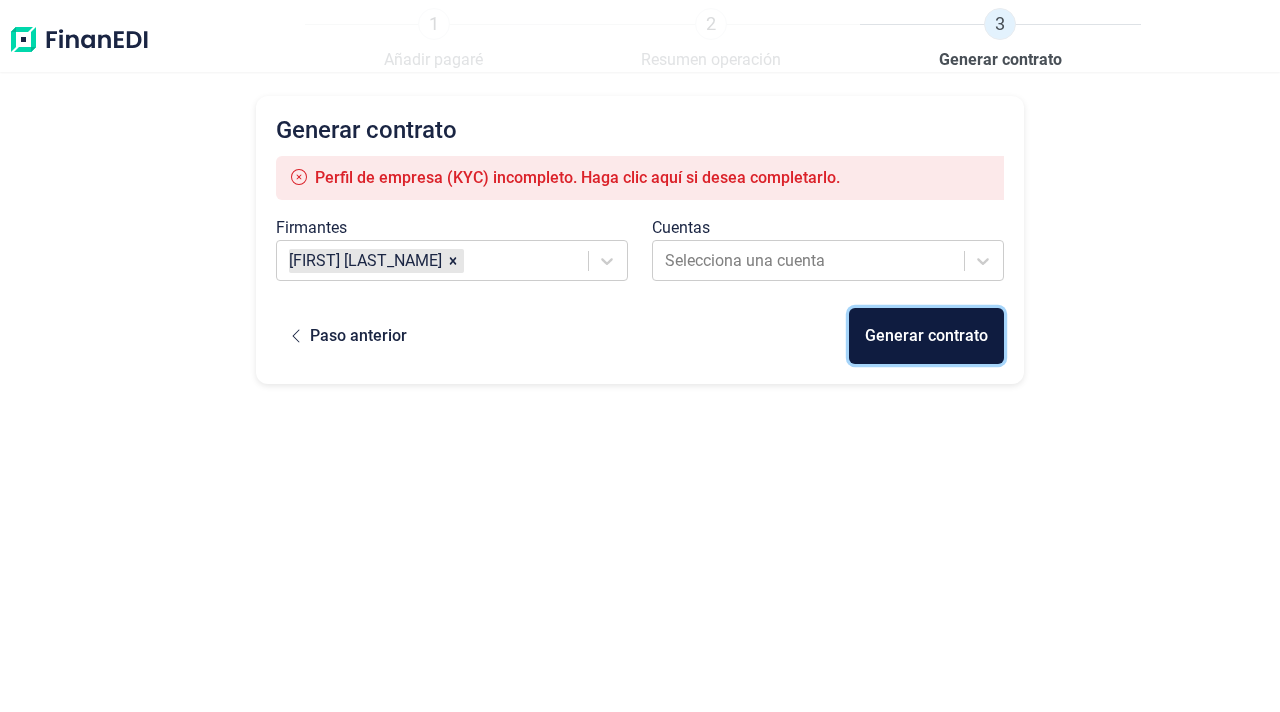 click on "Generar contrato" at bounding box center (926, 336) 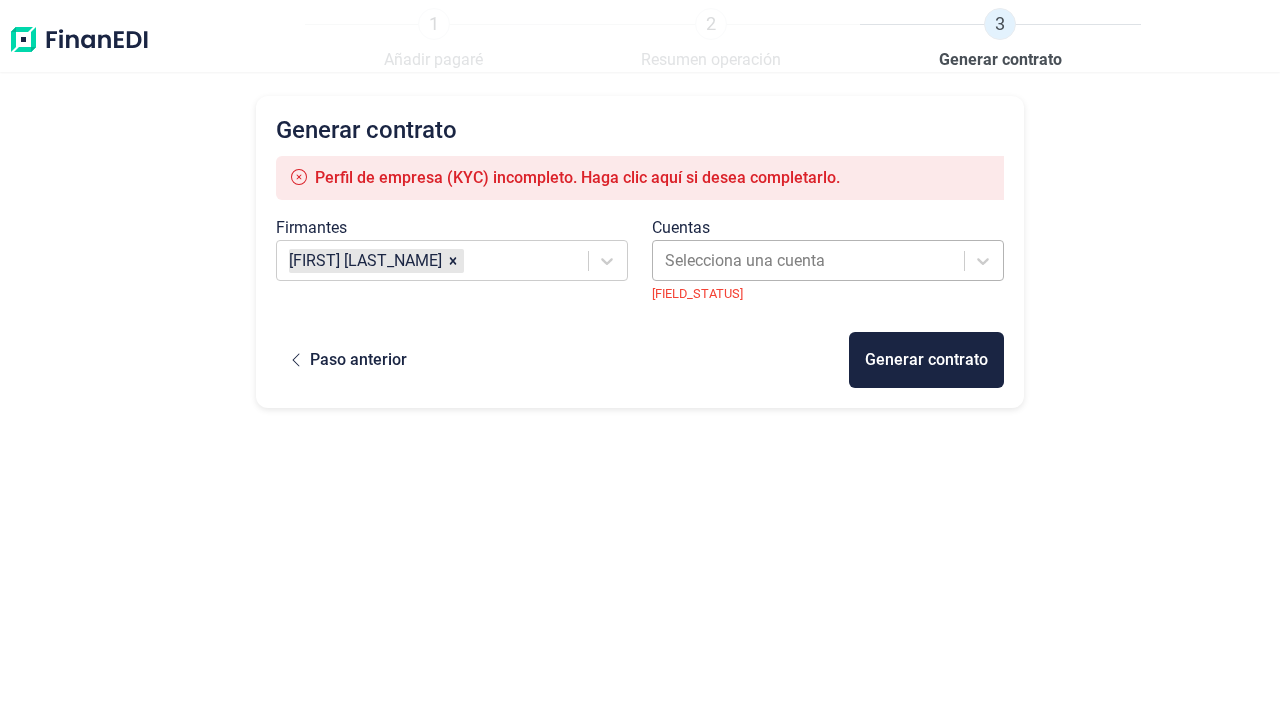 click at bounding box center [810, 261] 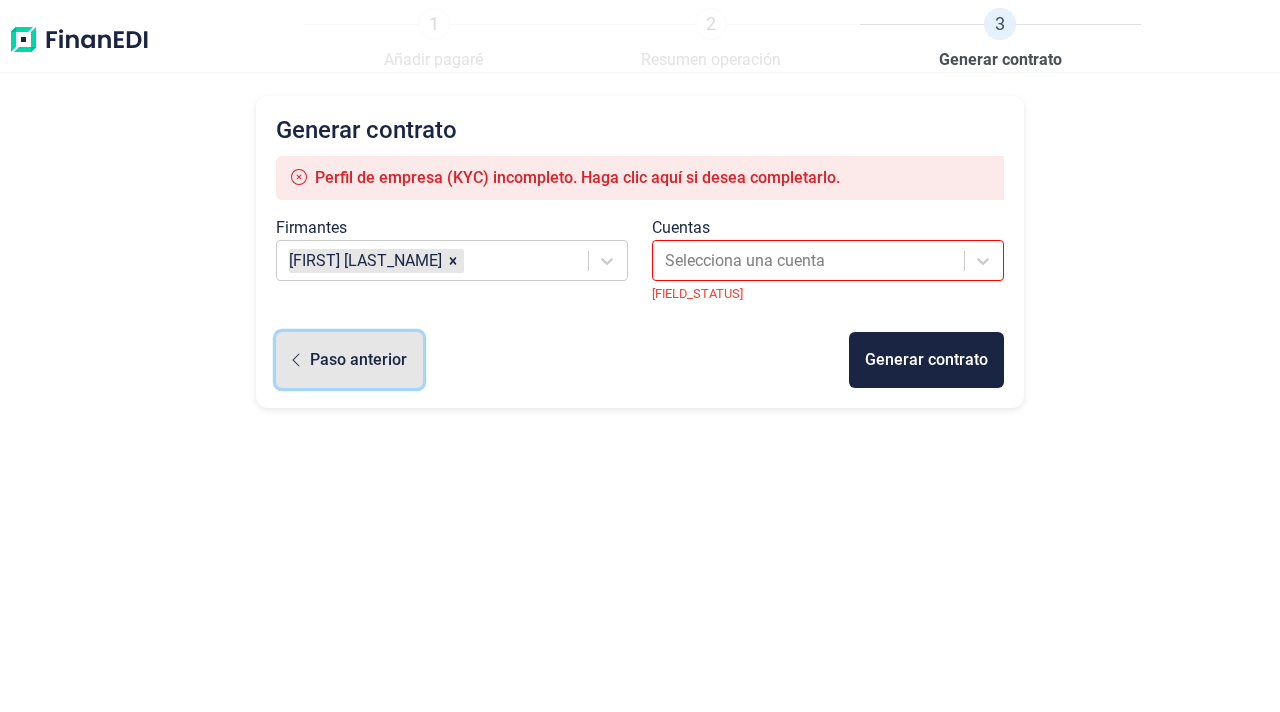 click on "Paso anterior" at bounding box center [358, 360] 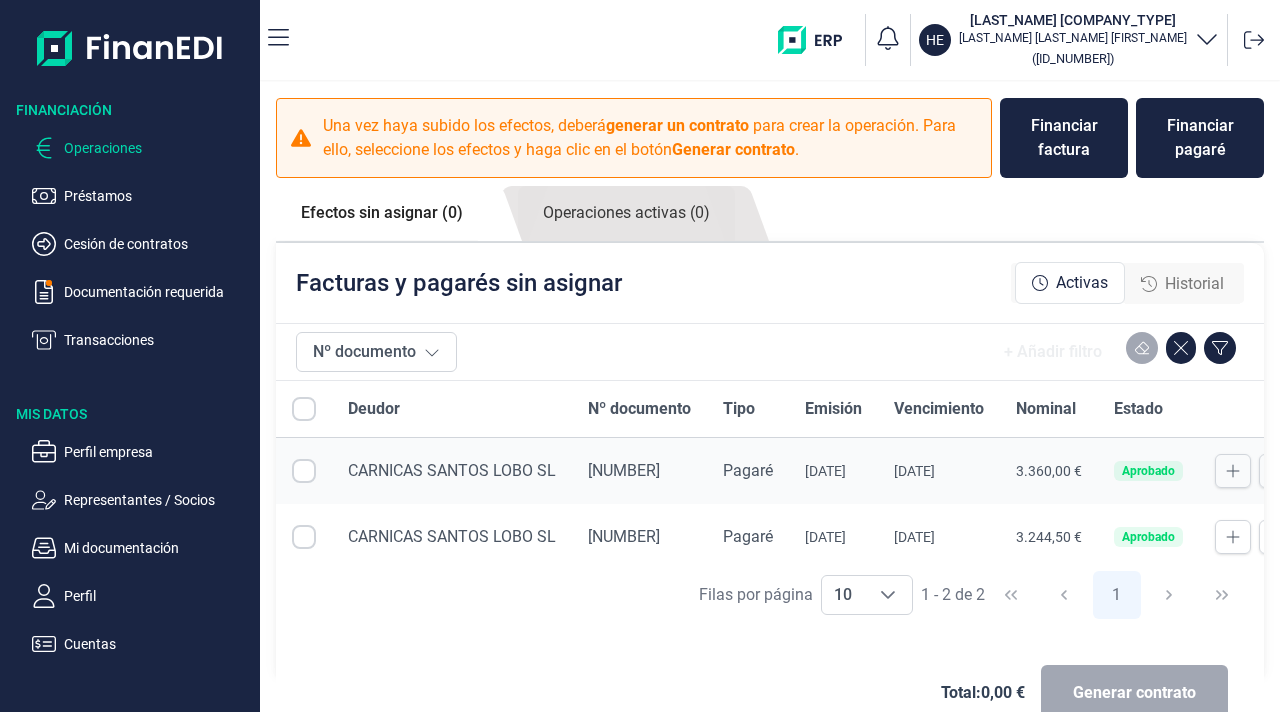 checkbox on "true" 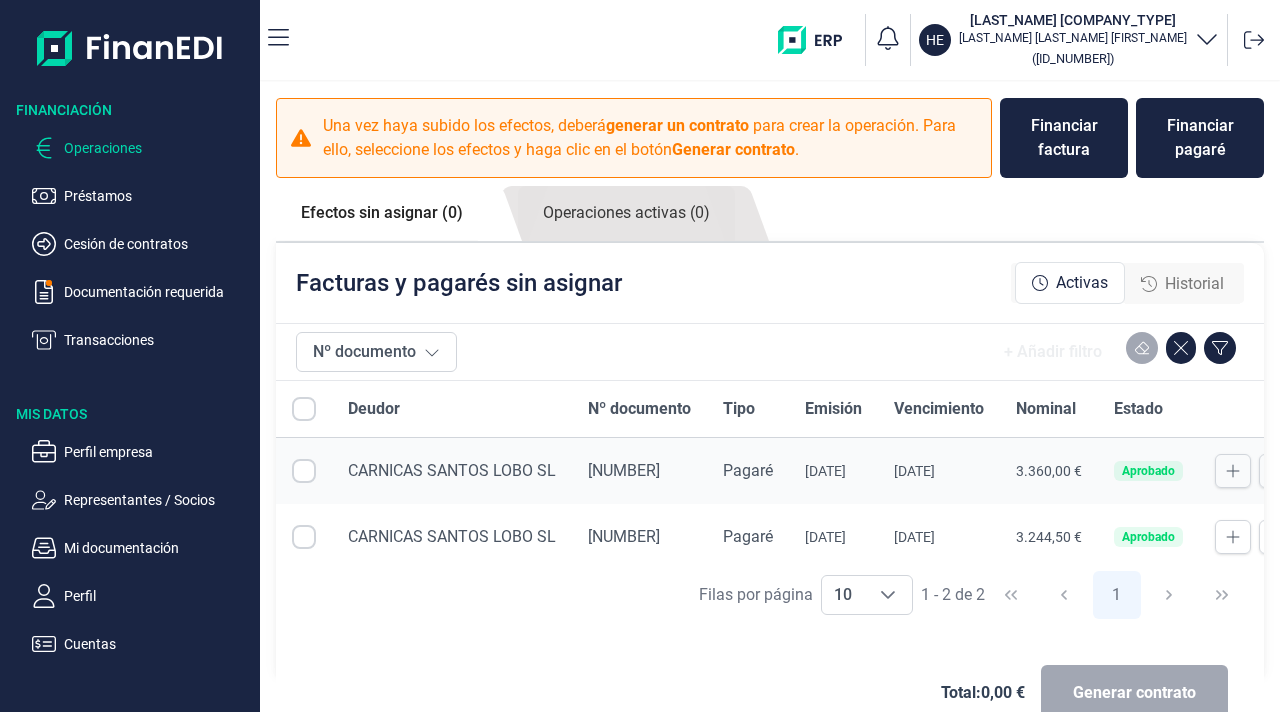 checkbox on "true" 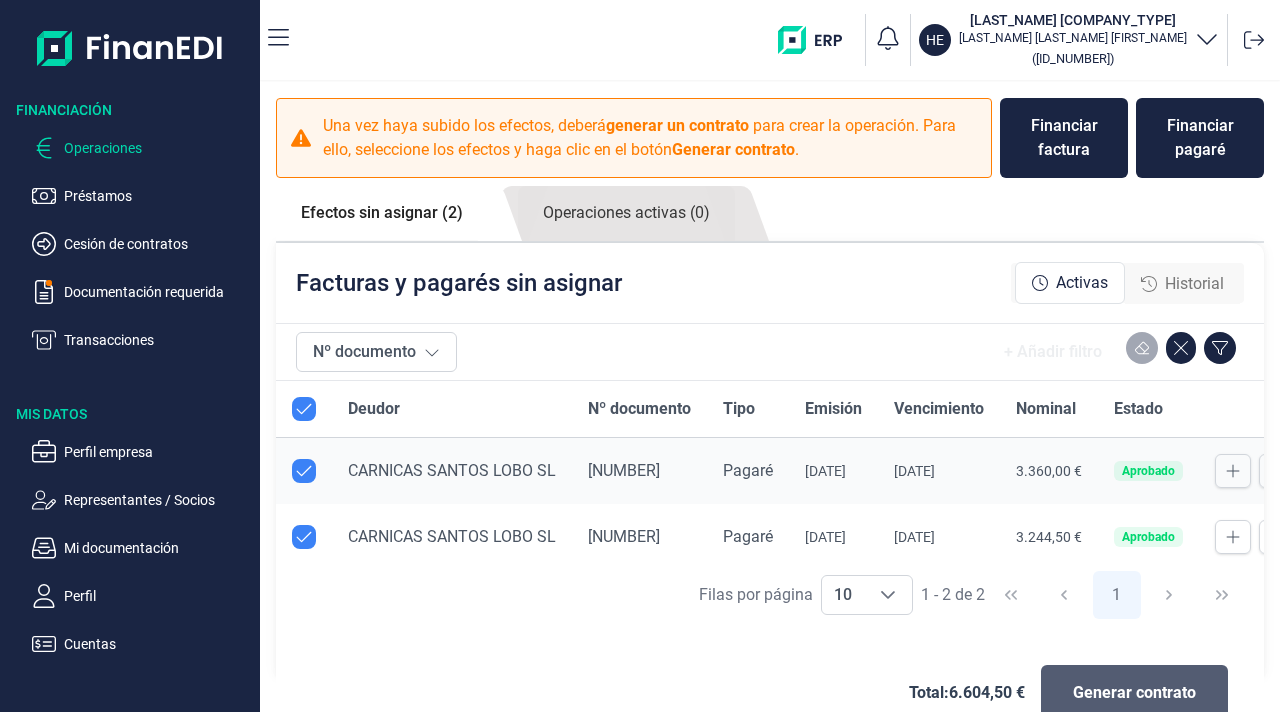 click on "Generar contrato" at bounding box center (1134, 693) 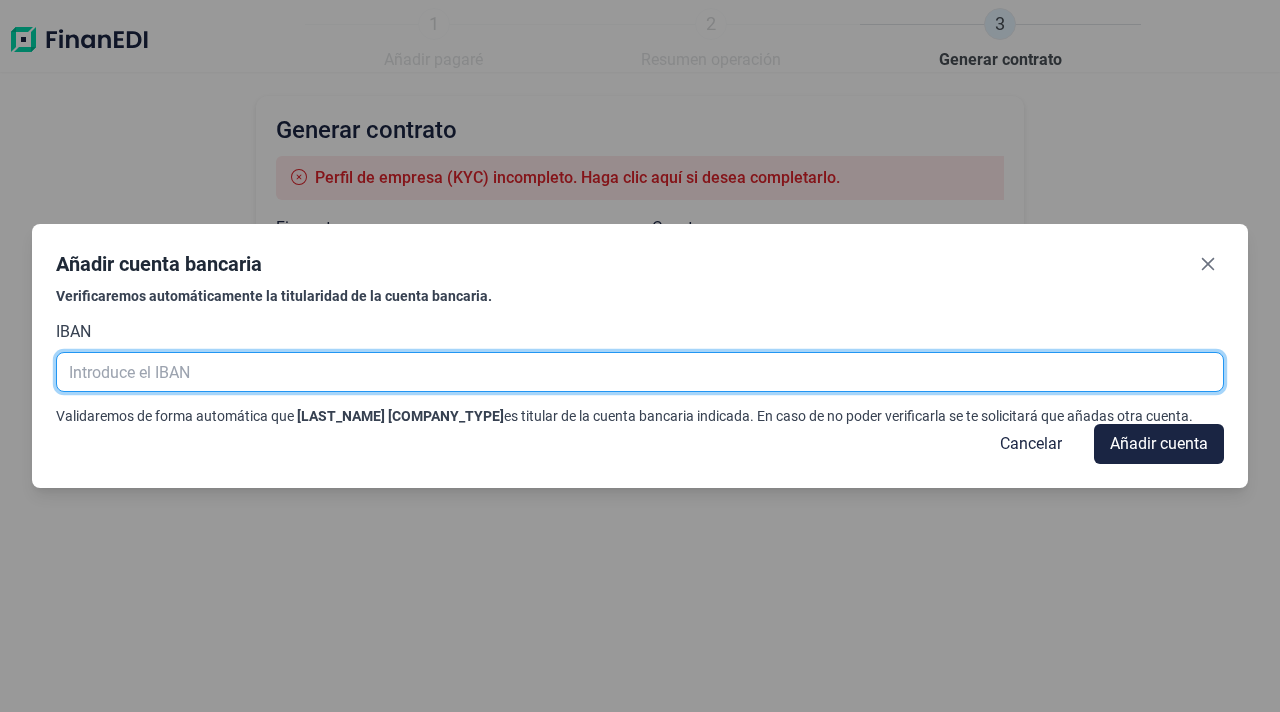 click at bounding box center (640, 372) 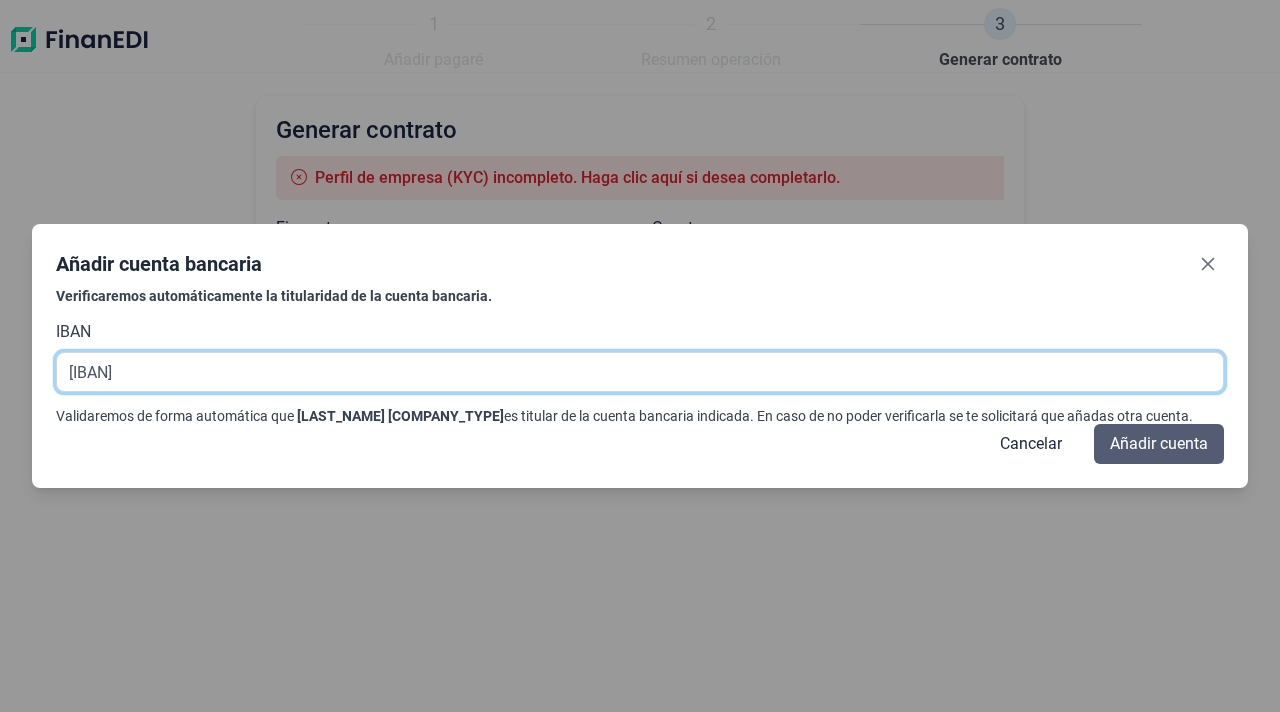 type on "[IBAN]" 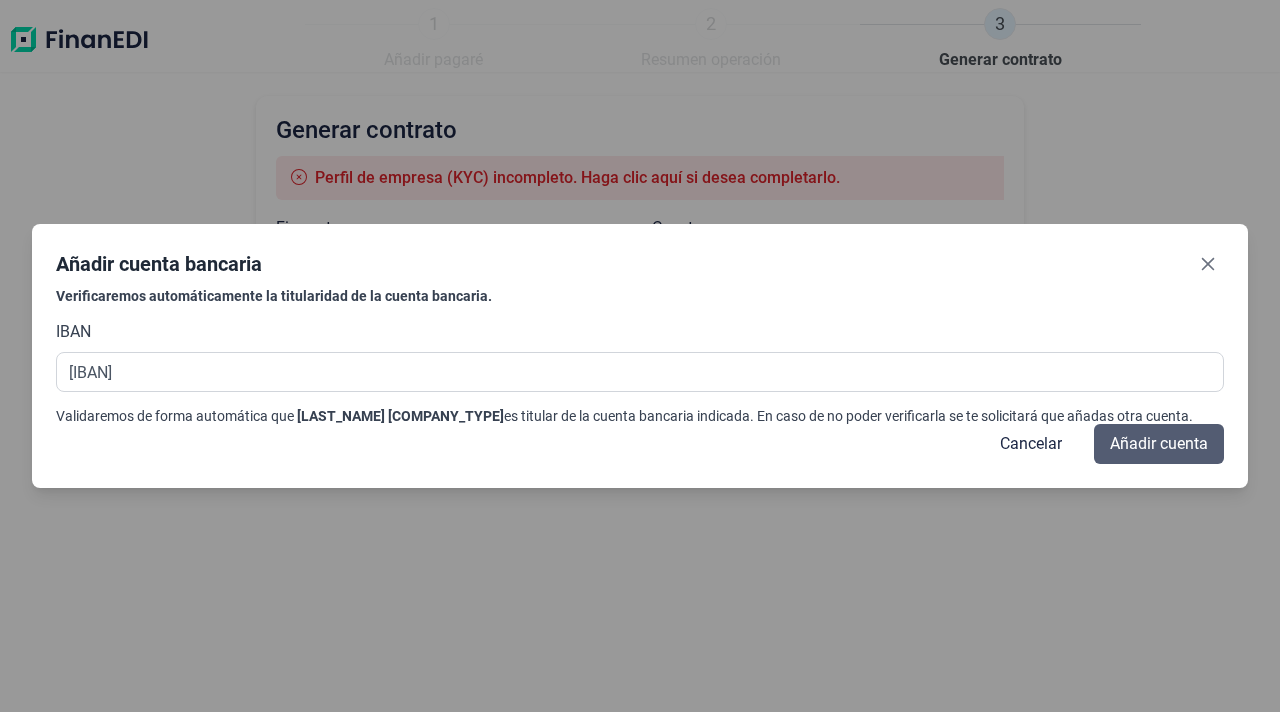 click on "Añadir cuenta" at bounding box center [1159, 444] 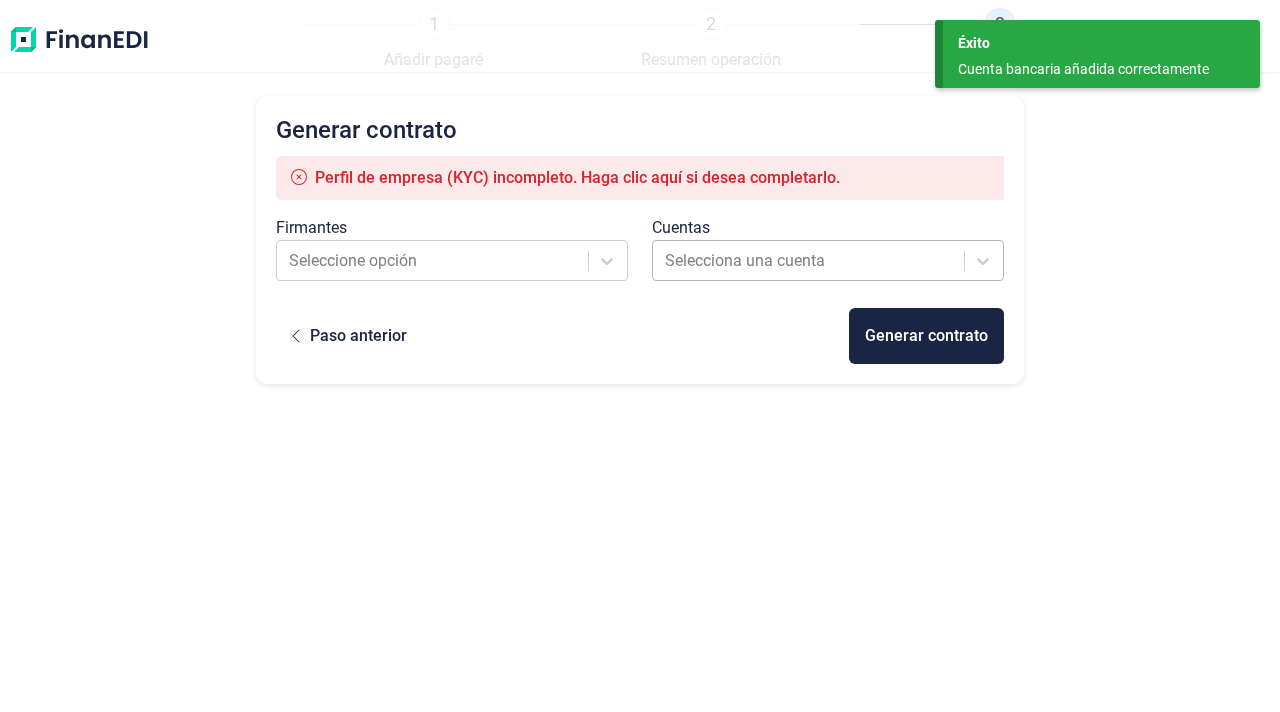 click at bounding box center [810, 261] 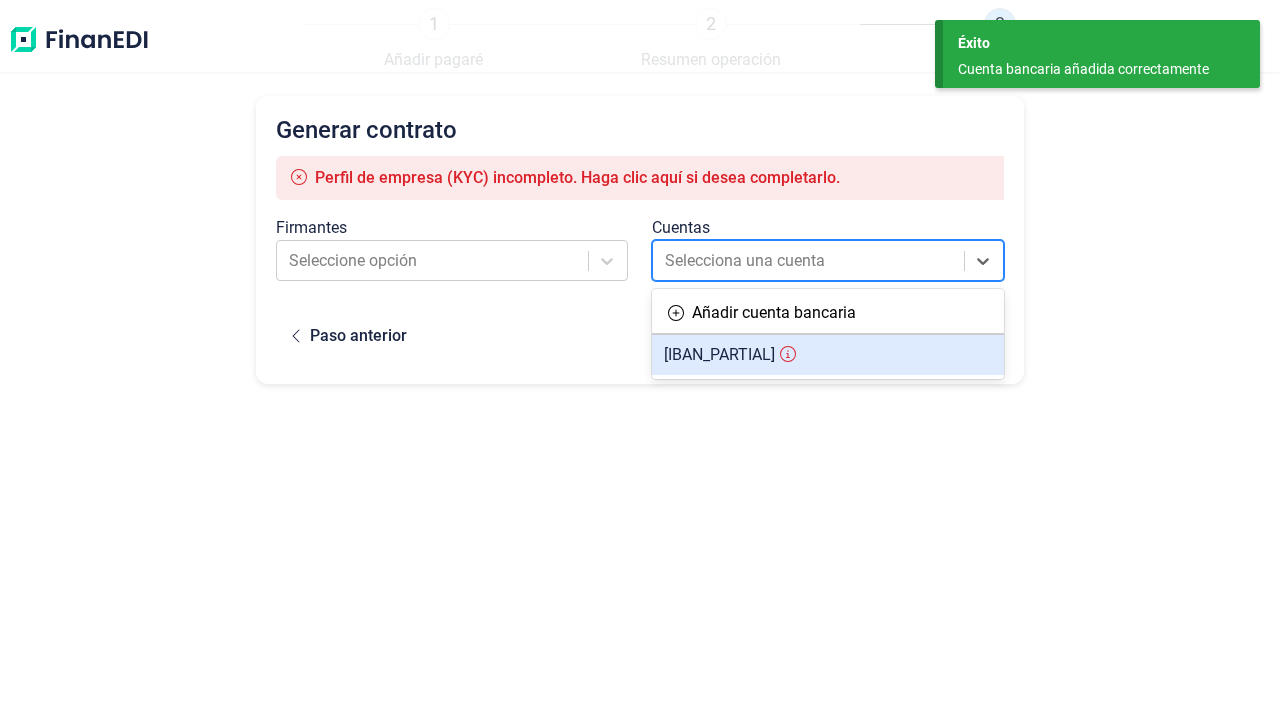 click on "[IBAN_PARTIAL]" at bounding box center [719, 354] 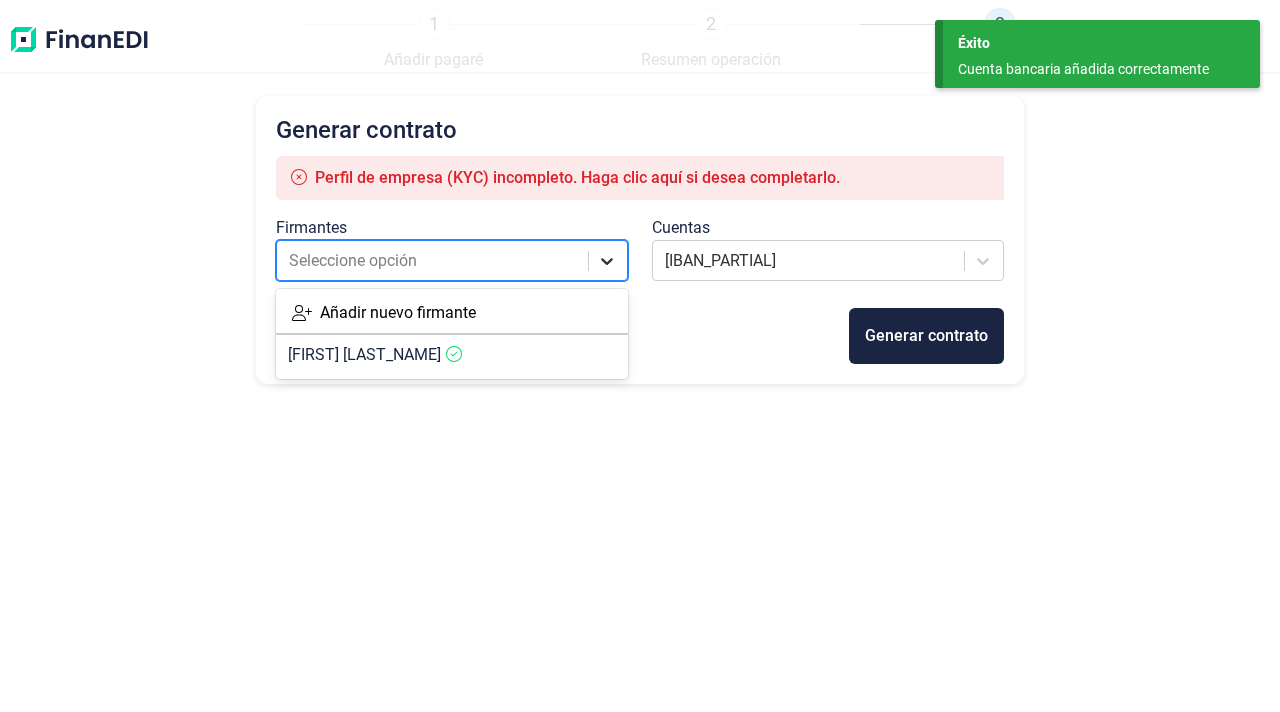 click 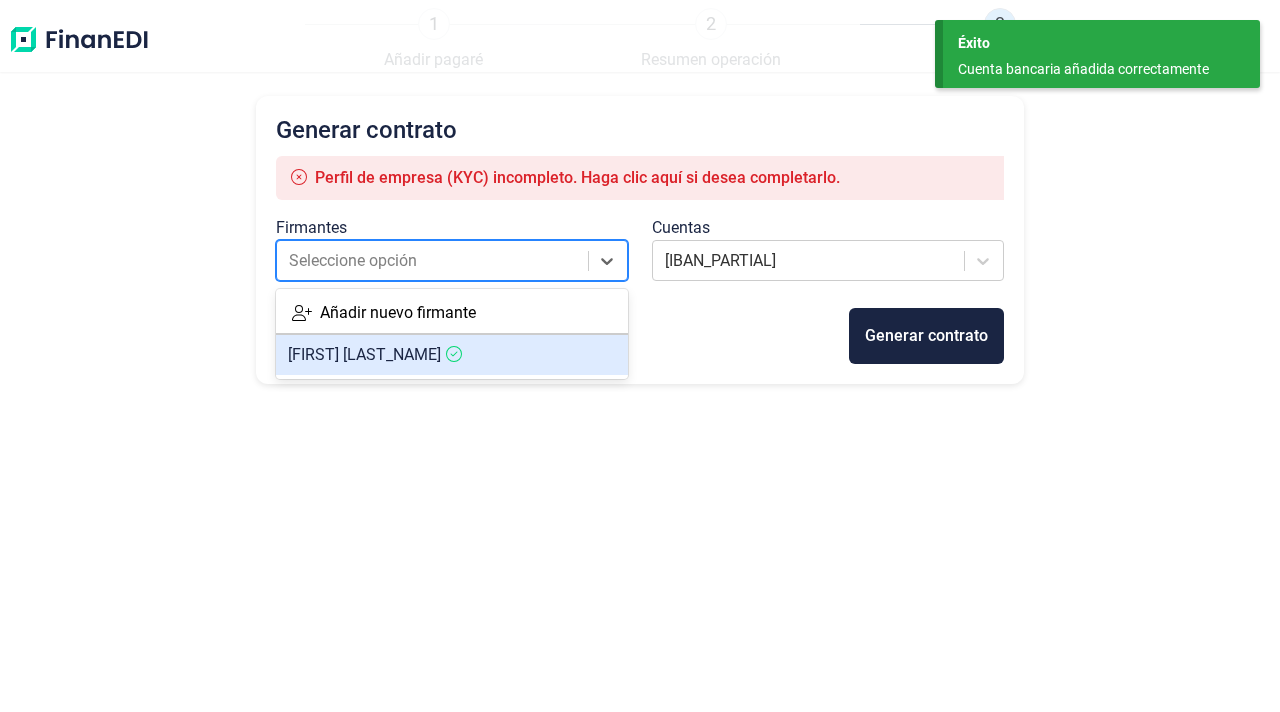 click on "[FIRST] [LAST]" at bounding box center [452, 355] 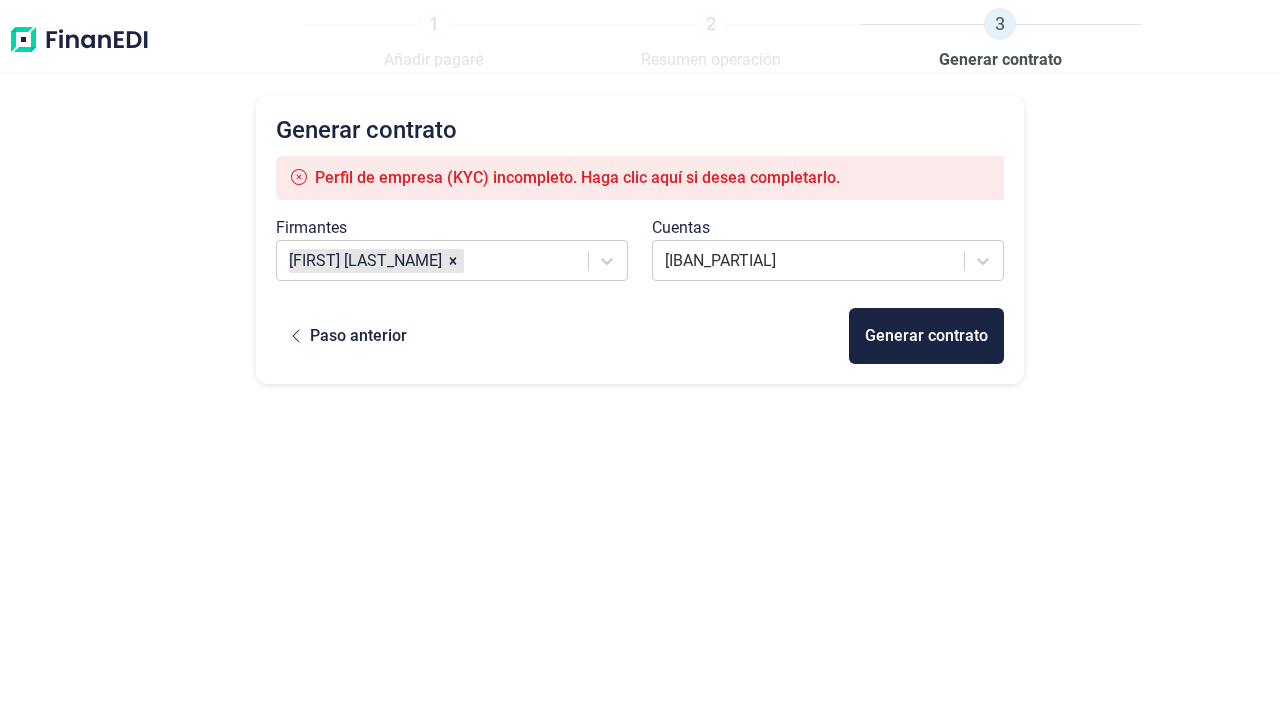 click on "Perfil de empresa (KYC) incompleto. Haga clic aquí si desea completarlo." at bounding box center [577, 177] 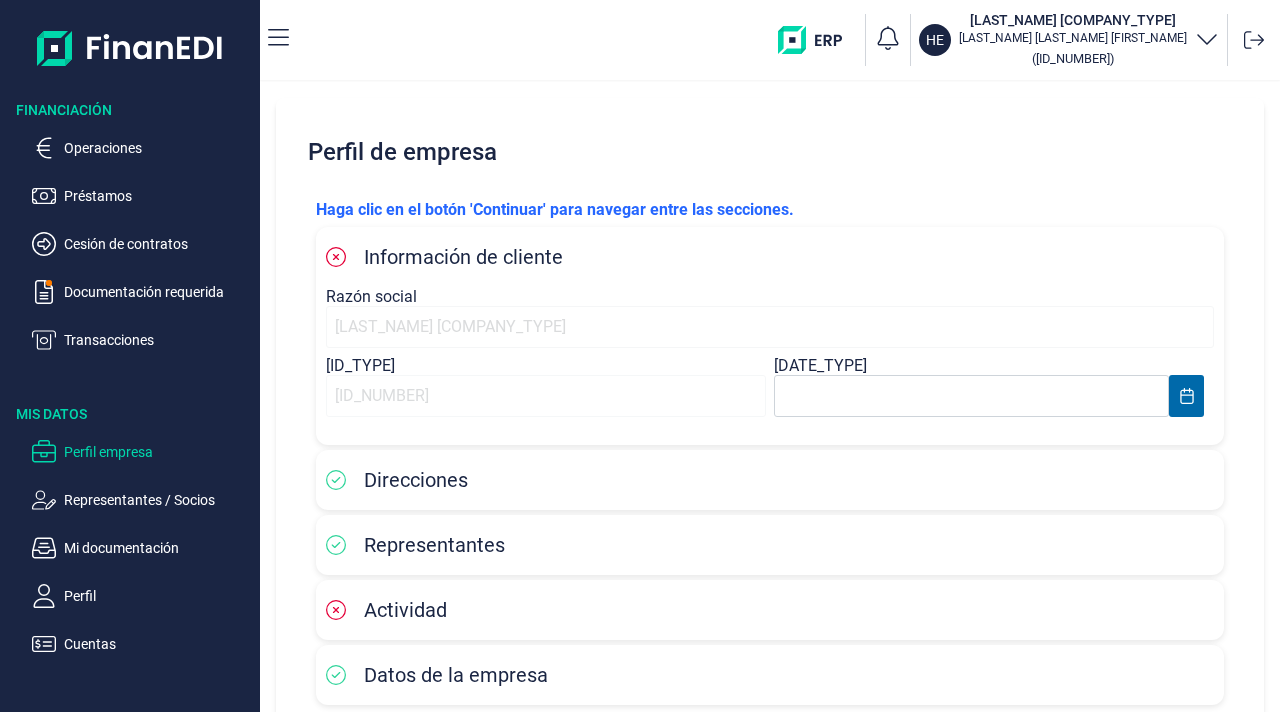 scroll, scrollTop: 104, scrollLeft: 0, axis: vertical 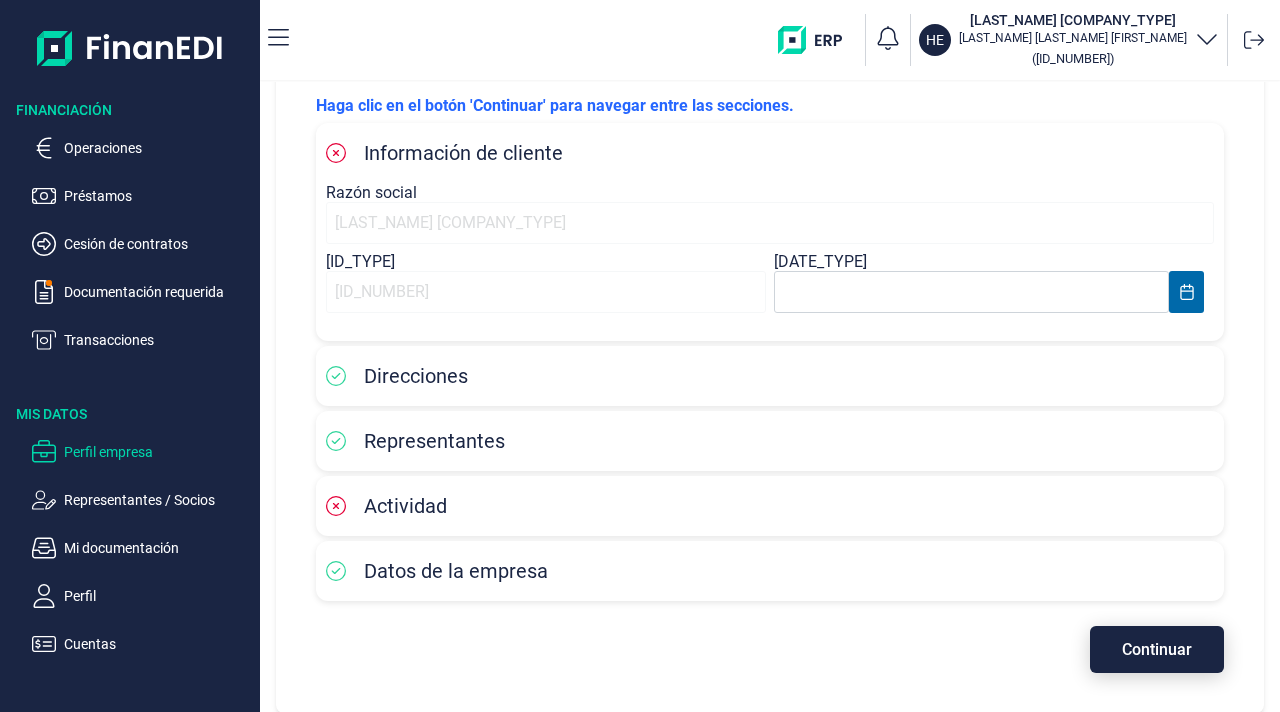 click on "Continuar" at bounding box center [1157, 649] 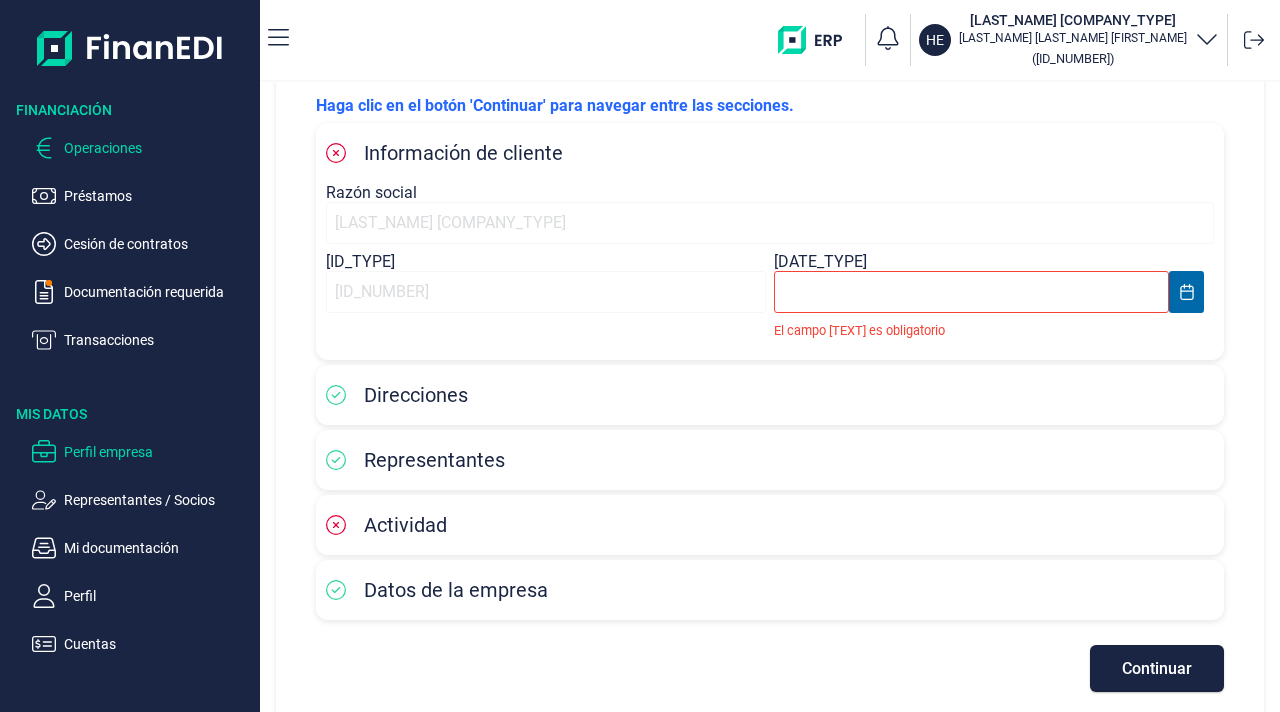 click on "Operaciones" at bounding box center (158, 148) 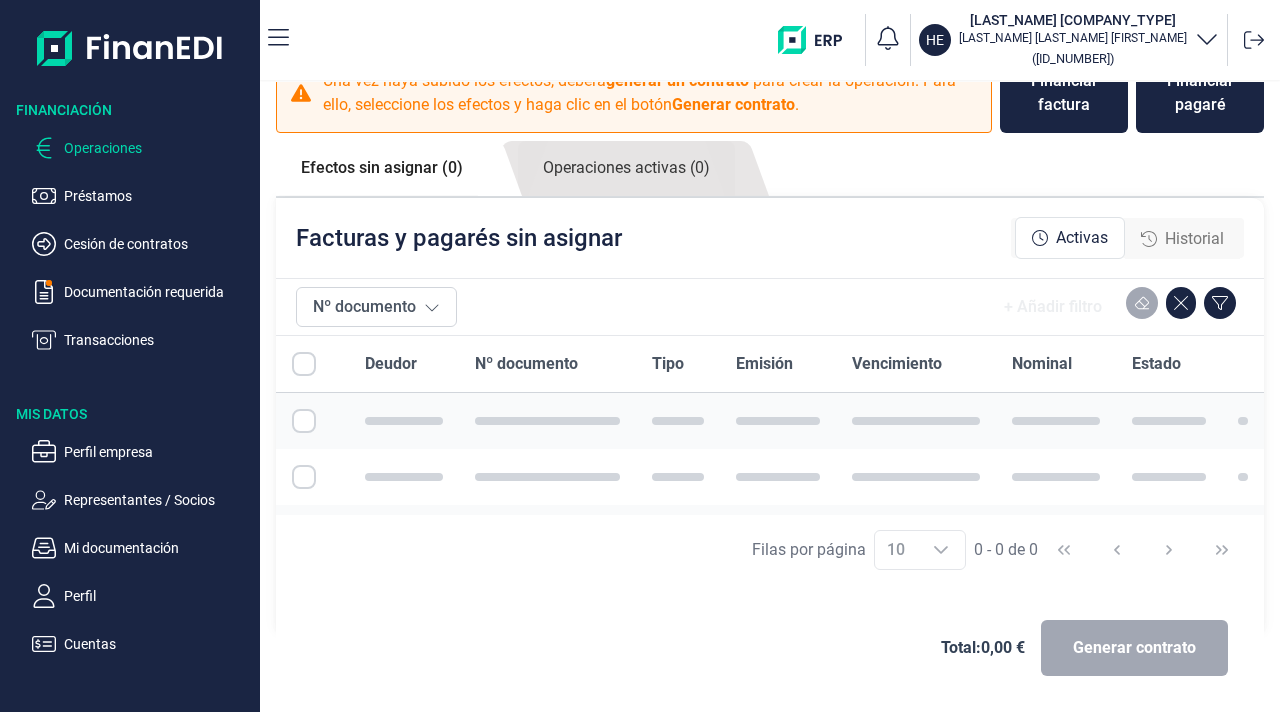 scroll, scrollTop: 0, scrollLeft: 0, axis: both 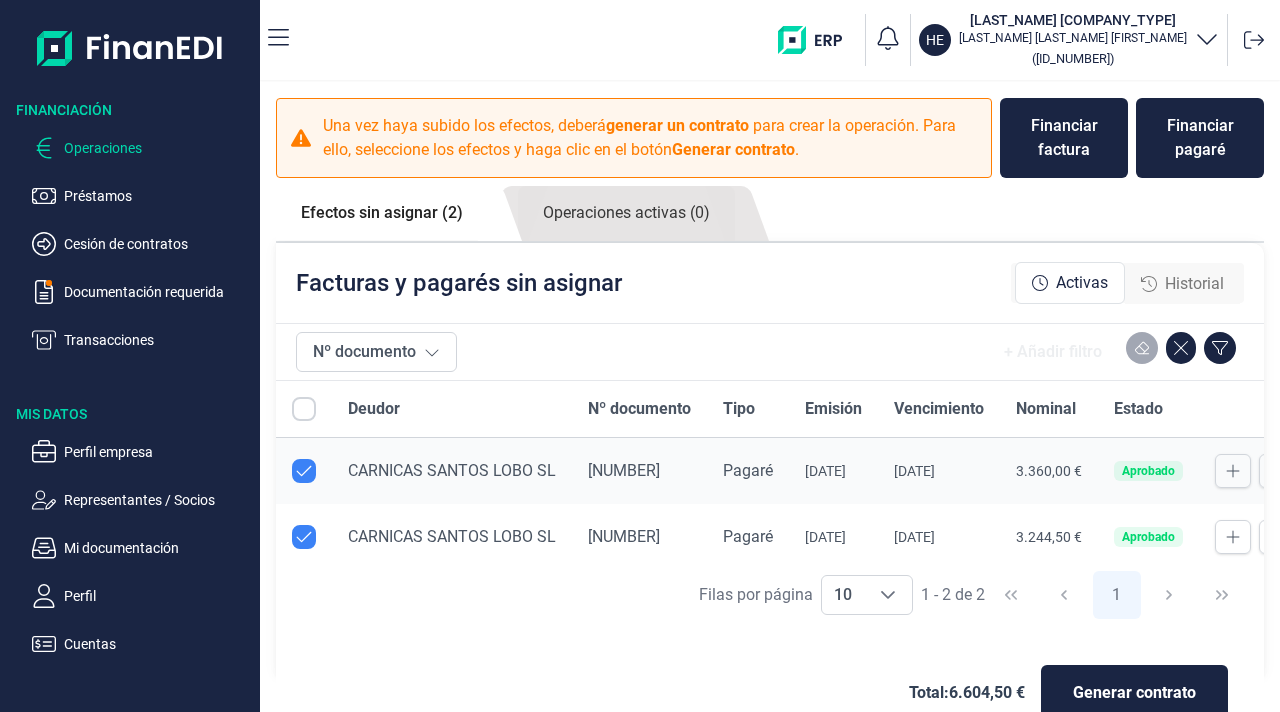checkbox on "true" 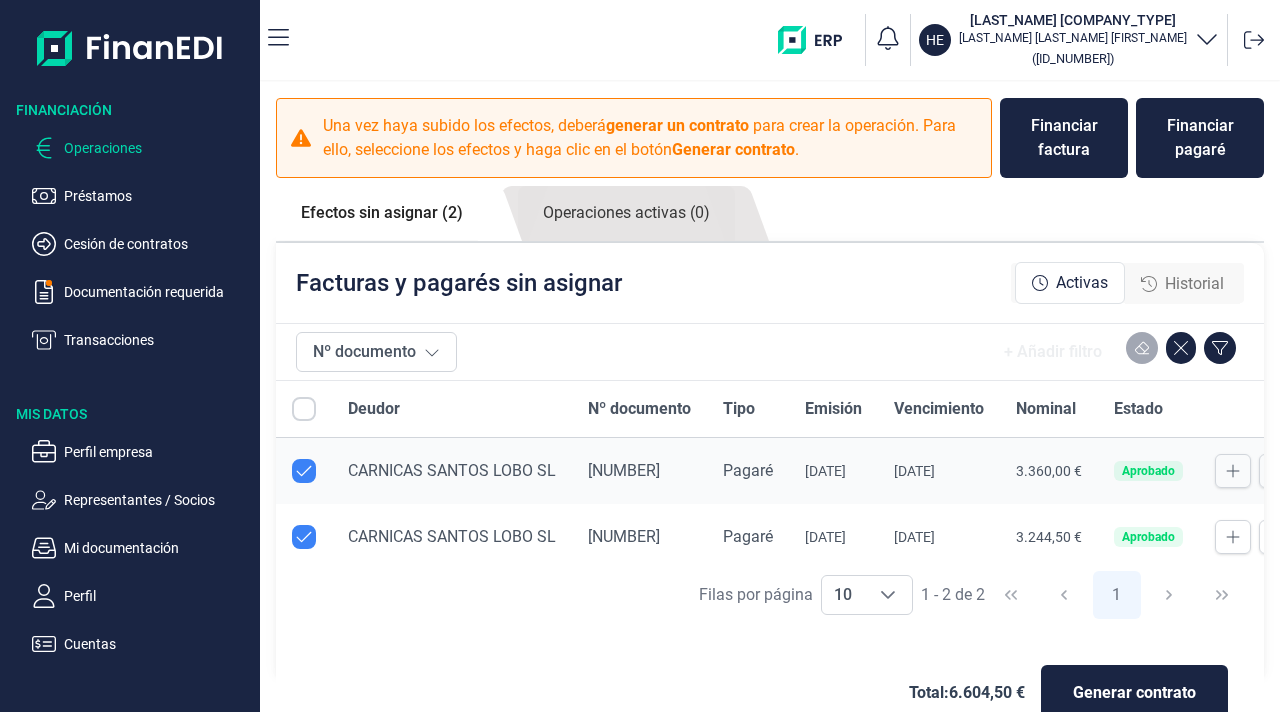 checkbox on "true" 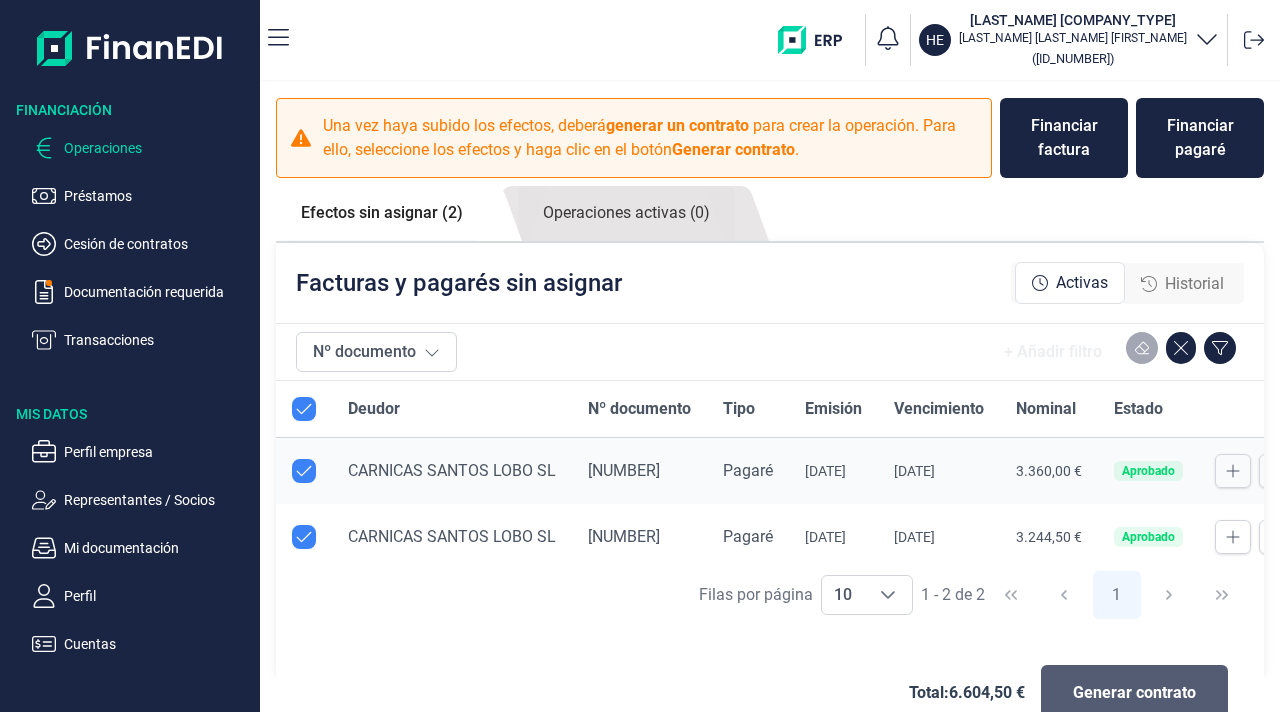 click on "Generar contrato" at bounding box center [1134, 693] 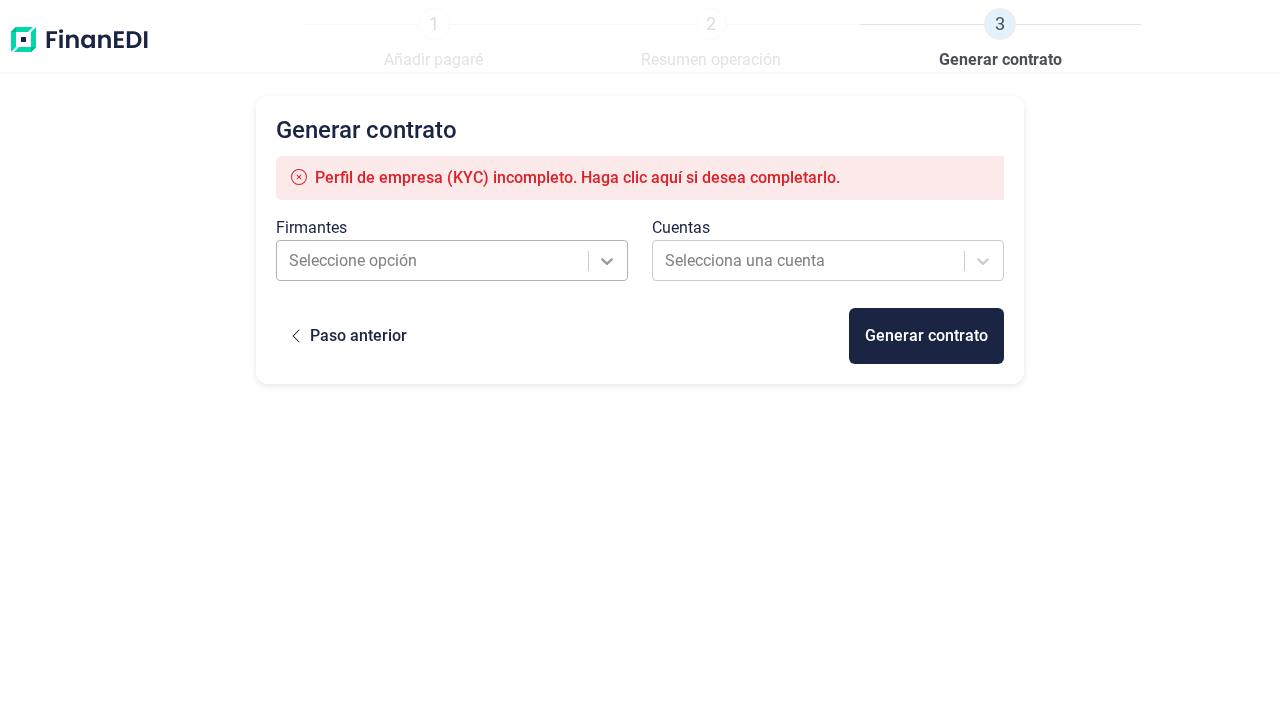 click at bounding box center (607, 261) 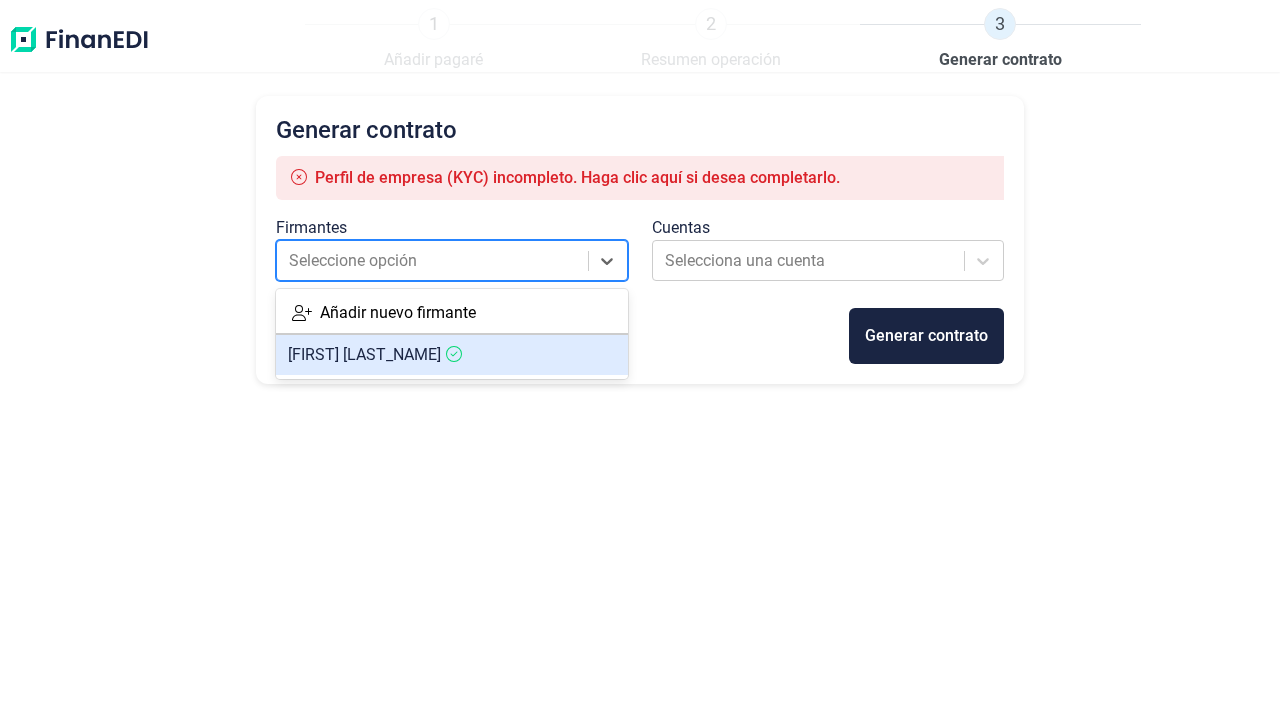 click on "[FIRST] [LAST]" at bounding box center [452, 355] 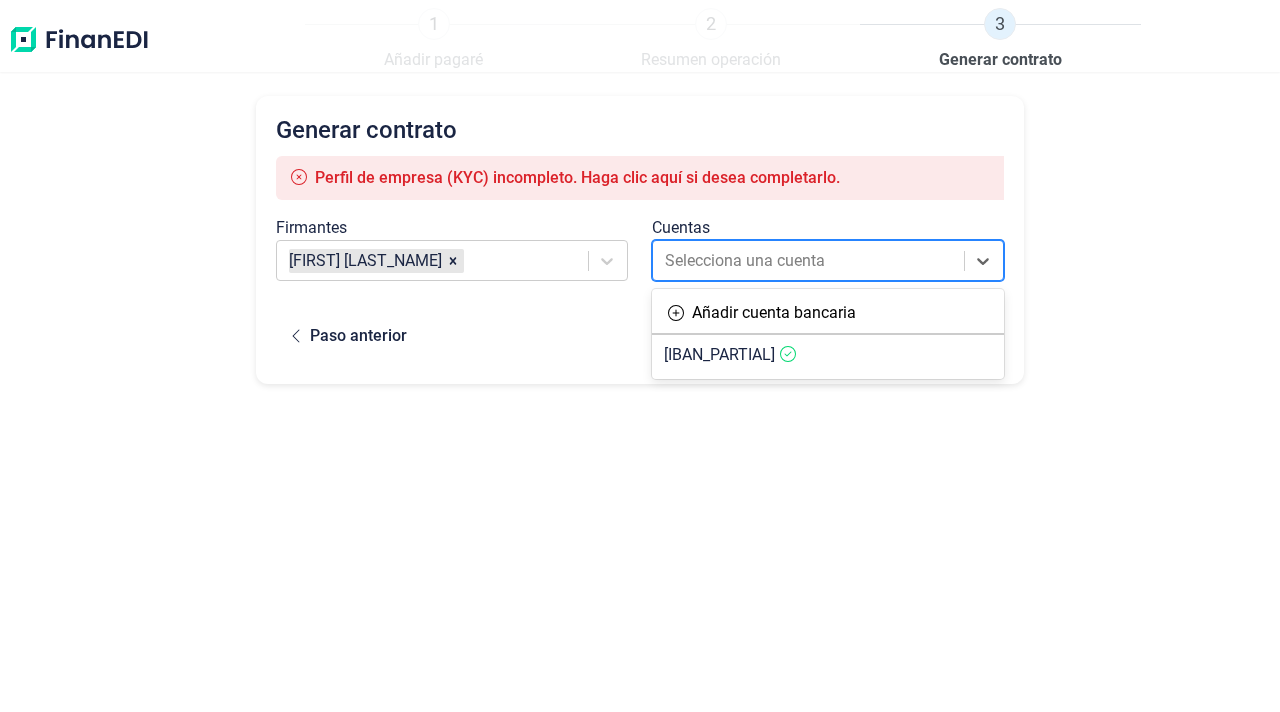 click at bounding box center [810, 261] 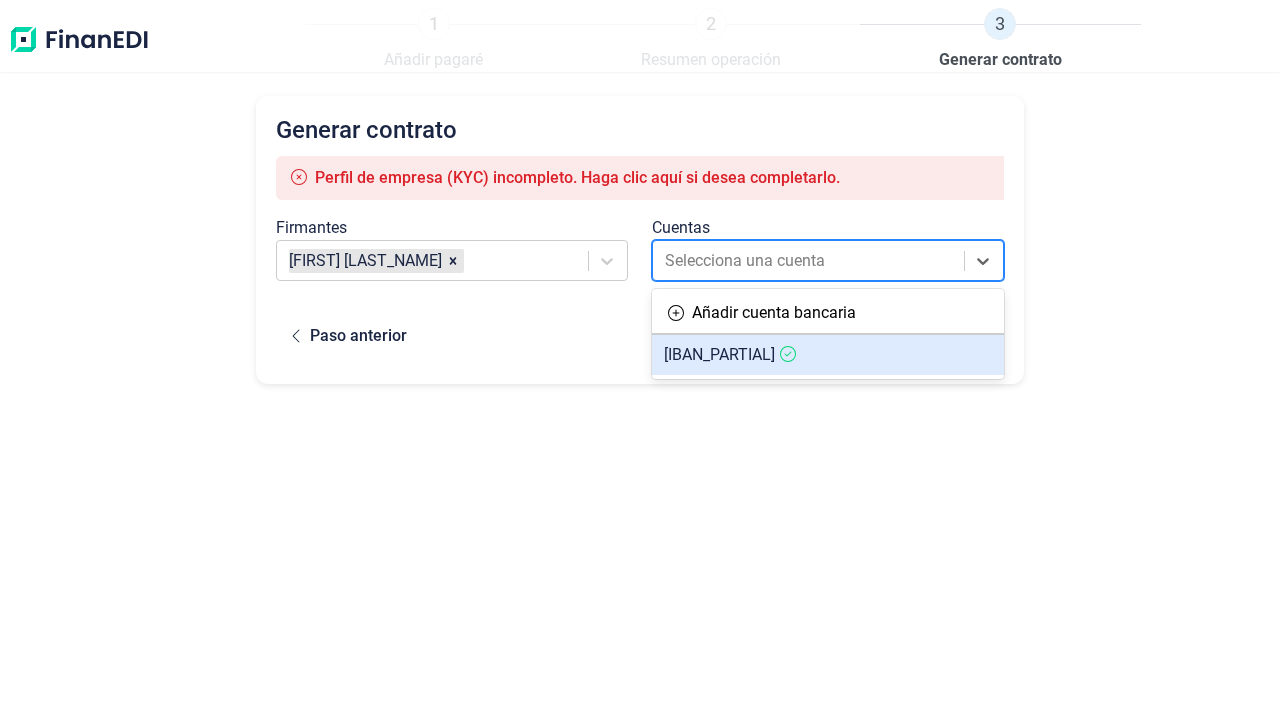 click on "[IBAN_PARTIAL]" at bounding box center (719, 354) 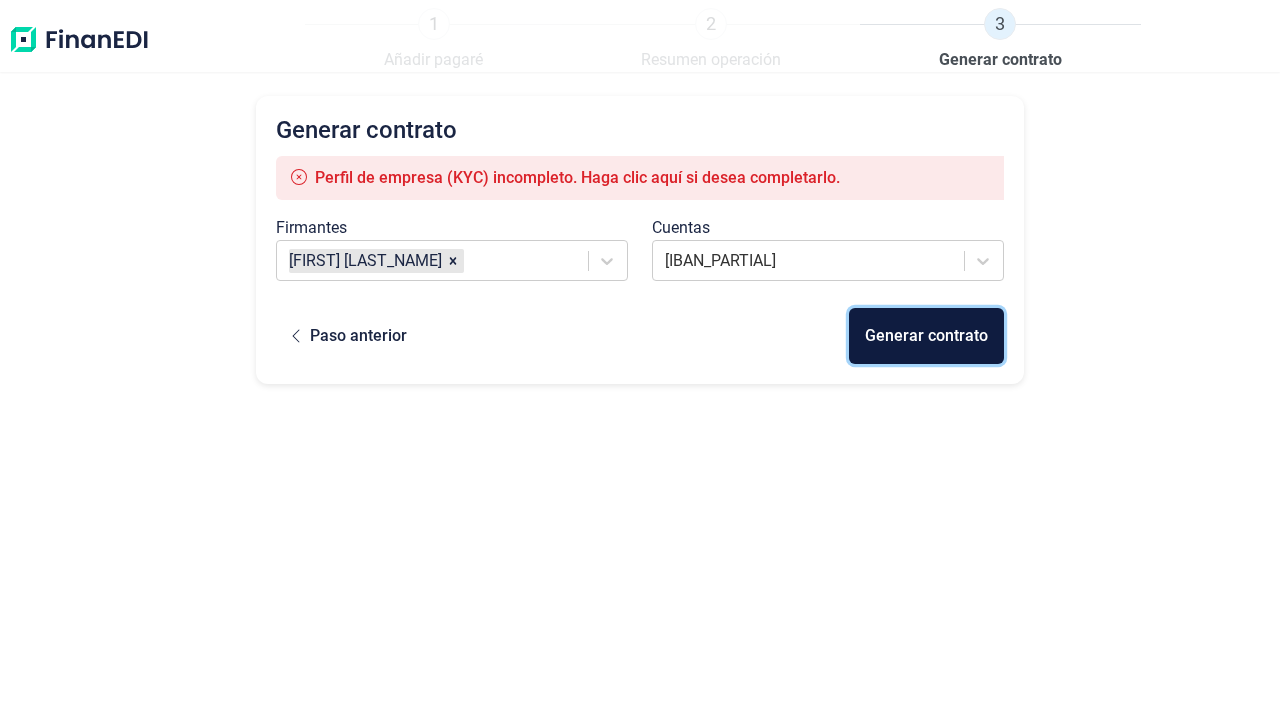 click on "Generar contrato" at bounding box center (926, 336) 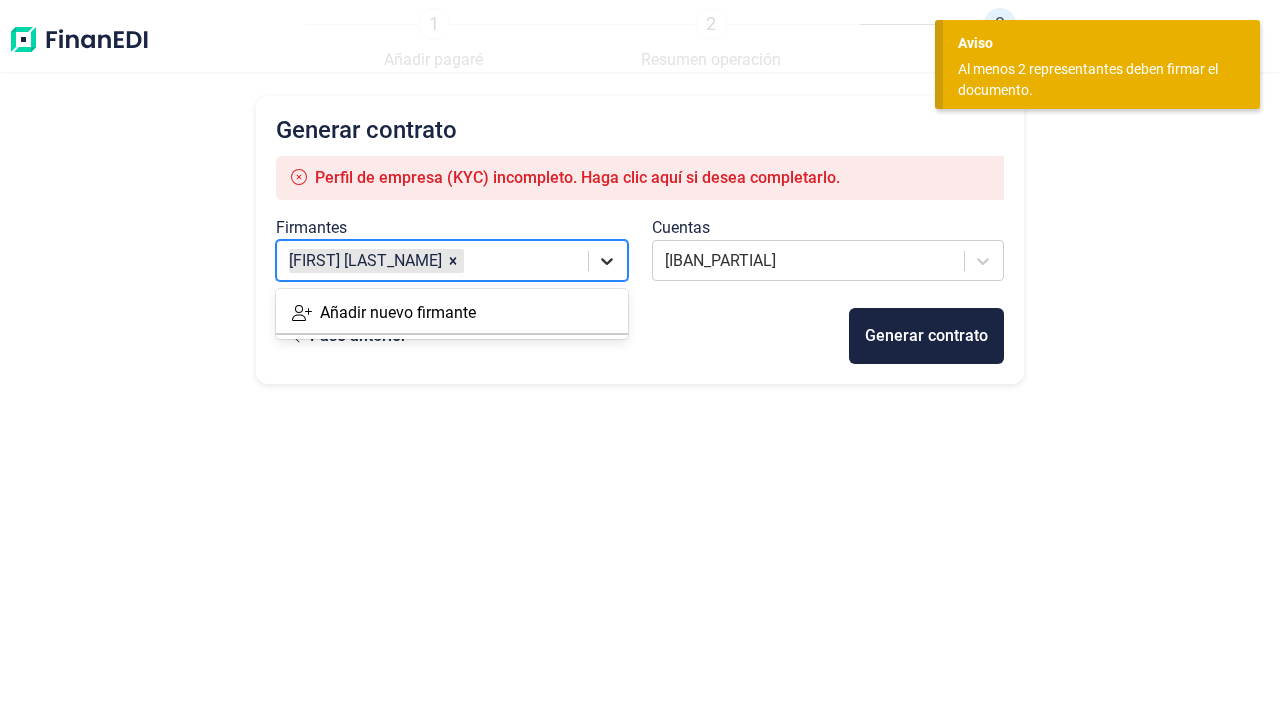 click 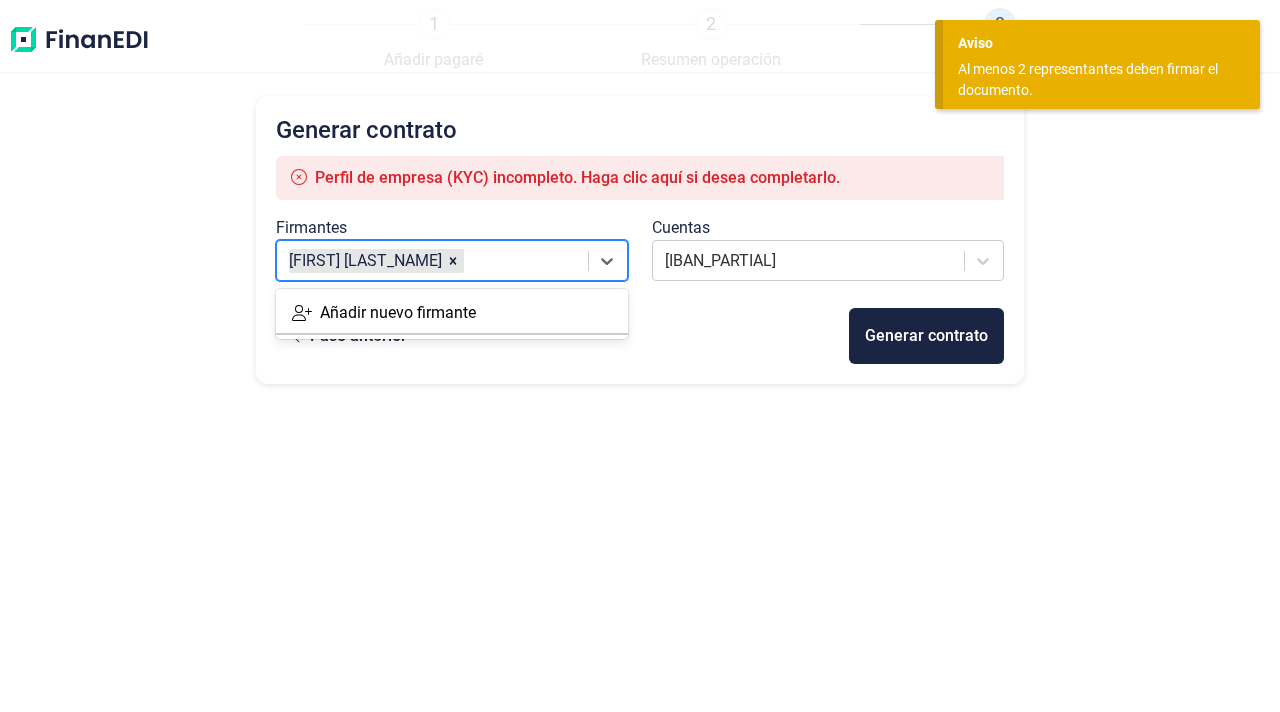 click on "Añadir nuevo firmante" at bounding box center (386, 313) 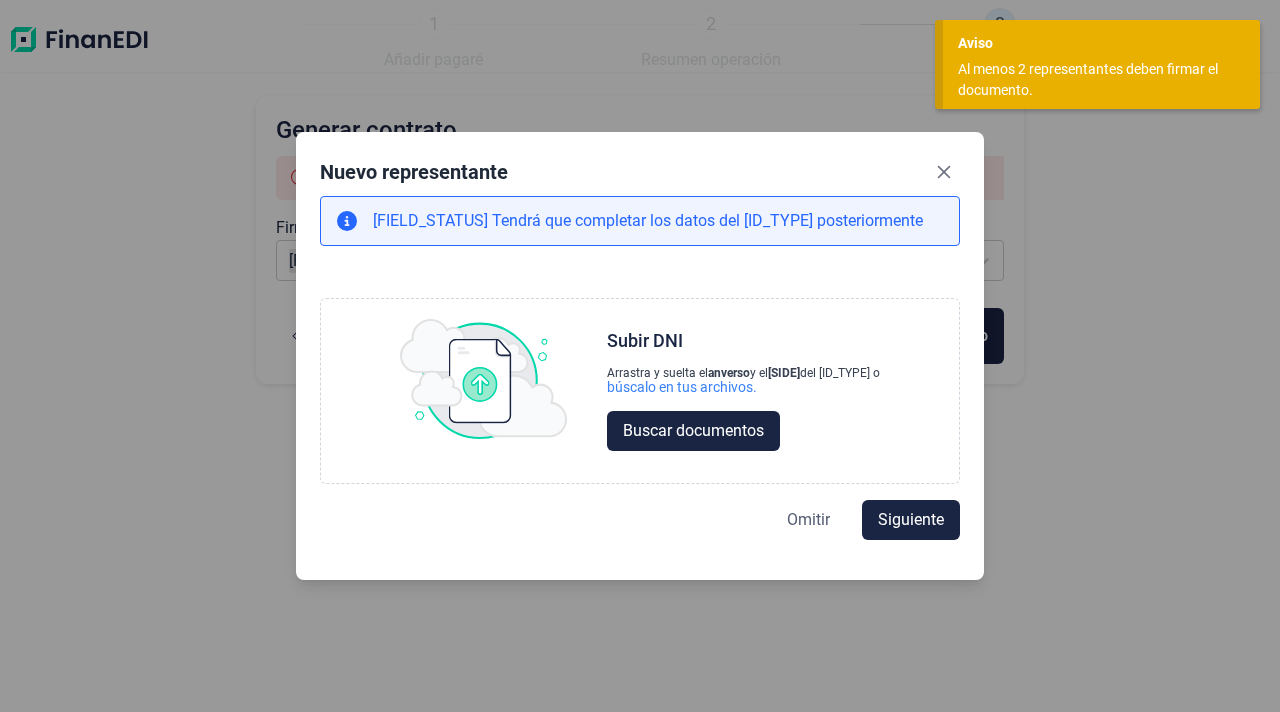 click on "Omitir" at bounding box center (808, 520) 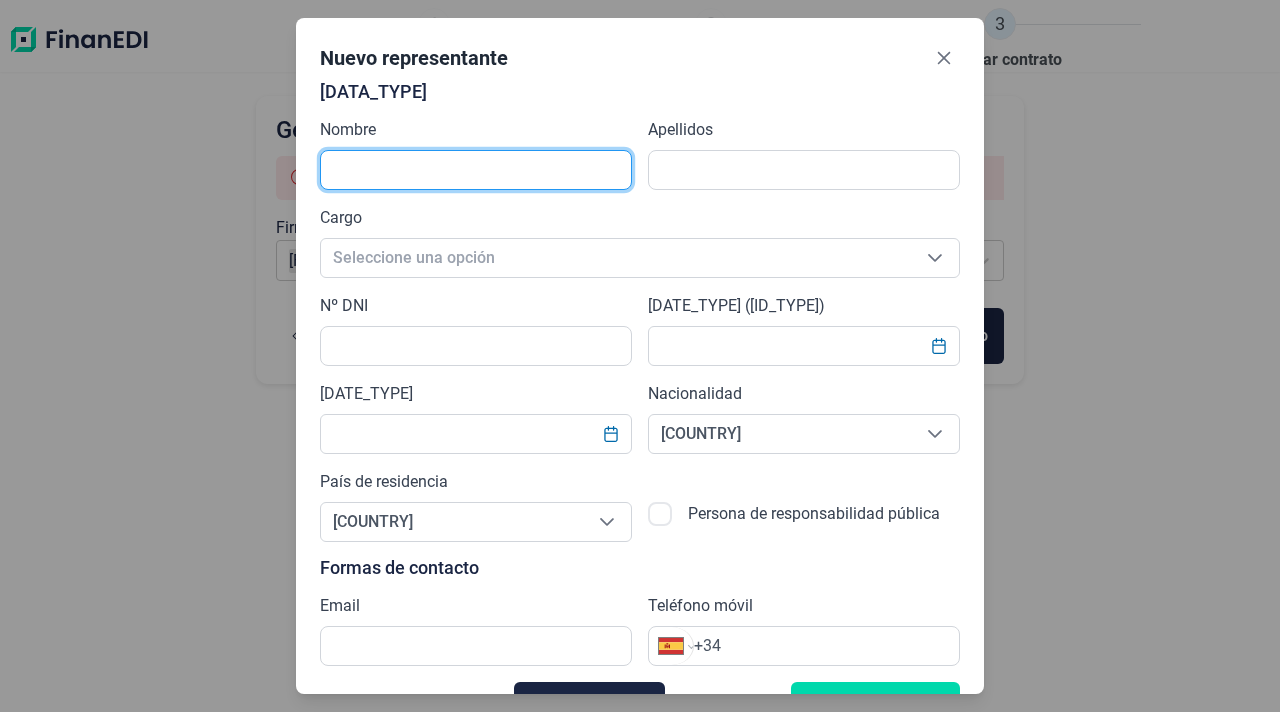 click at bounding box center [476, 170] 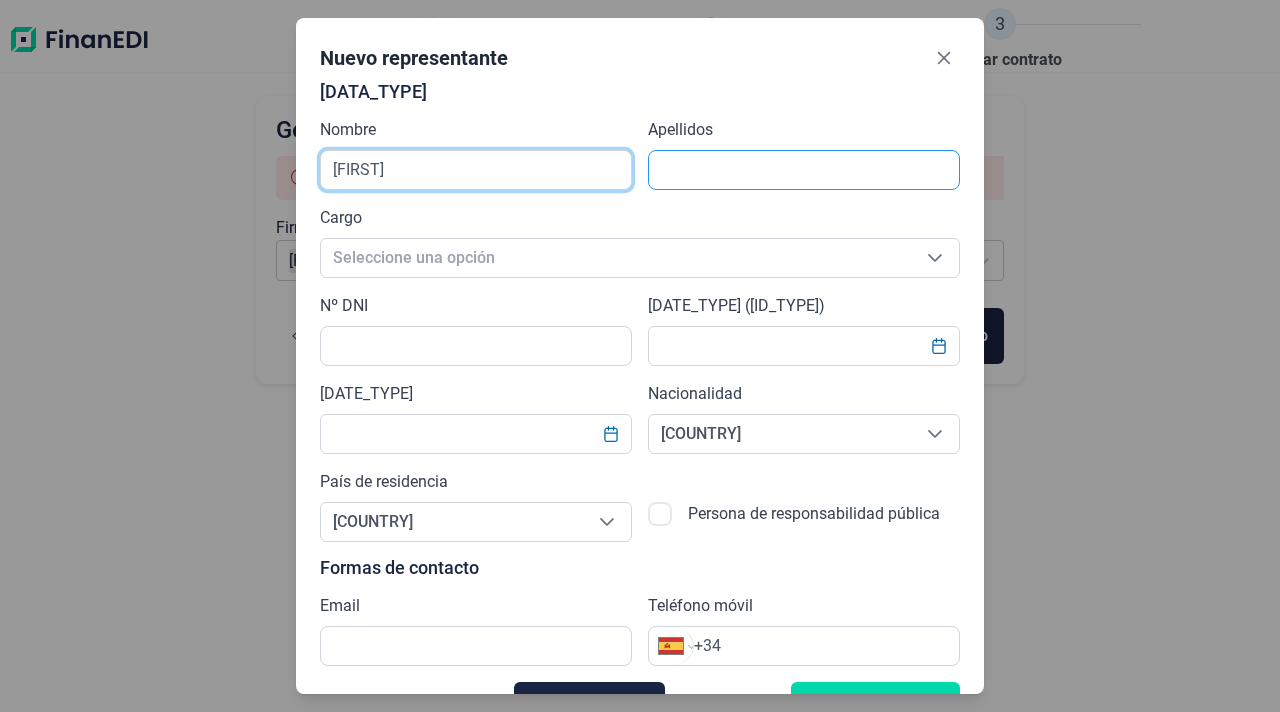 type on "[FIRST]" 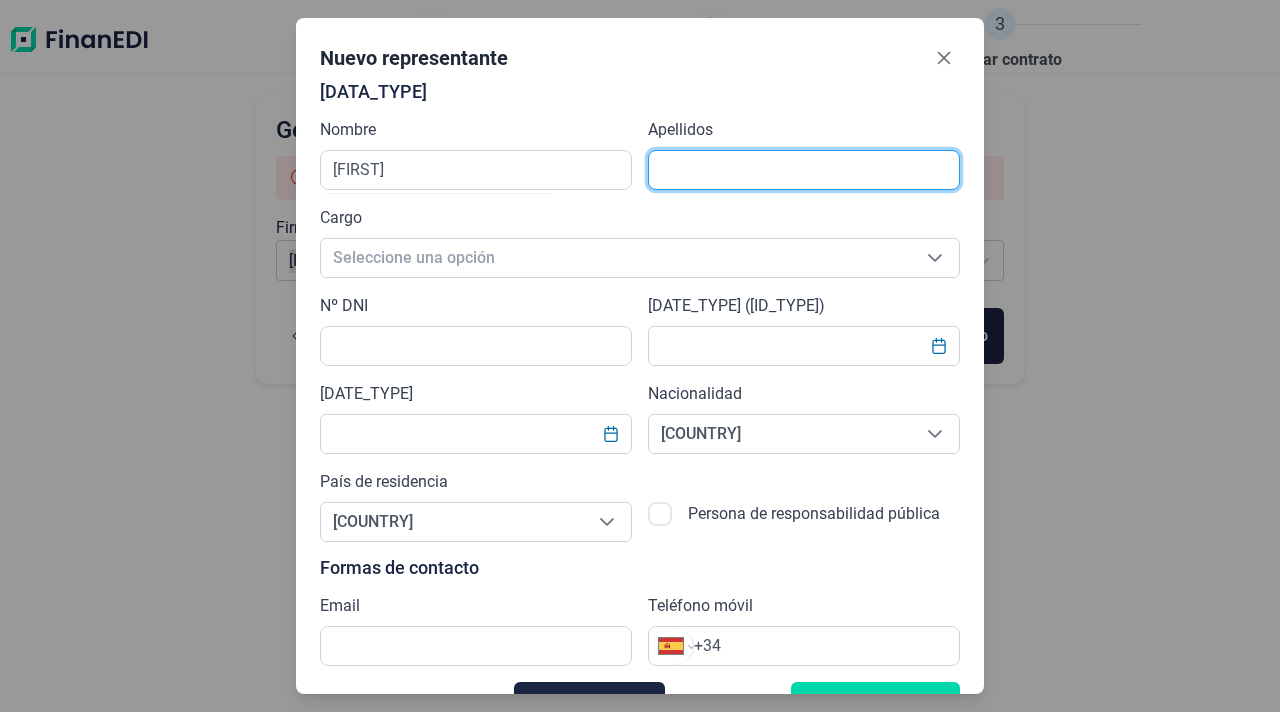 click at bounding box center (804, 170) 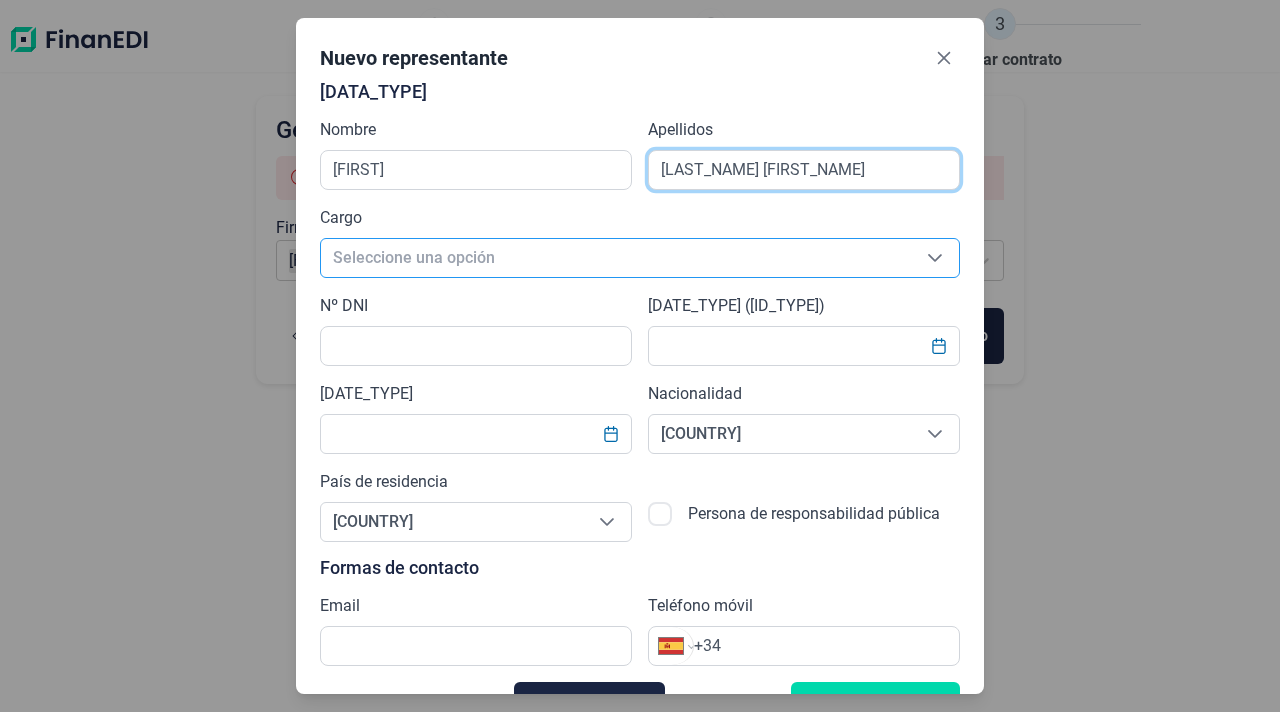 type on "[LAST_NAME] [FIRST_NAME]" 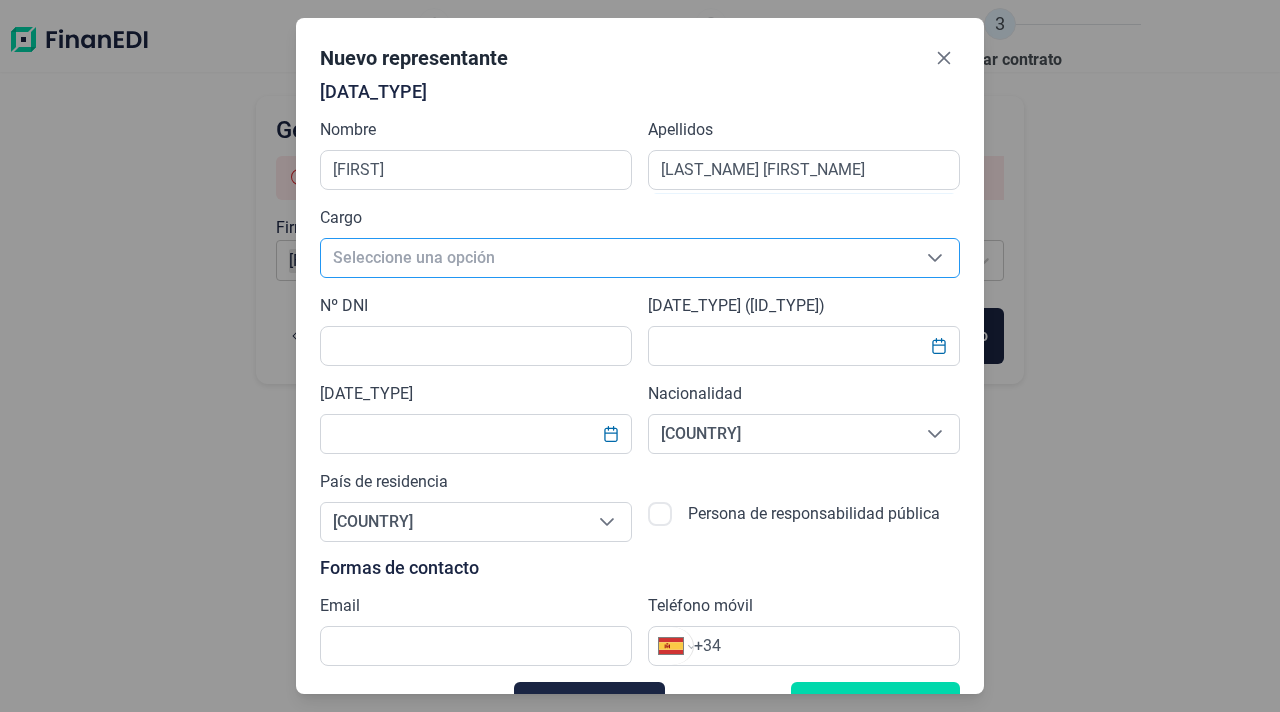 click on "Seleccione una opción" at bounding box center [616, 258] 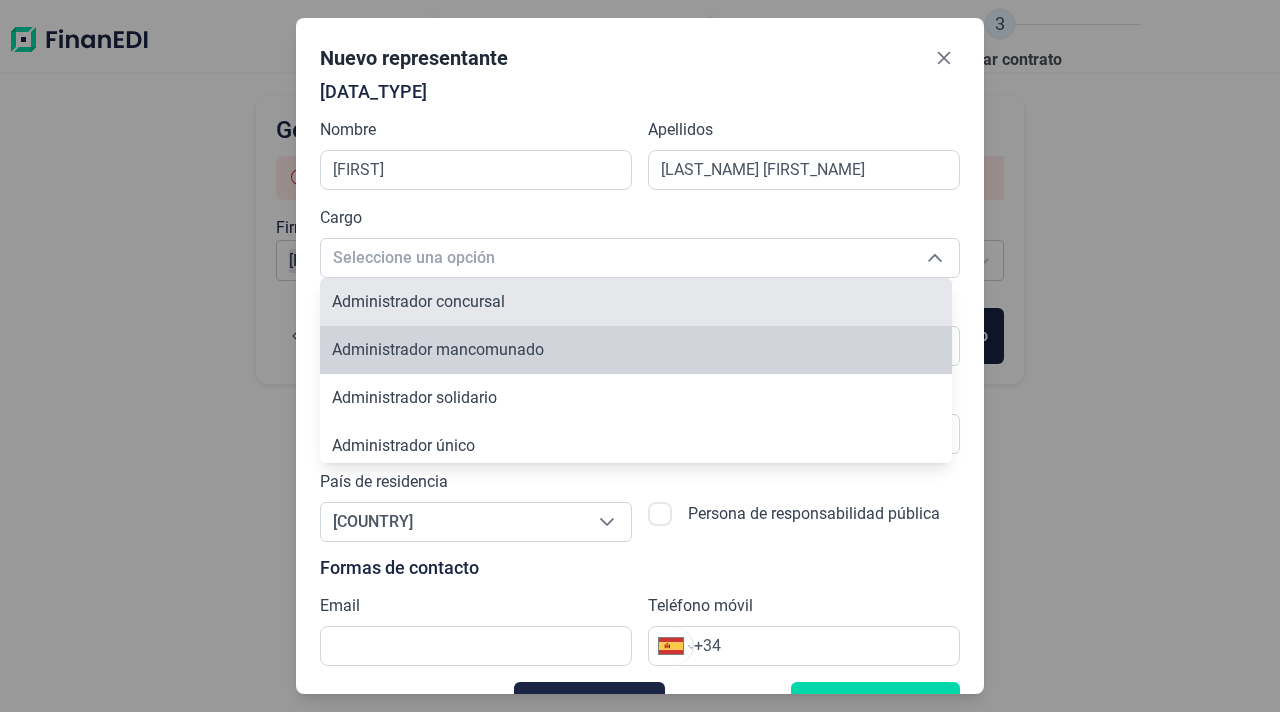 drag, startPoint x: 626, startPoint y: 335, endPoint x: 597, endPoint y: 304, distance: 42.44997 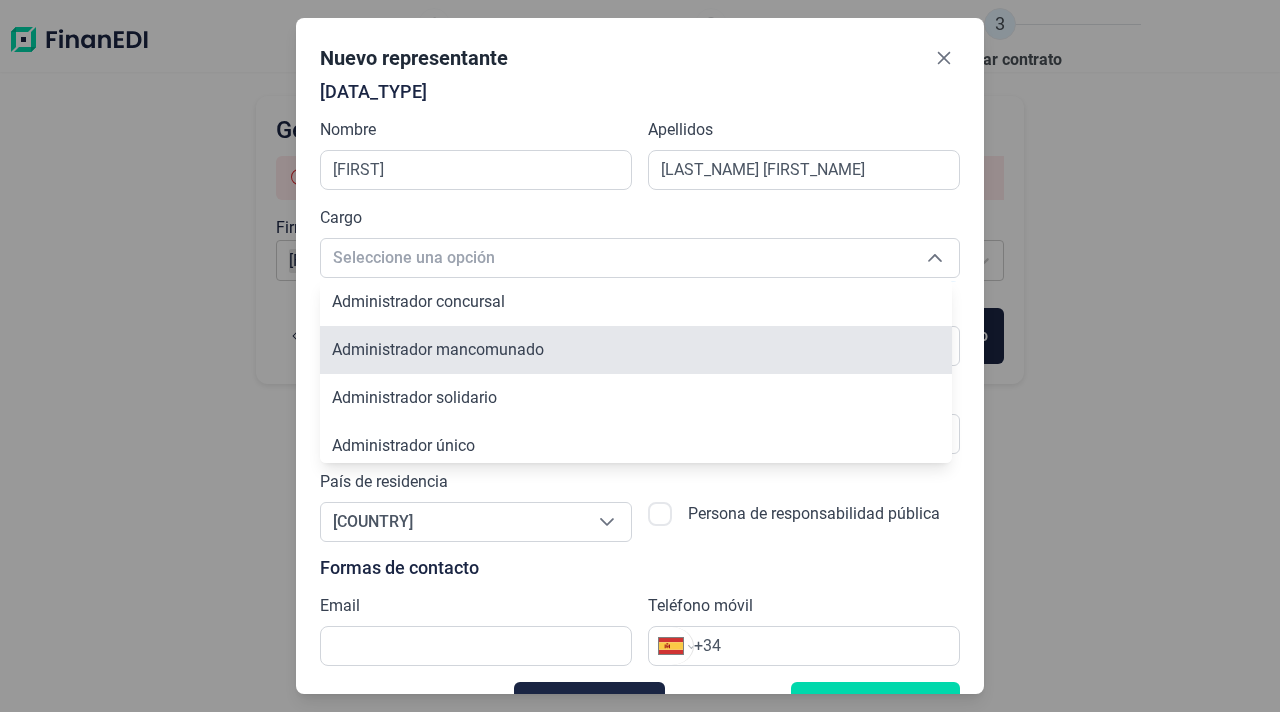 click on "Administrador mancomunado" at bounding box center (636, 350) 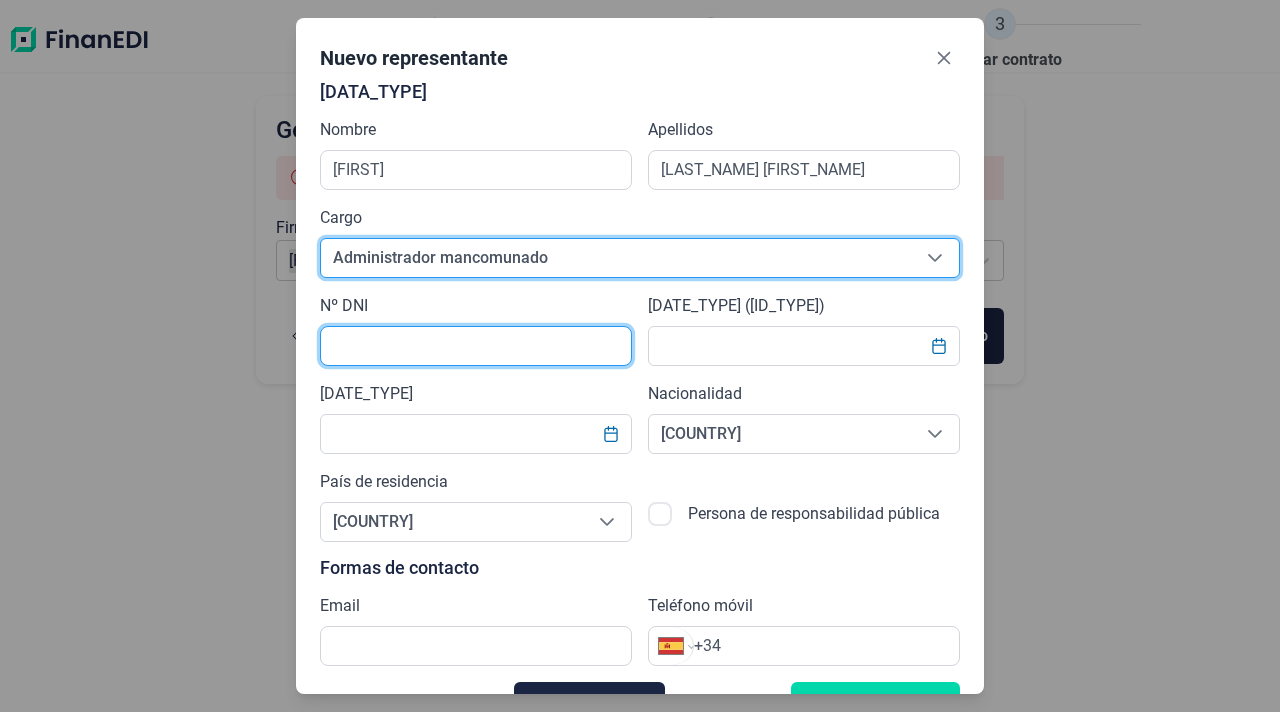 click at bounding box center [476, 346] 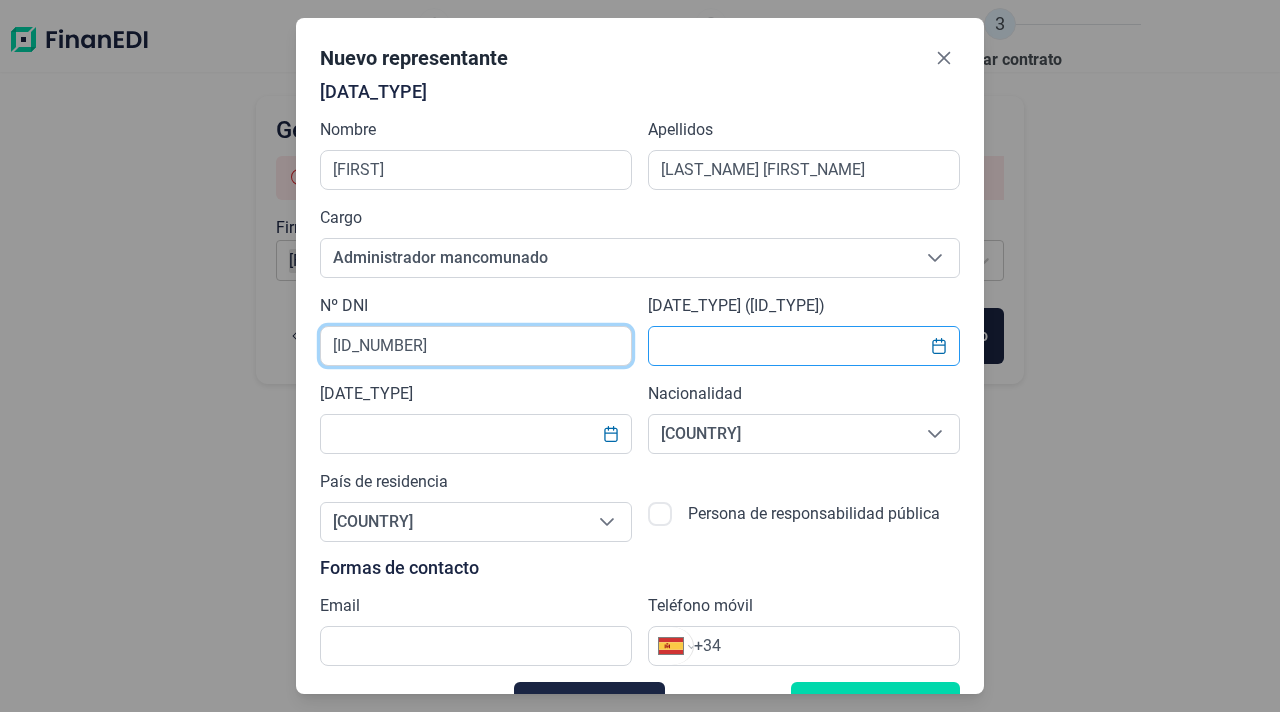 type on "[ID_NUMBER]" 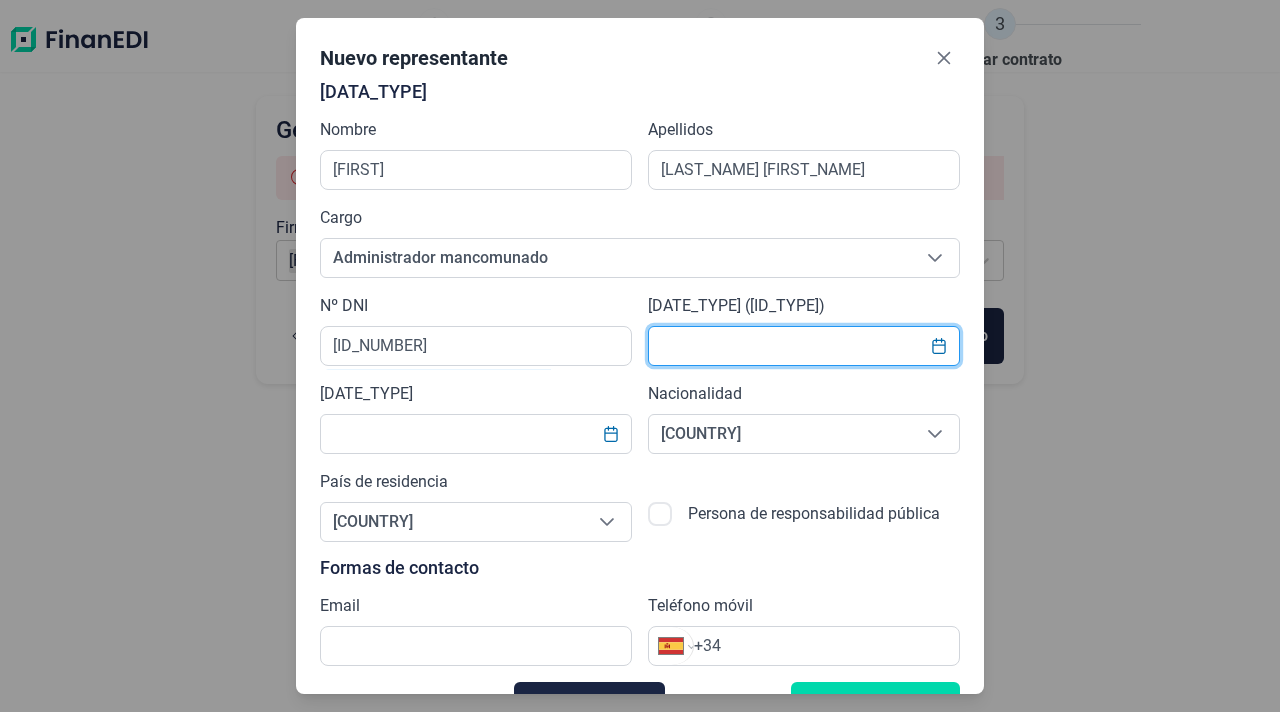 click at bounding box center (804, 346) 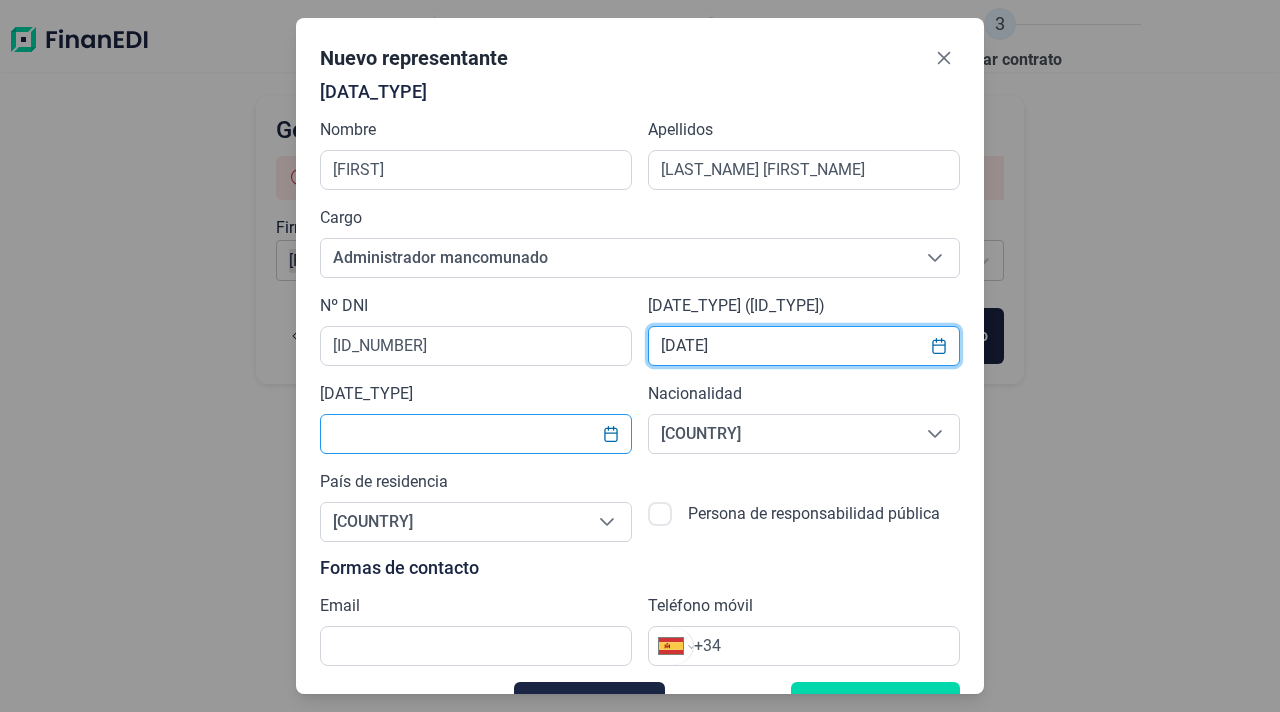 type on "[DATE]" 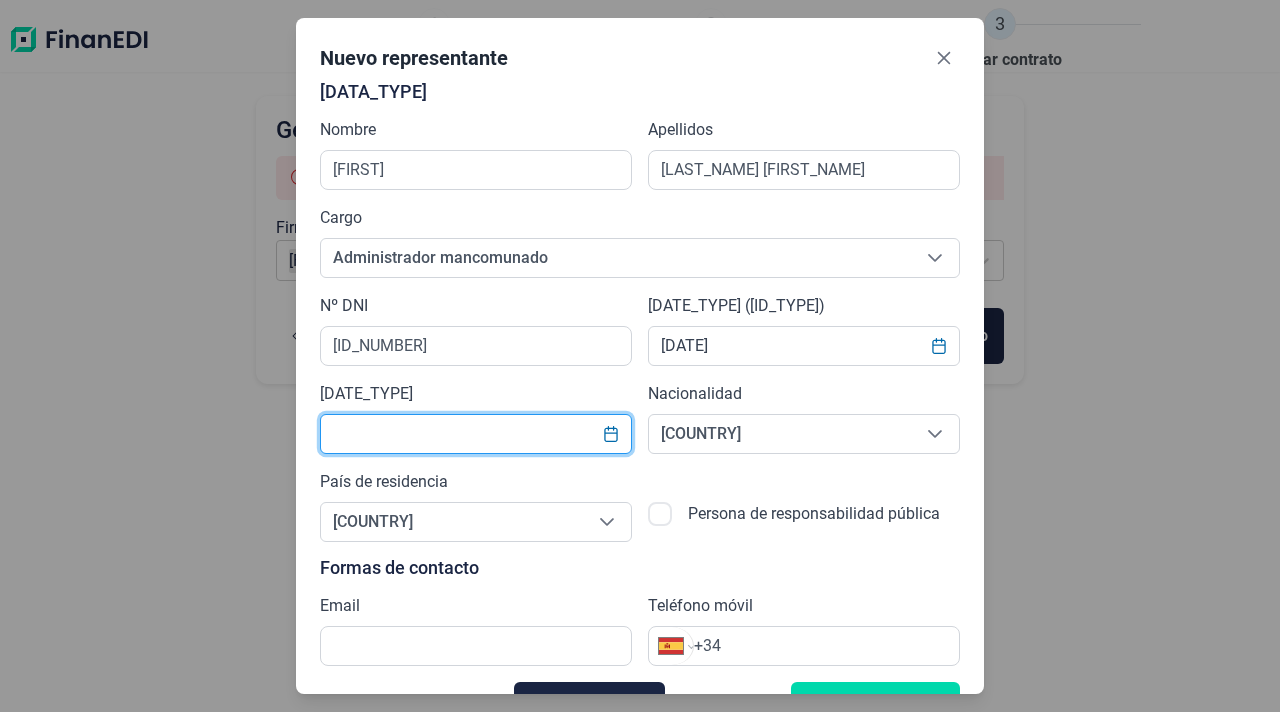 click at bounding box center [476, 434] 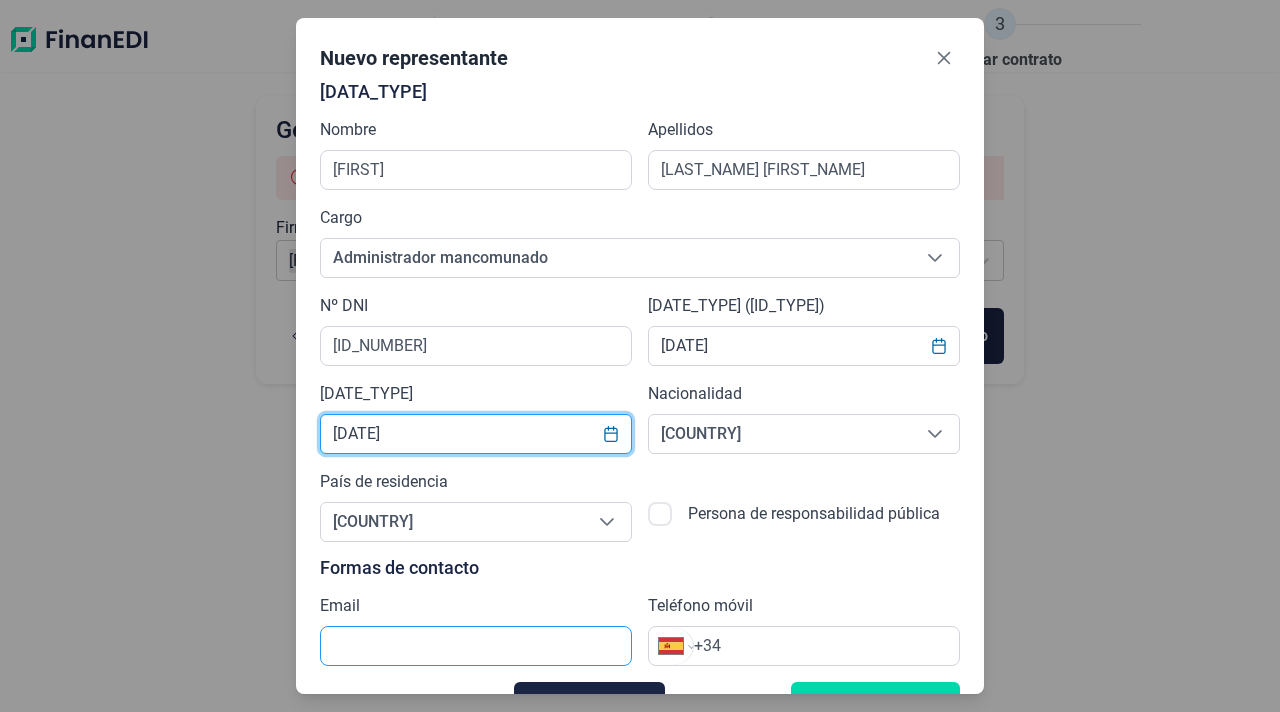 type on "[DATE]" 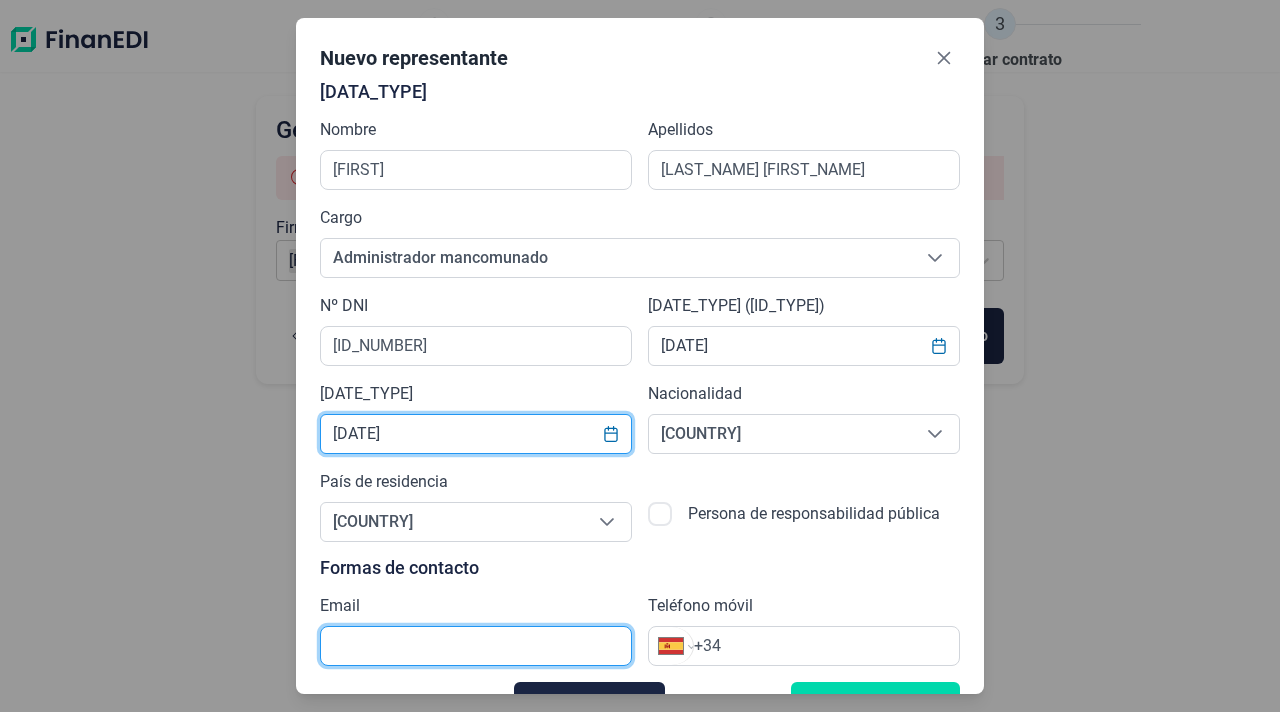 click at bounding box center [476, 646] 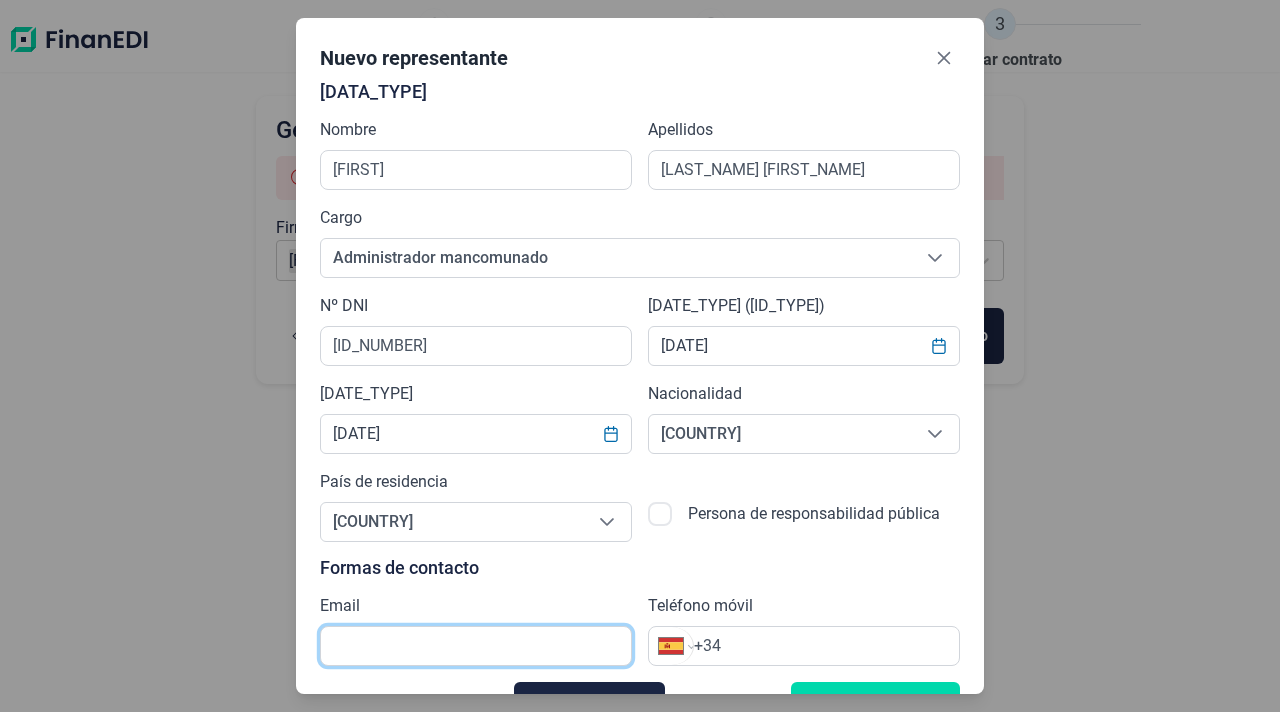 scroll, scrollTop: 43, scrollLeft: 0, axis: vertical 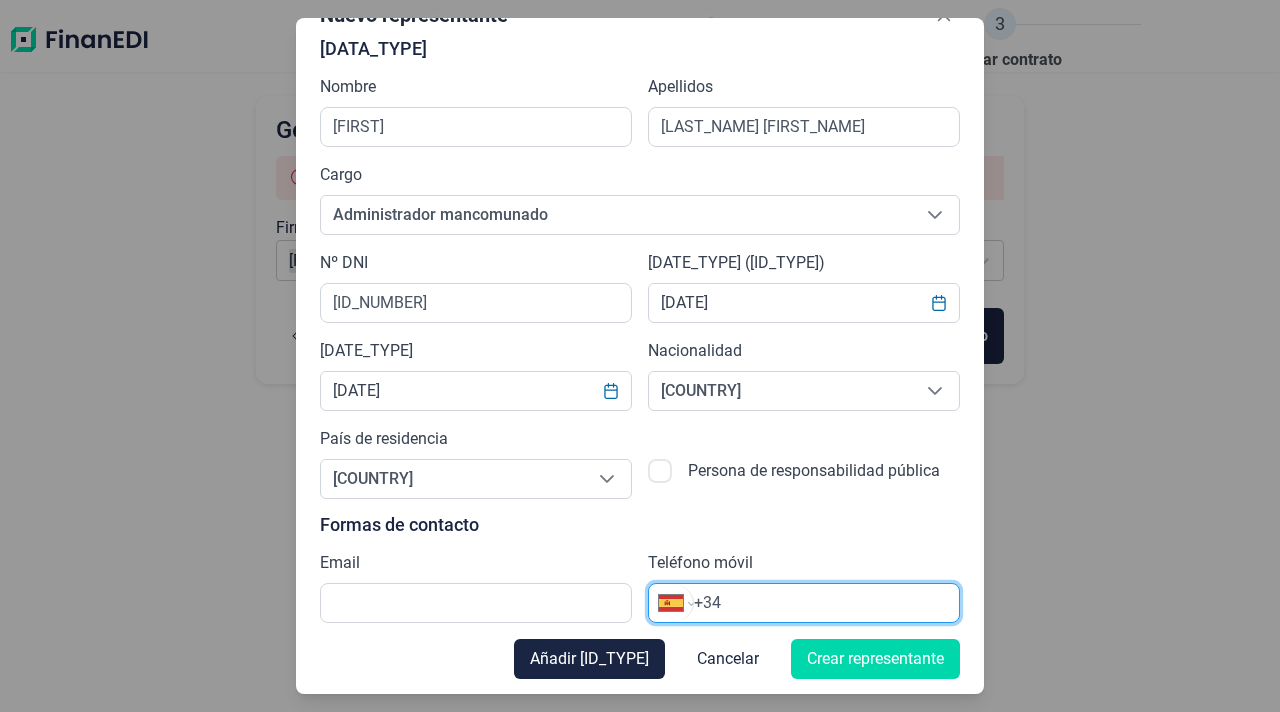 click on "+34" at bounding box center (826, 603) 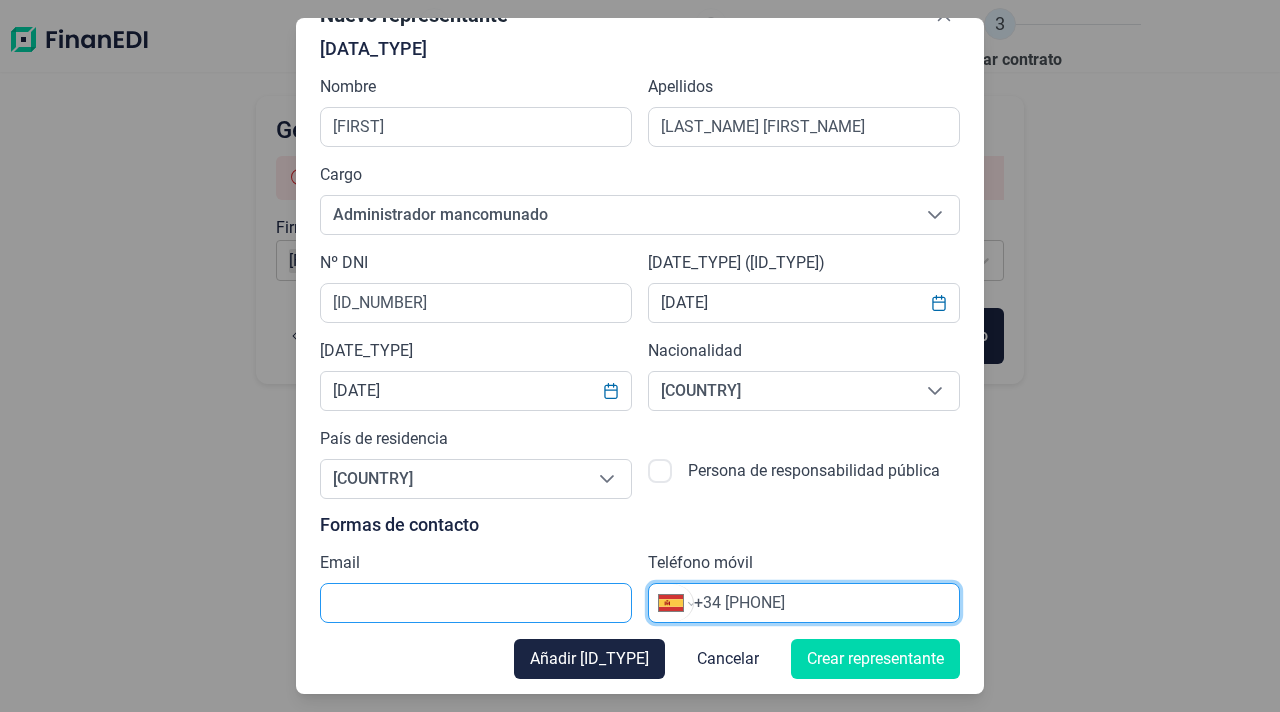type on "+34 [PHONE]" 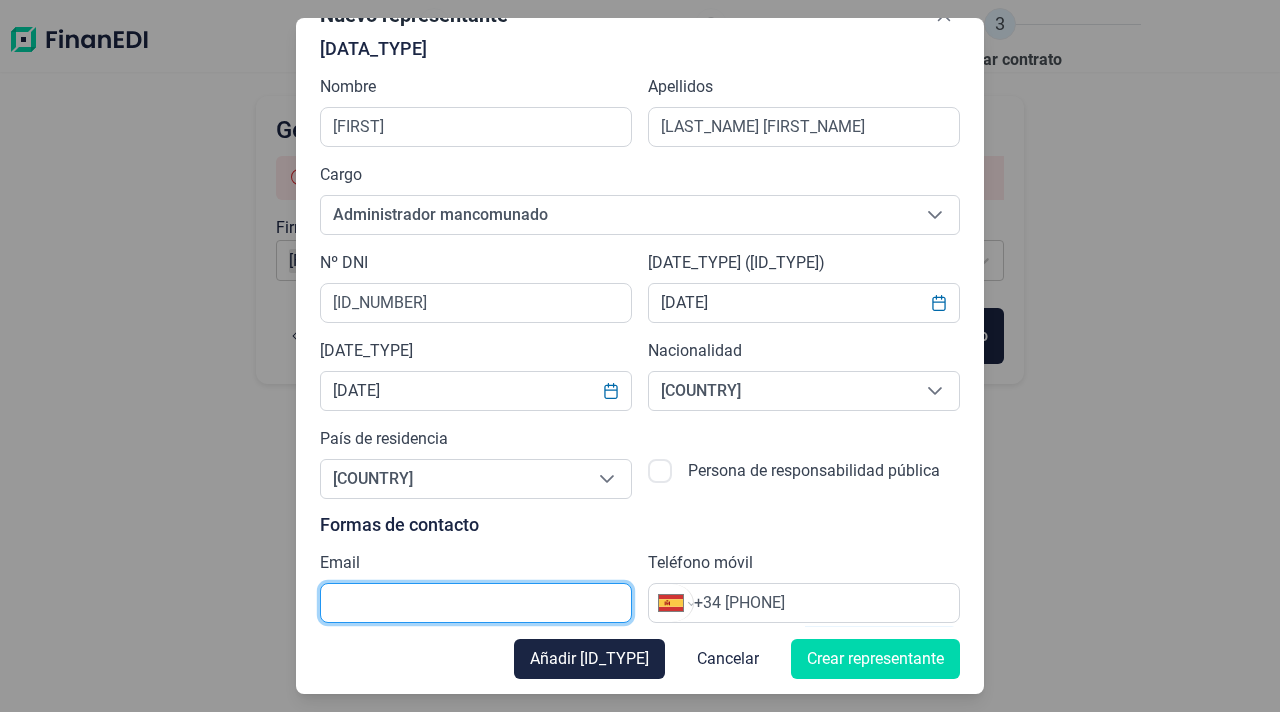click at bounding box center (476, 603) 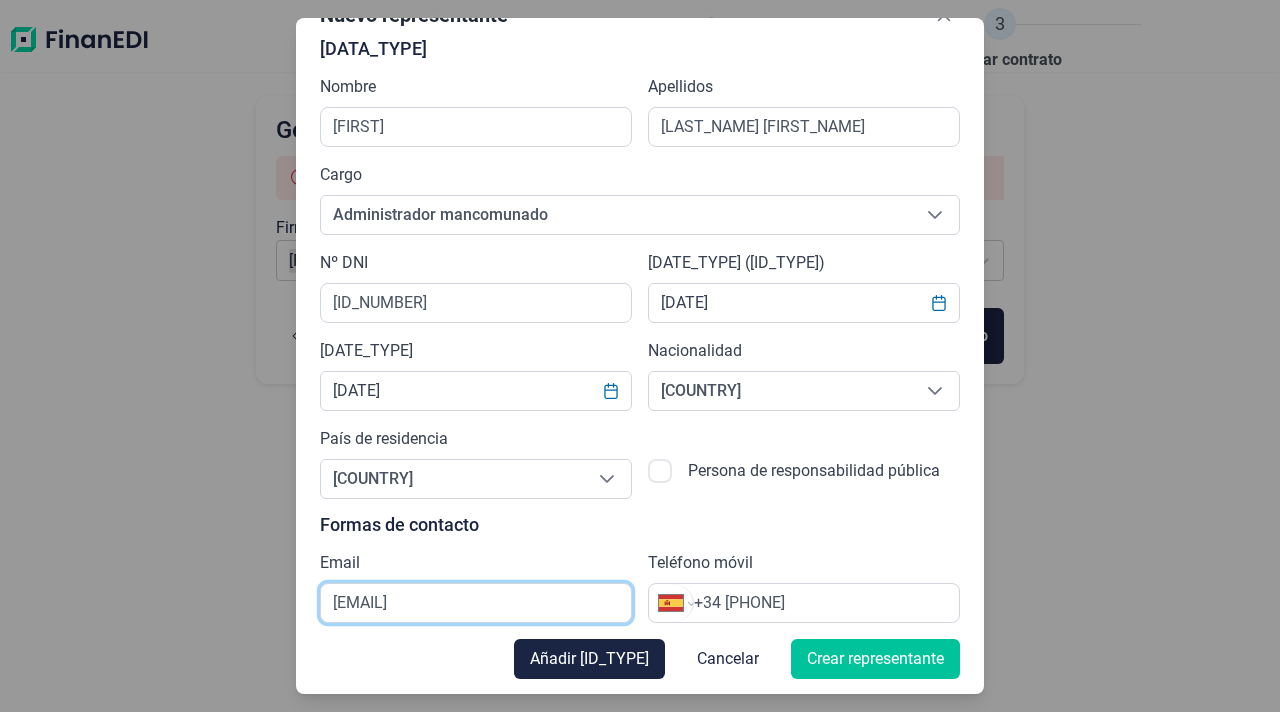 type on "[EMAIL]" 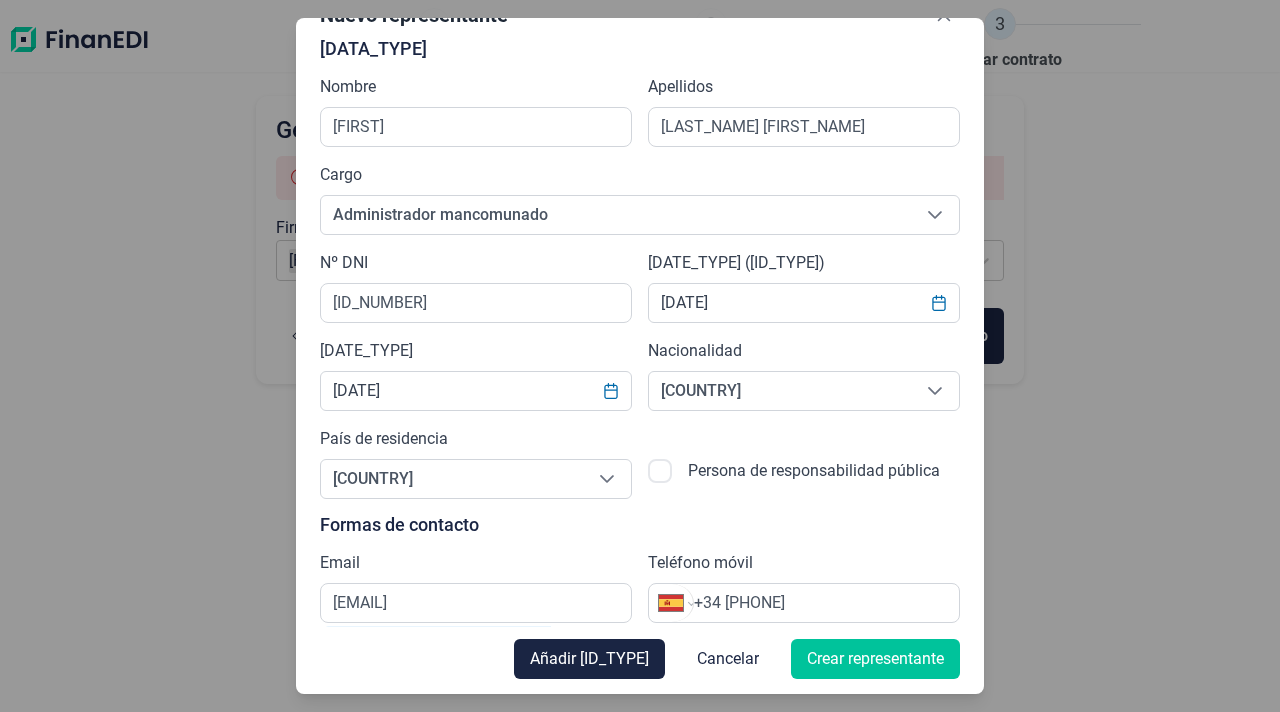 click on "Crear representante" at bounding box center (875, 659) 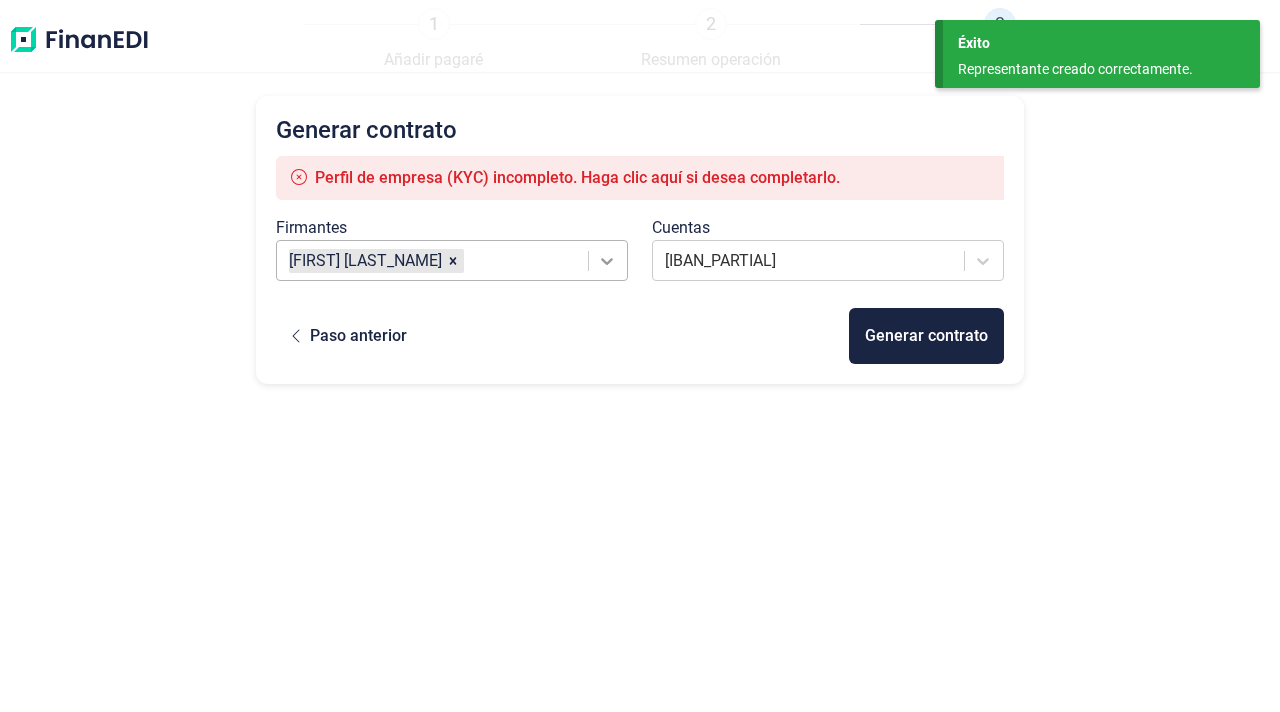 click 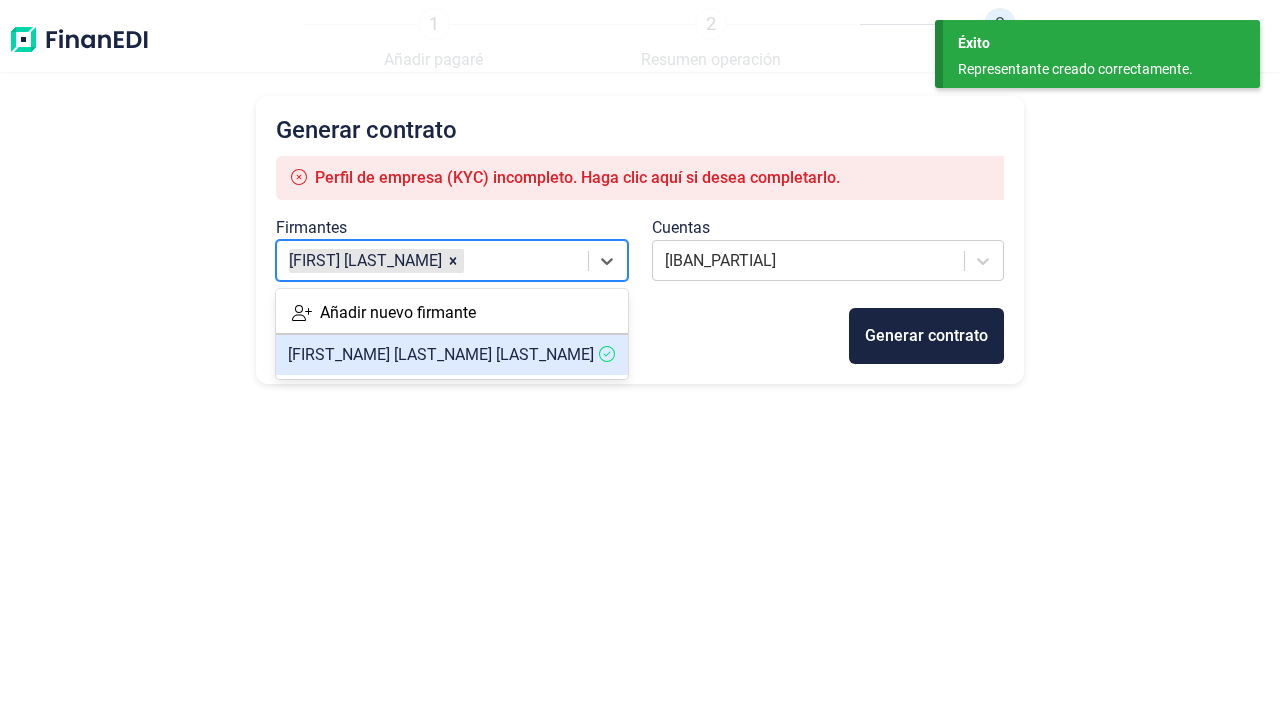 click 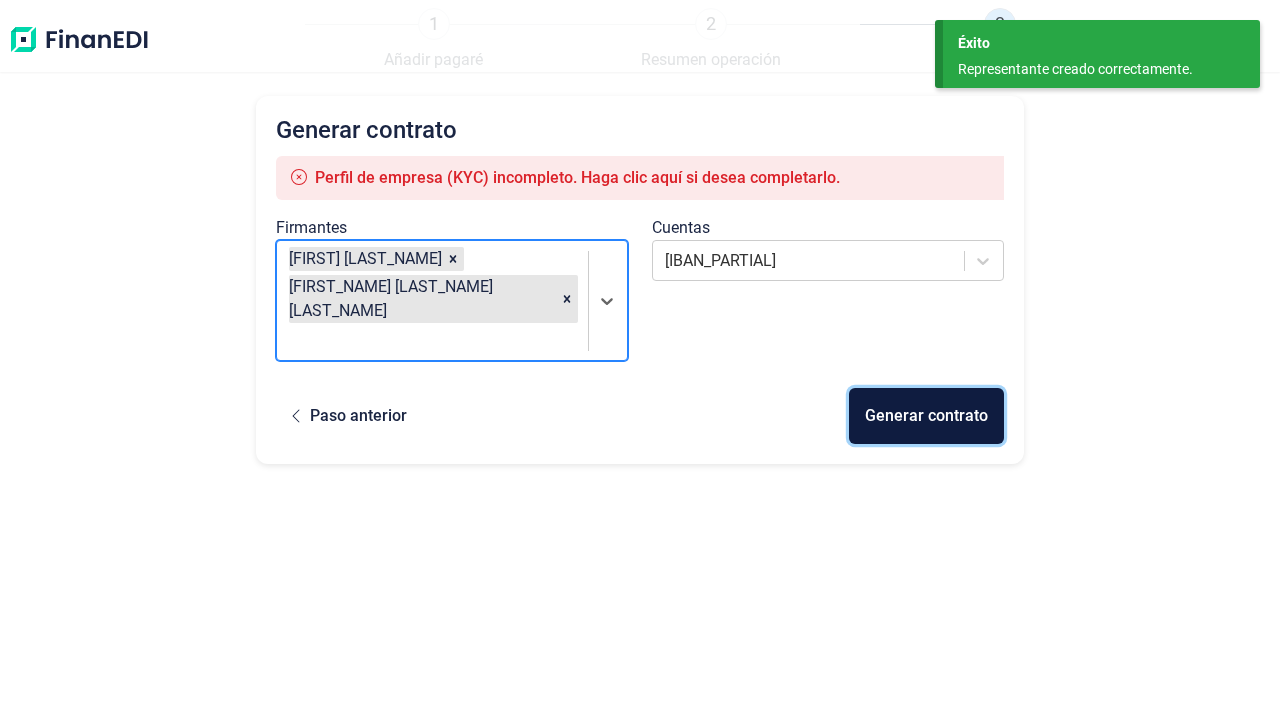 click on "Generar contrato" at bounding box center [926, 416] 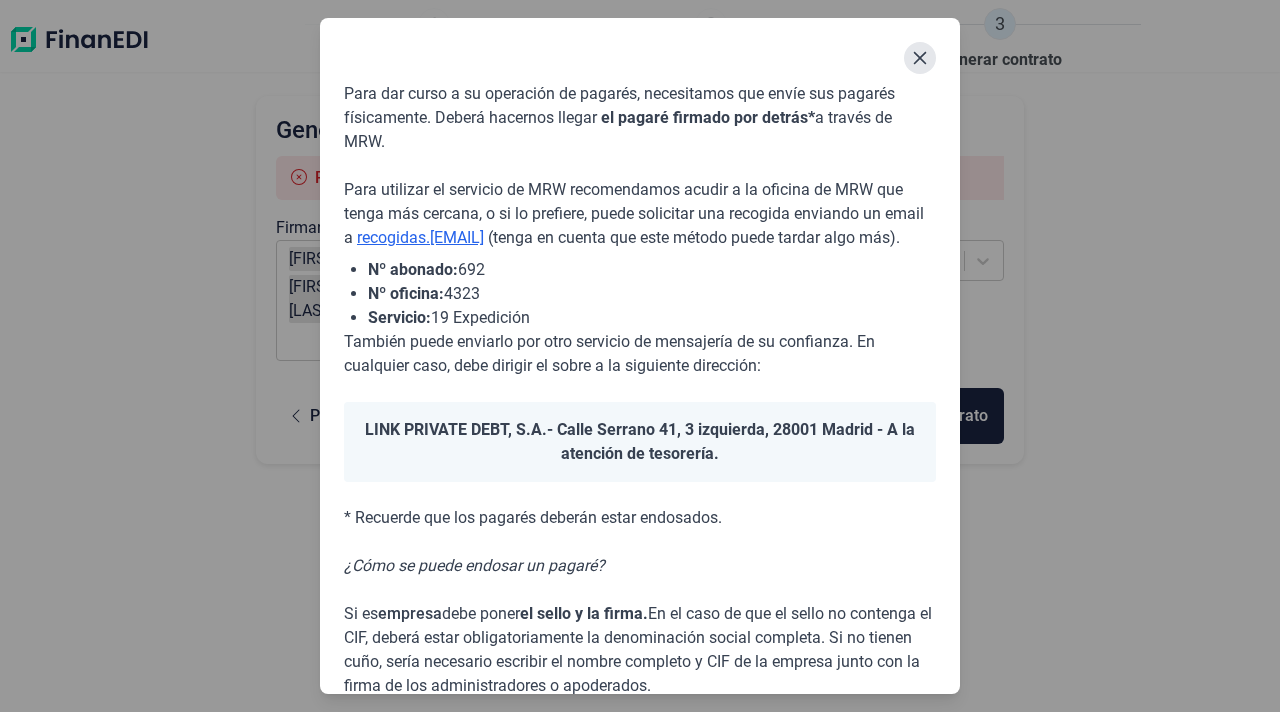 click 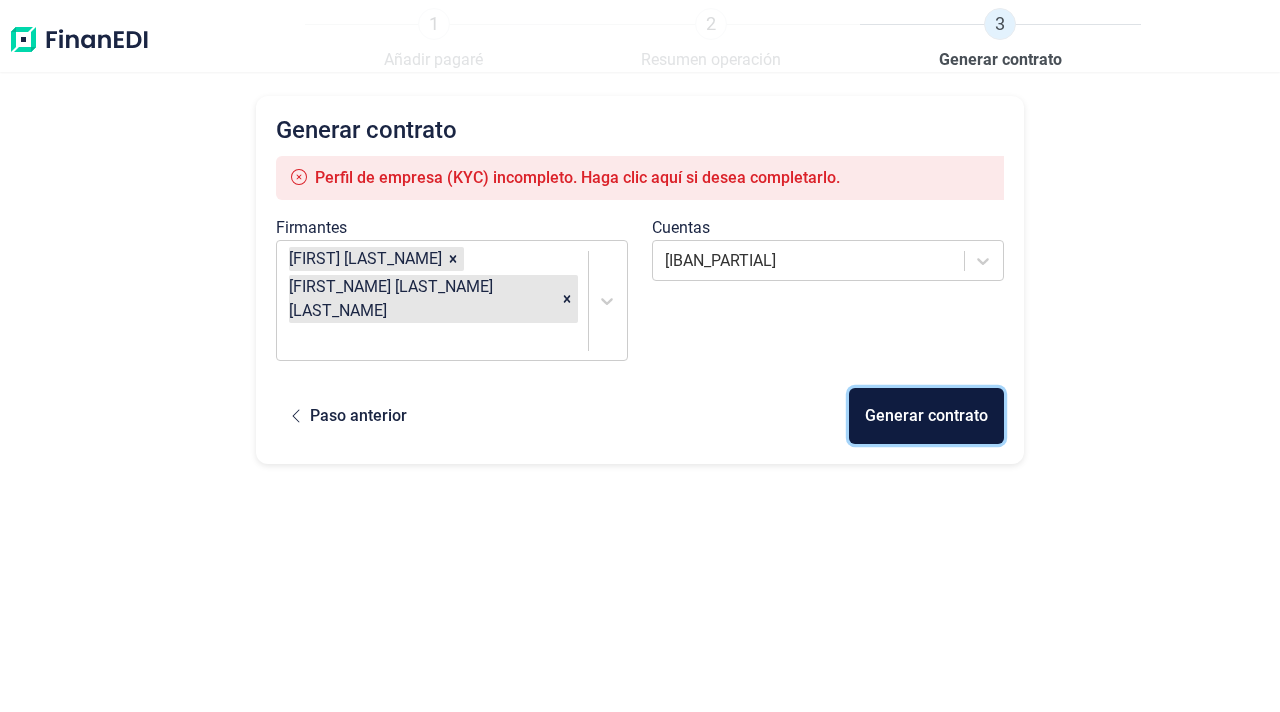 click on "Generar contrato" at bounding box center (926, 416) 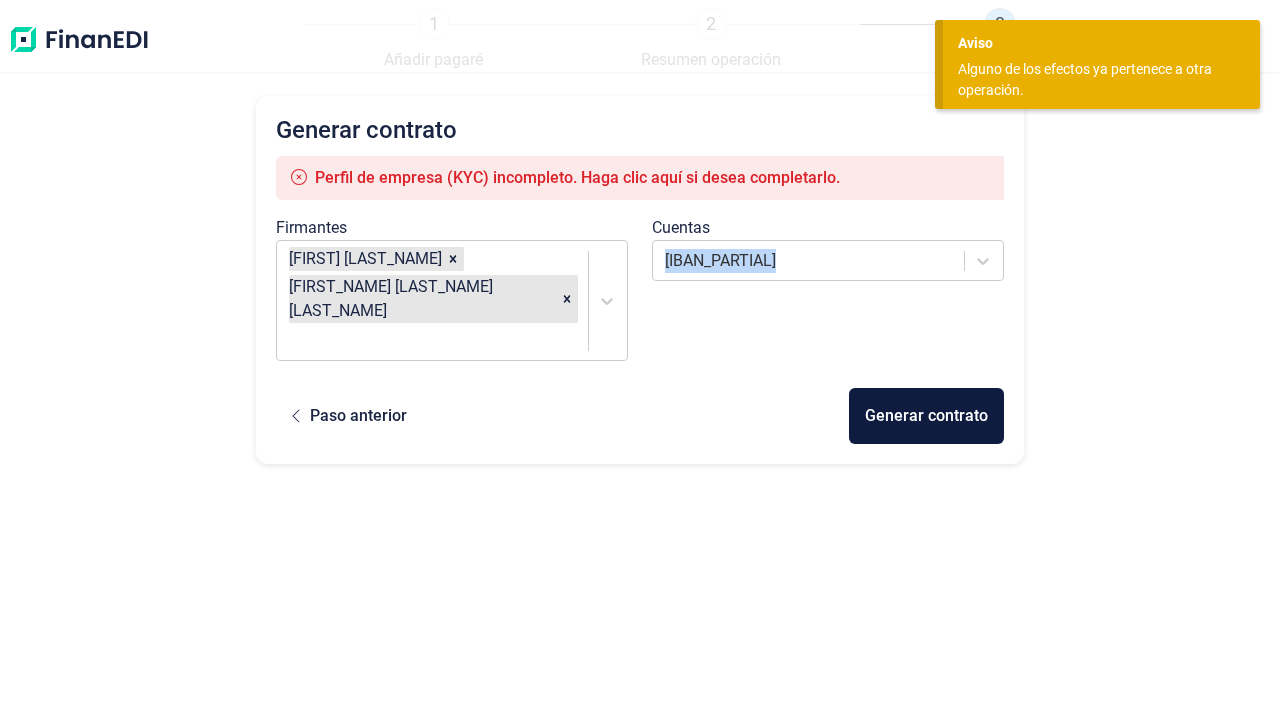 drag, startPoint x: 1278, startPoint y: 233, endPoint x: 1274, endPoint y: 307, distance: 74.10803 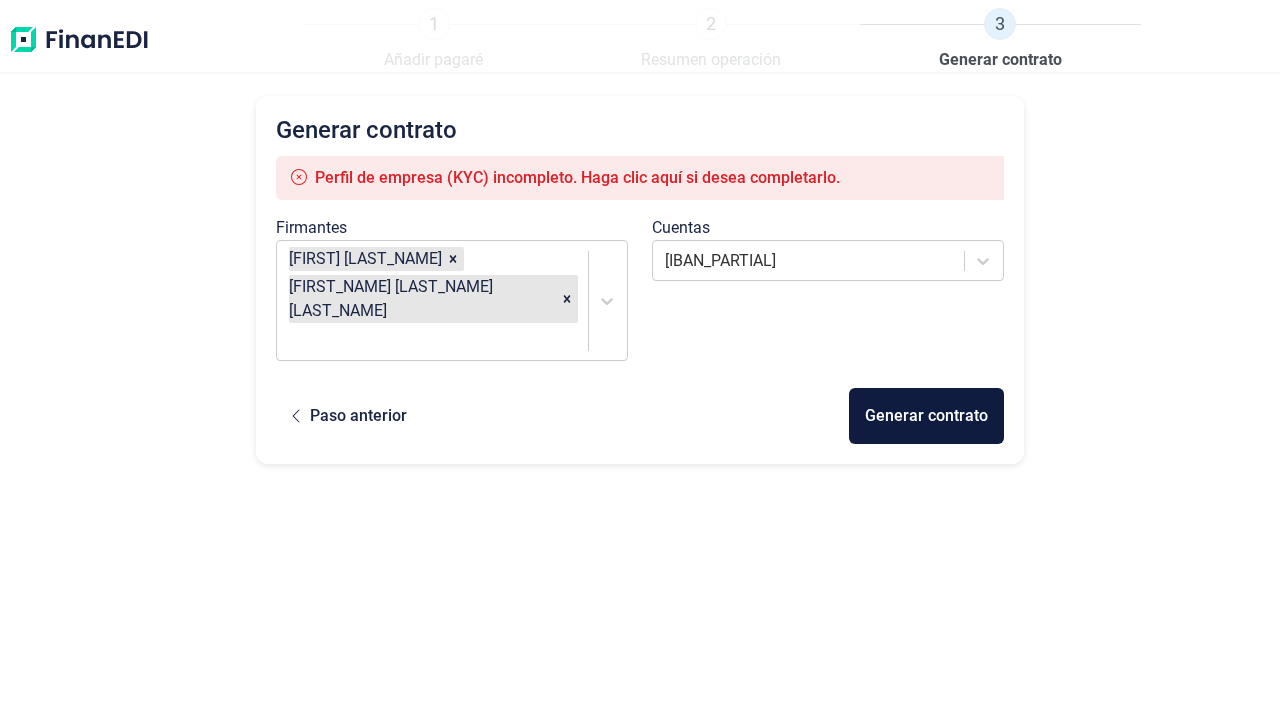 drag, startPoint x: 1270, startPoint y: 309, endPoint x: 528, endPoint y: 505, distance: 767.4503 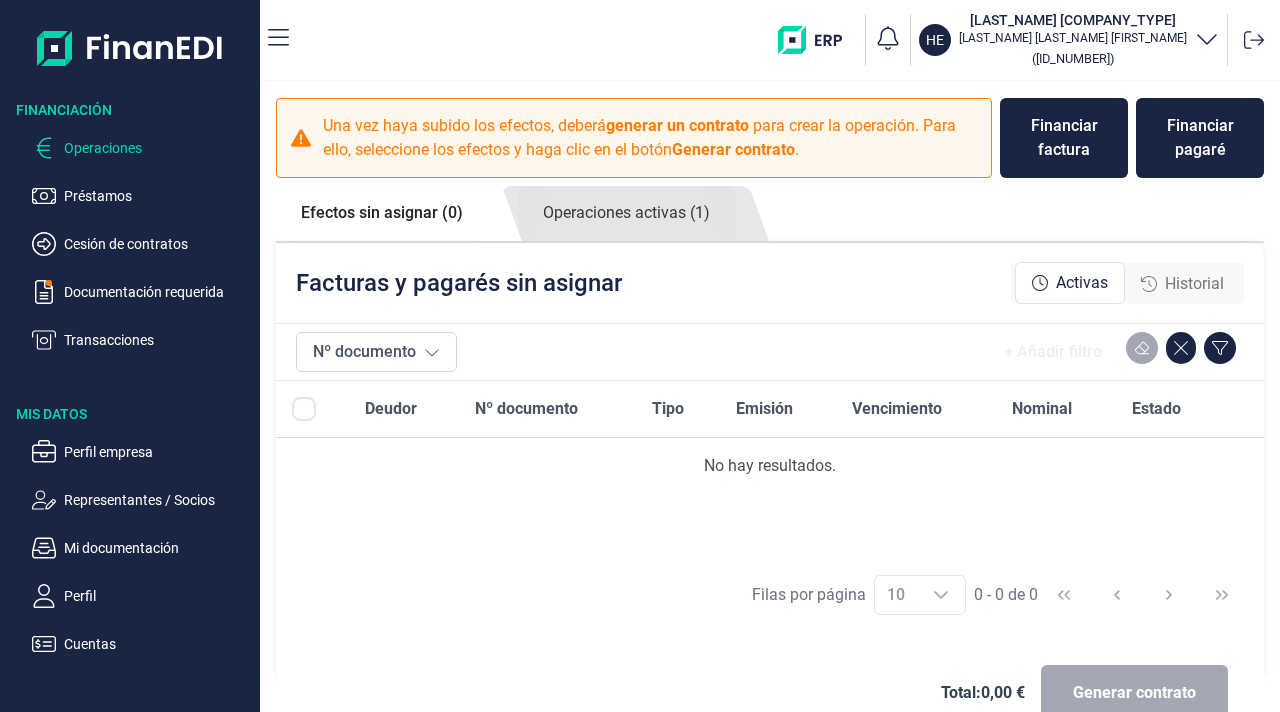 scroll, scrollTop: 44, scrollLeft: 0, axis: vertical 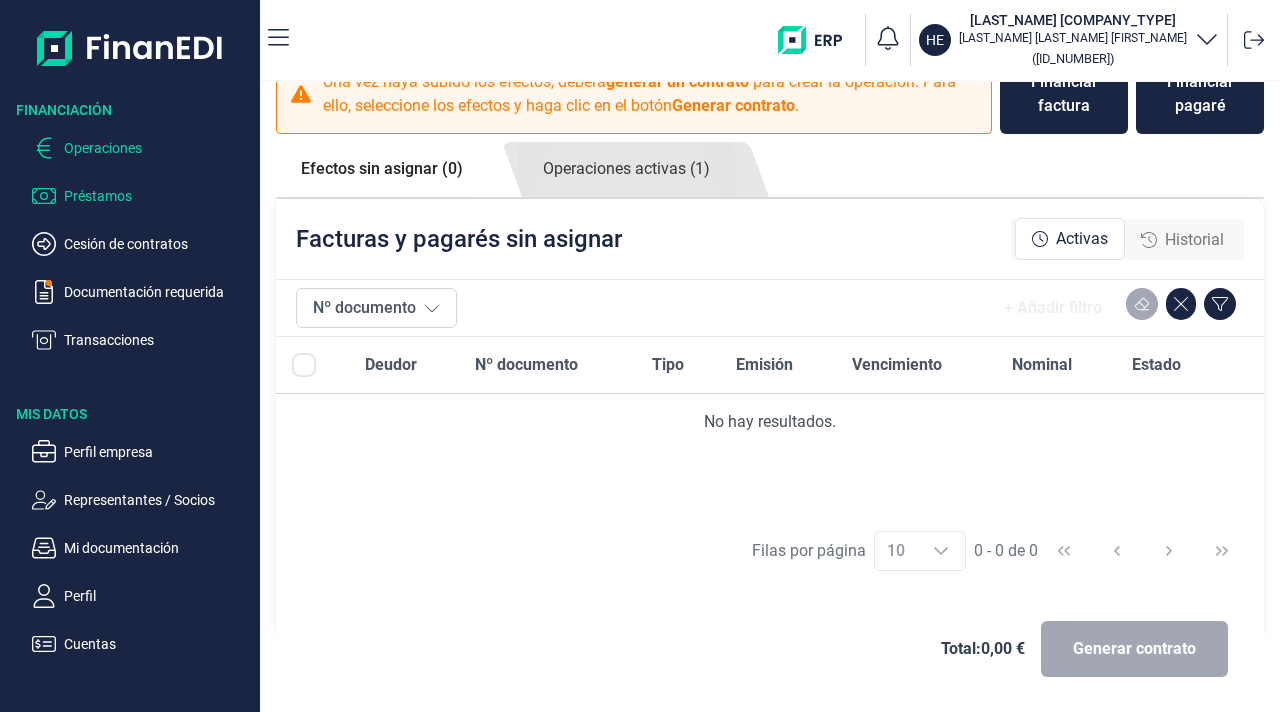 click on "Préstamos" at bounding box center (158, 196) 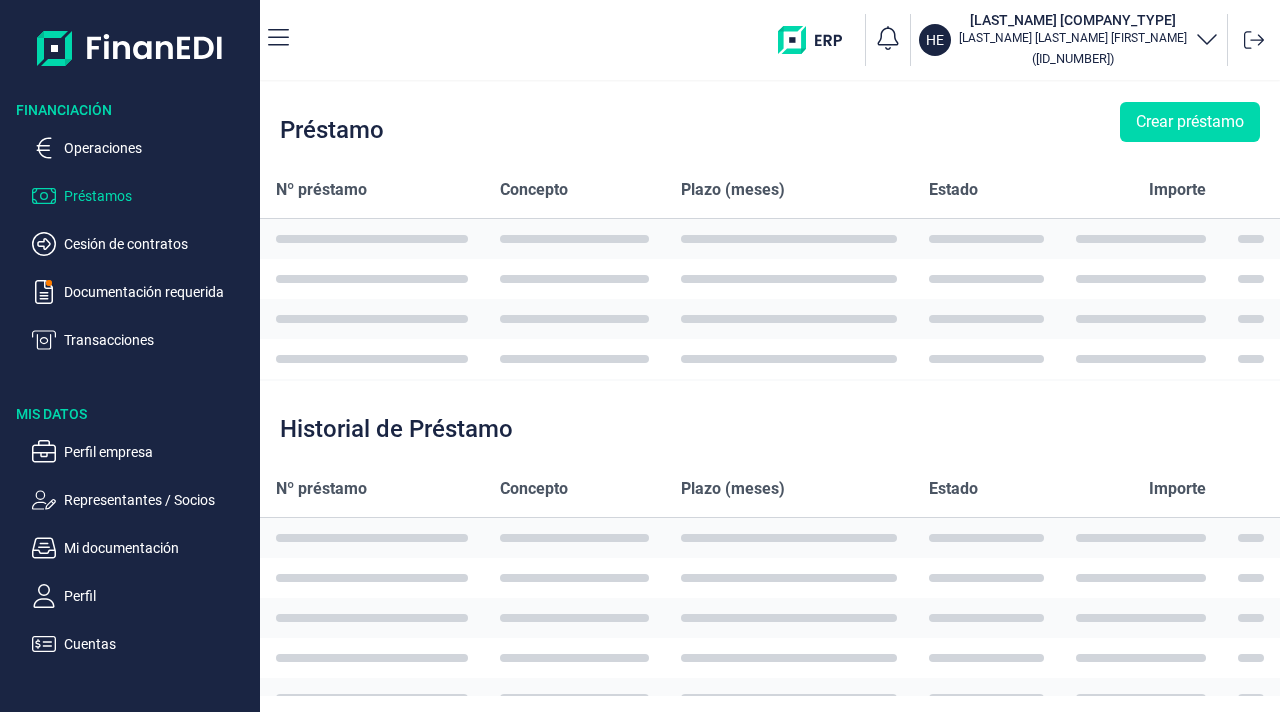 scroll, scrollTop: 0, scrollLeft: 0, axis: both 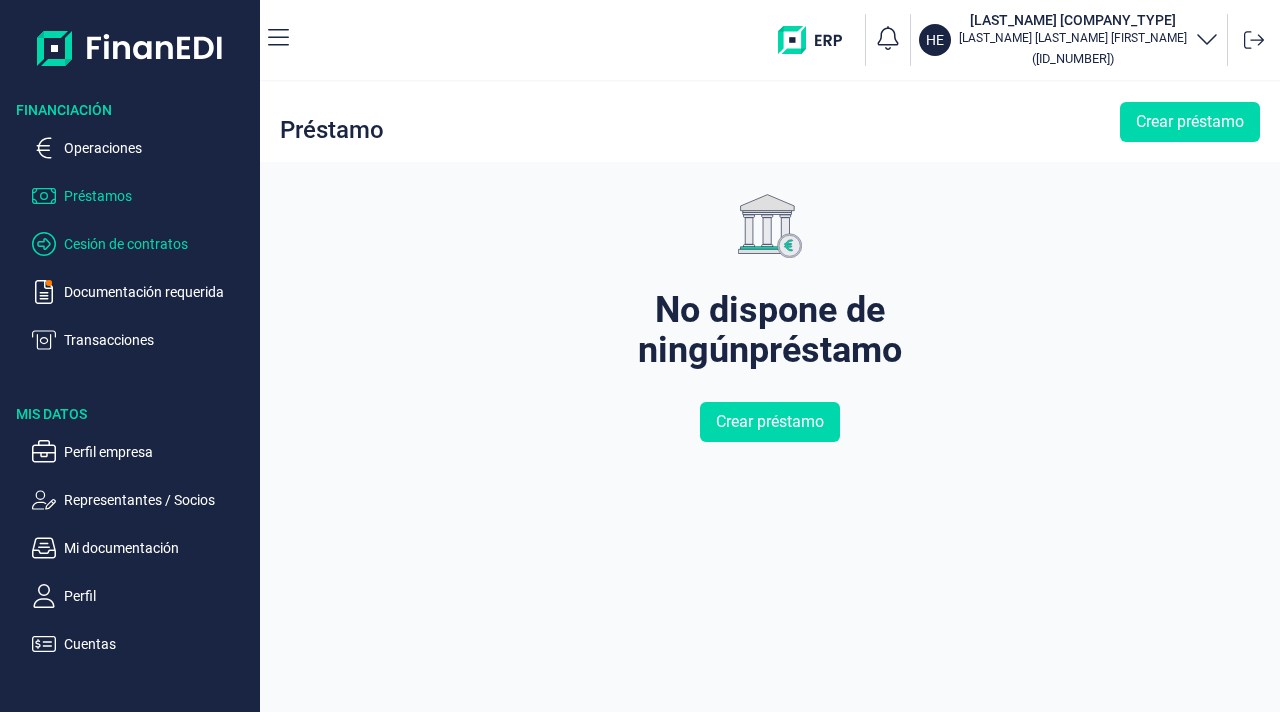 click on "Cesión de contratos" at bounding box center [158, 244] 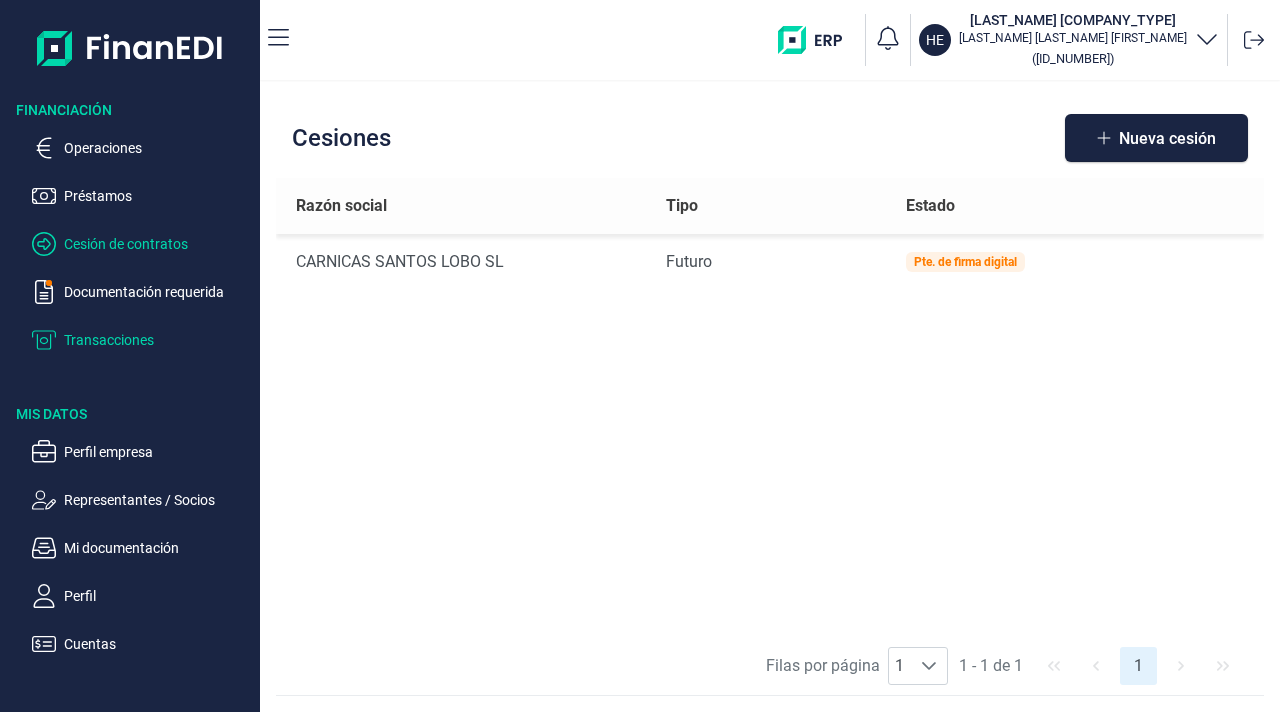 click on "Transacciones" at bounding box center [158, 340] 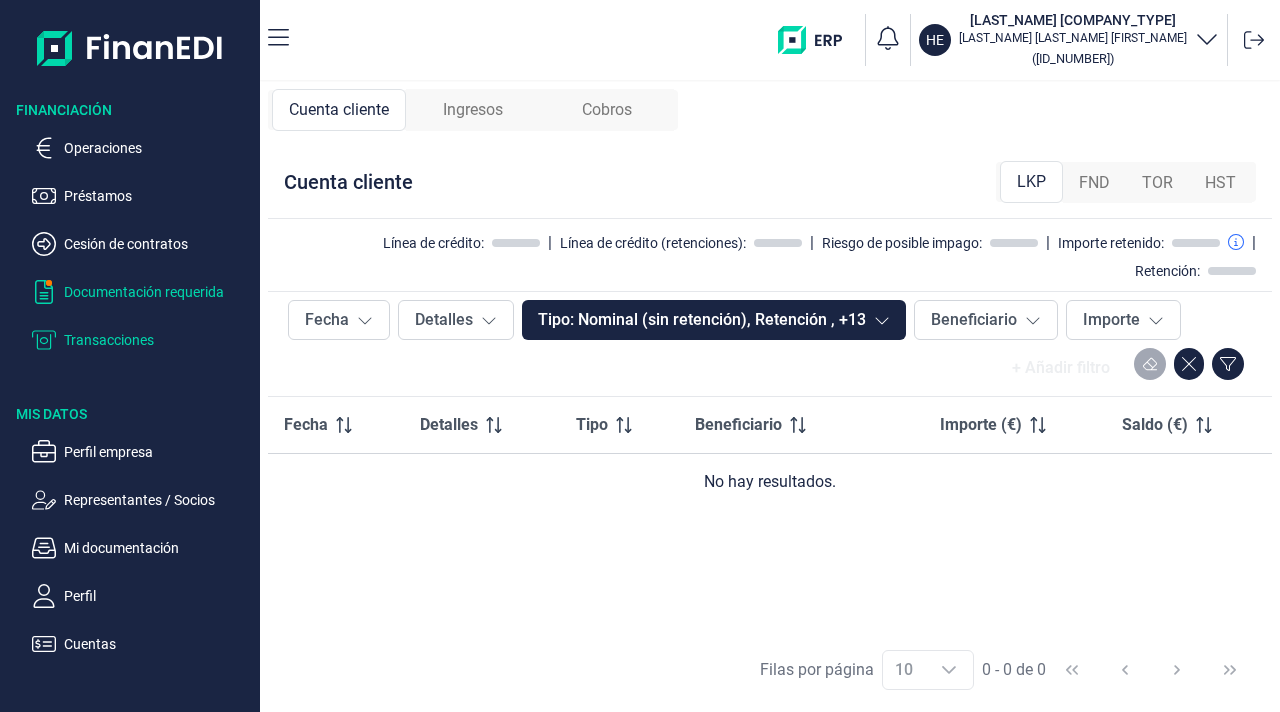 click on "Documentación requerida" at bounding box center [158, 292] 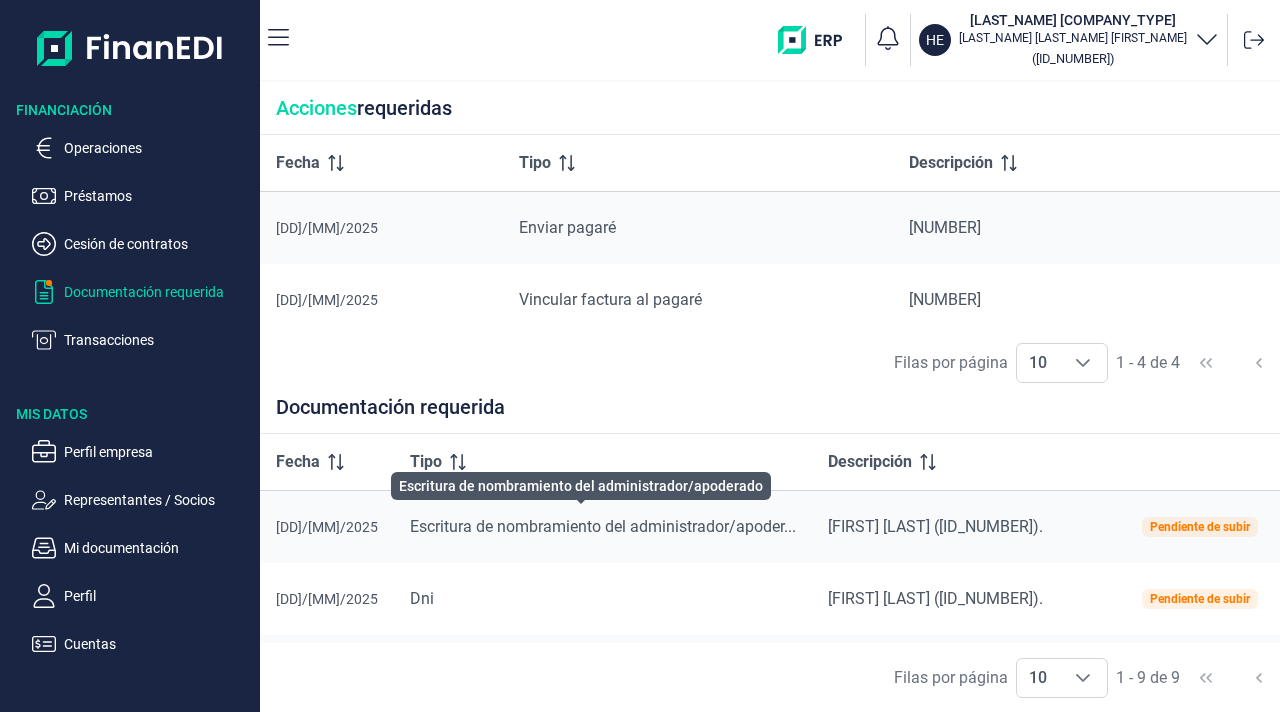 click on "Escritura de nombramiento del administrador/apoder..." at bounding box center [603, 526] 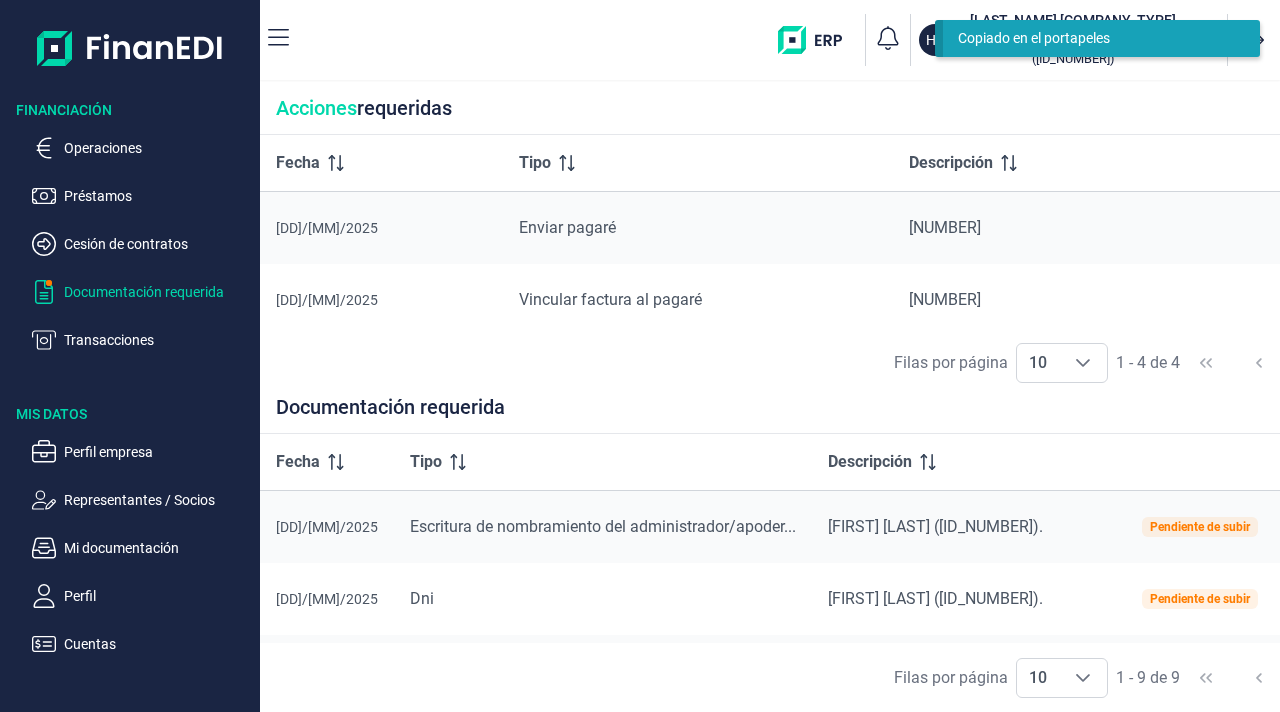 scroll, scrollTop: 0, scrollLeft: 8, axis: horizontal 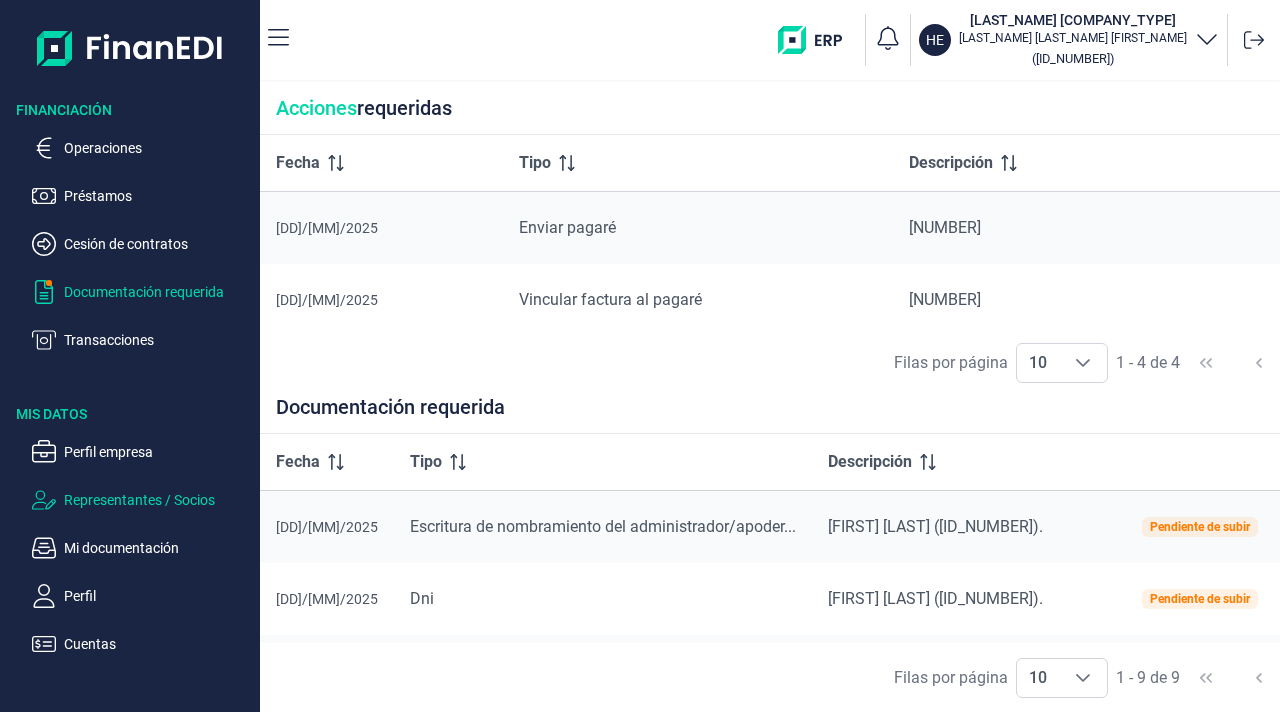click on "Representantes / Socios" at bounding box center [158, 500] 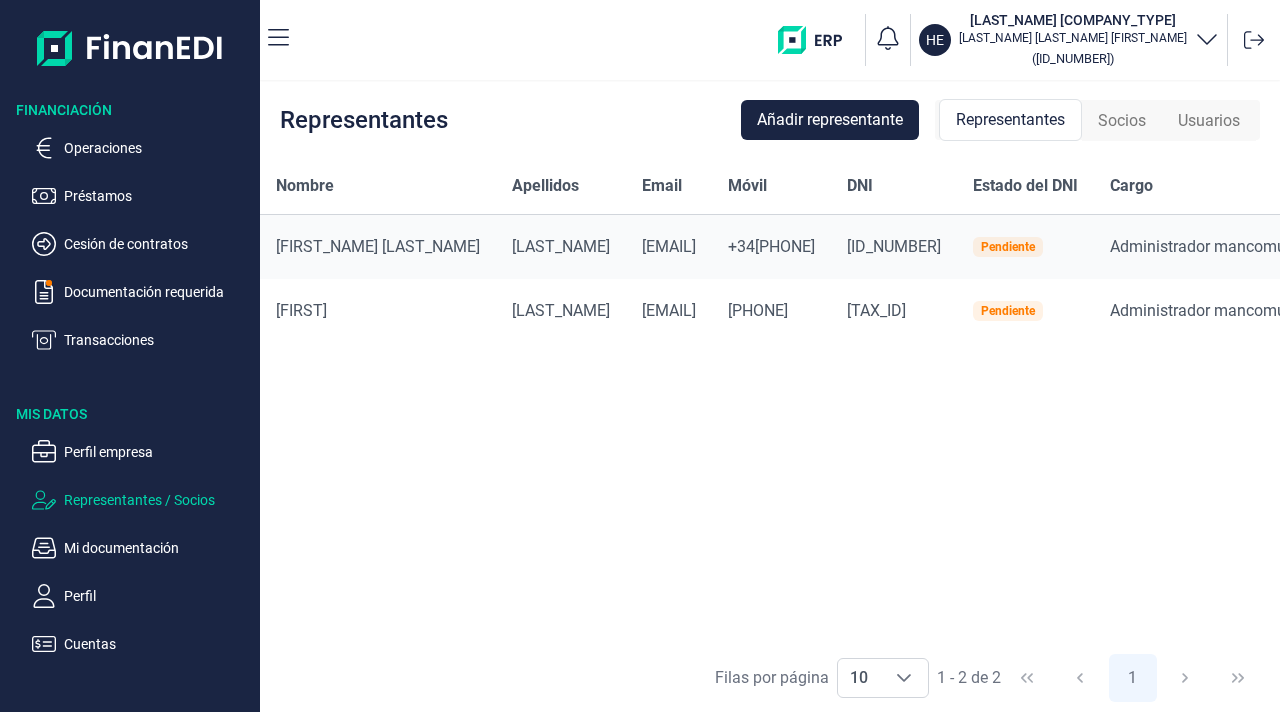 drag, startPoint x: 820, startPoint y: 643, endPoint x: 842, endPoint y: 643, distance: 22 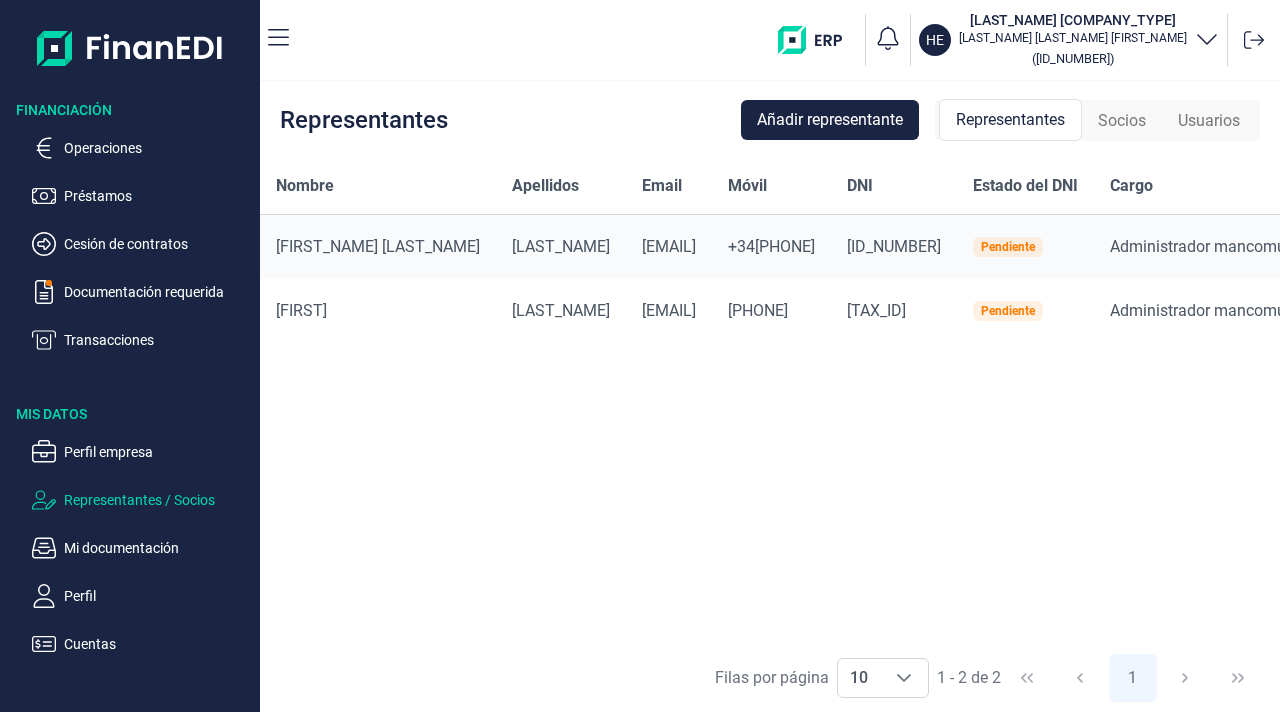 click on "[FIRST_NAME] [LAST_NAME] [EMAIL] [PHONE] [TAX_ID] [TEXT] [ID_TYPE] [TEXT] [FIRST_NAME] [LAST_NAME] [EMAIL] [PHONE] [TAX_ID] [TEXT] [ID_TYPE] [TEXT]" at bounding box center (770, 400) 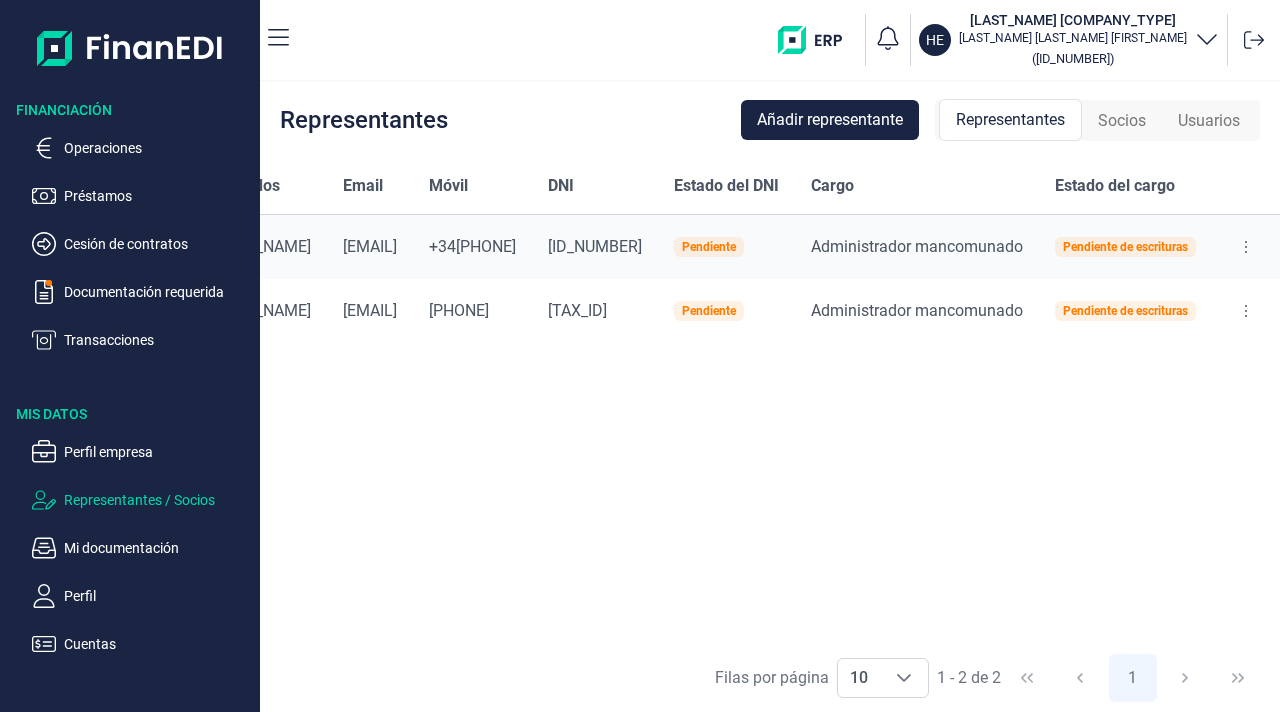scroll, scrollTop: 0, scrollLeft: 446, axis: horizontal 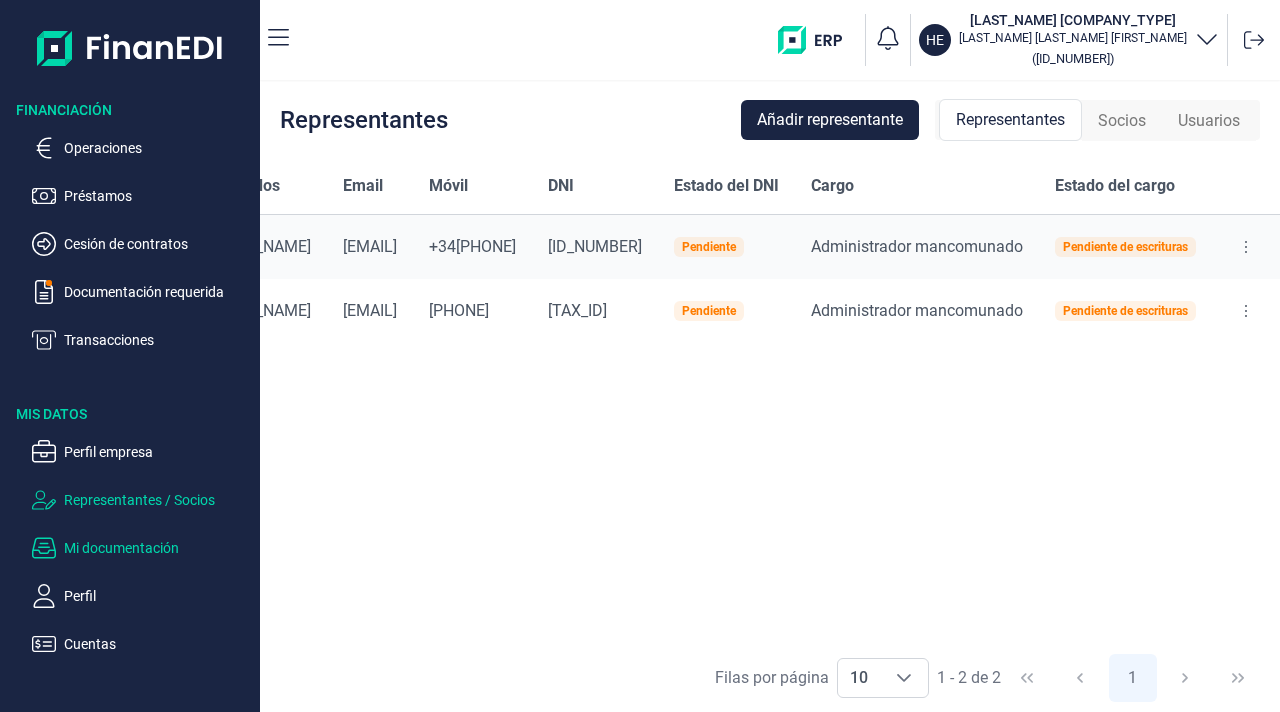 click on "Mi documentación" at bounding box center (158, 548) 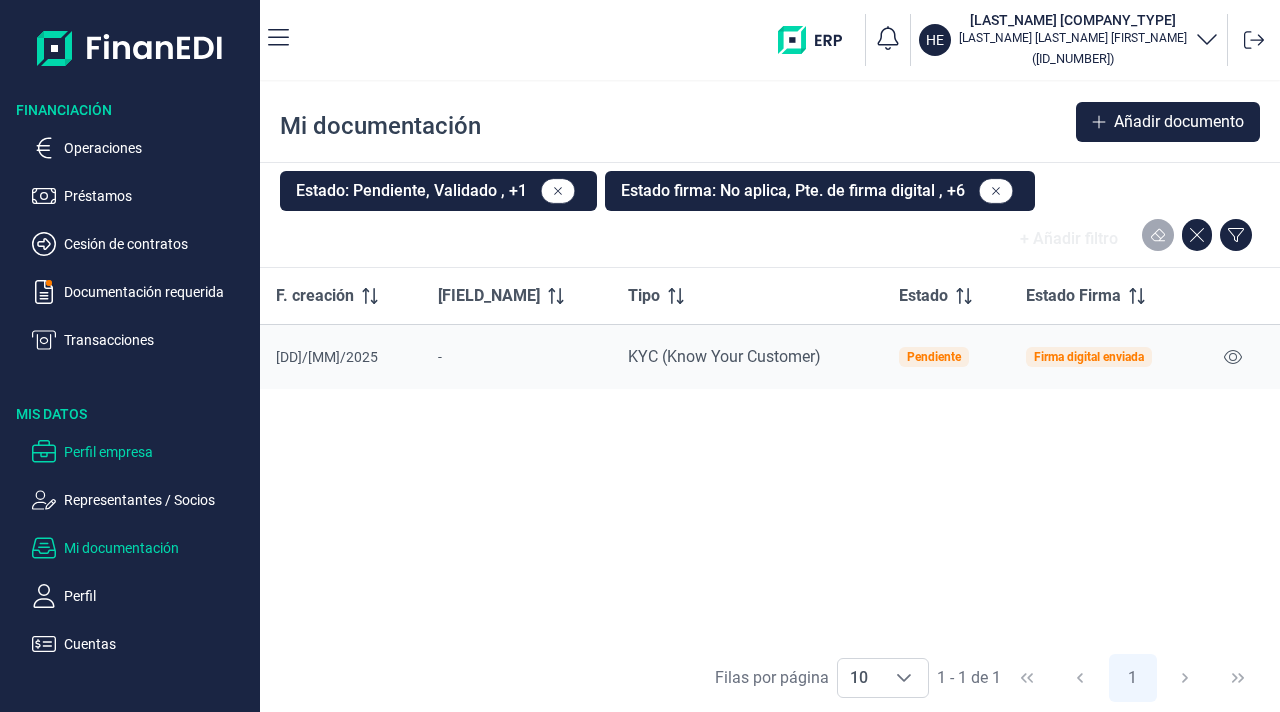 click on "Perfil empresa" at bounding box center [158, 452] 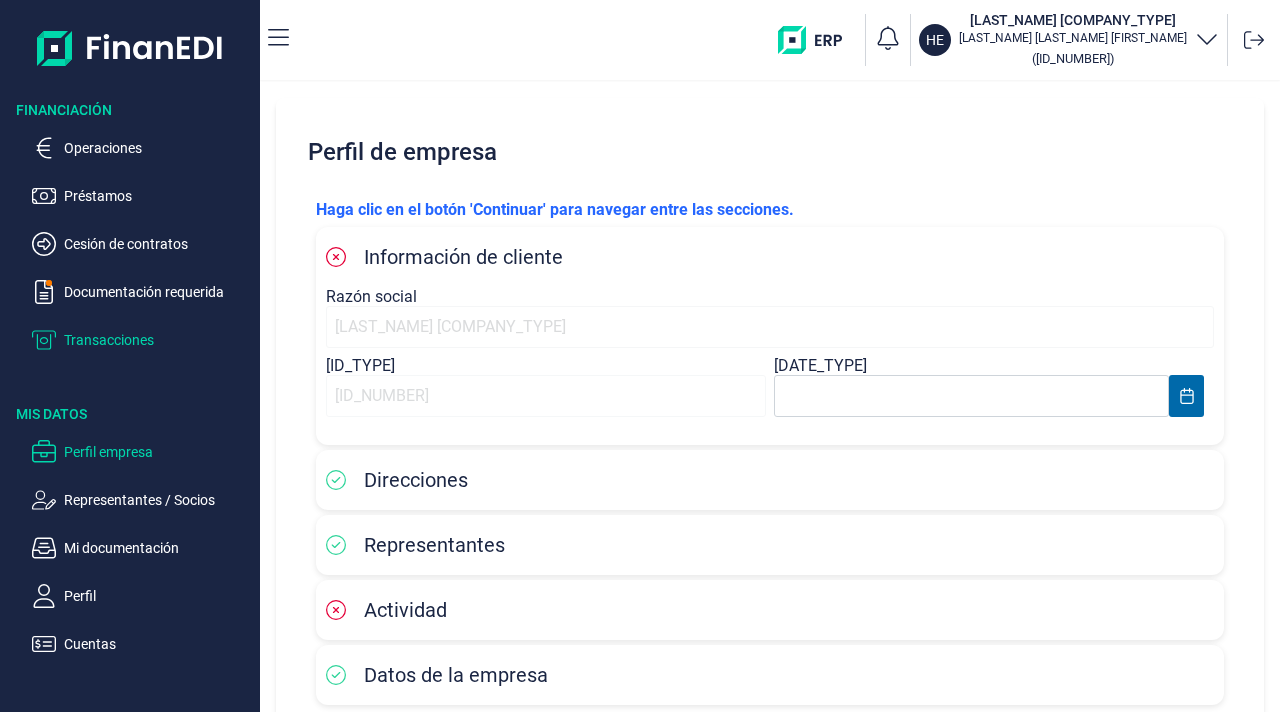 click on "Transacciones" at bounding box center [158, 340] 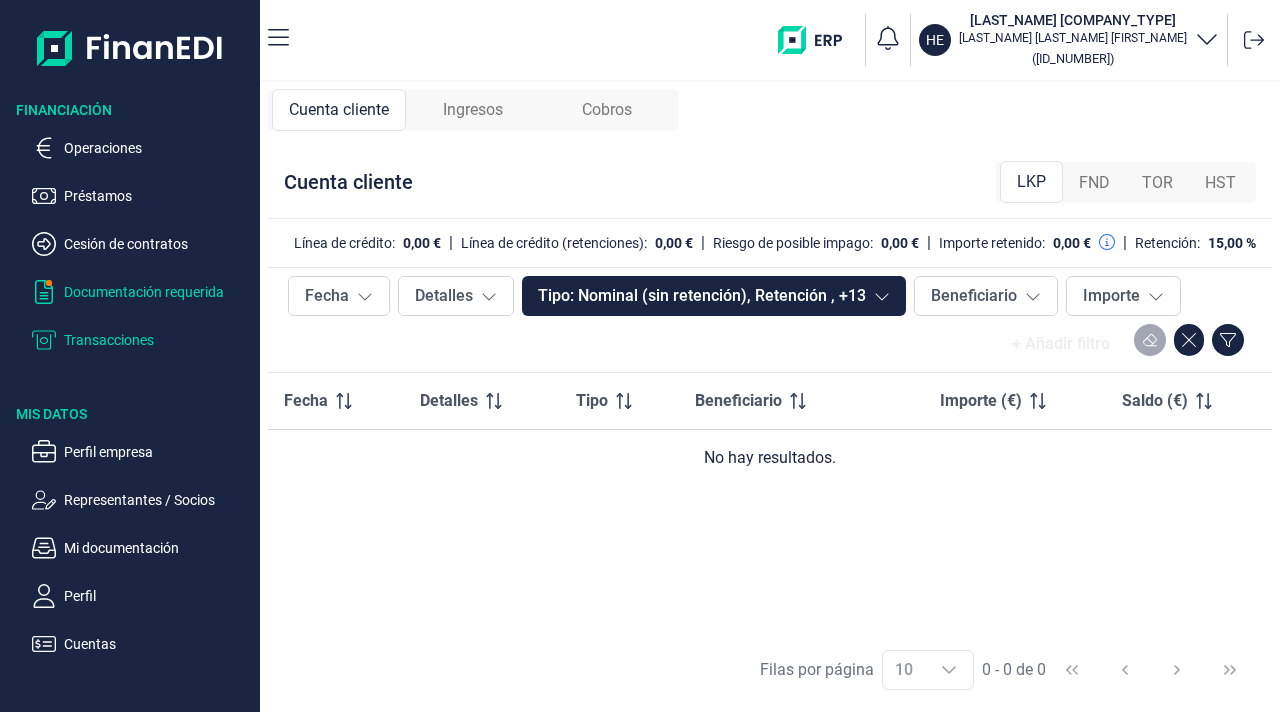 click on "Documentación requerida" at bounding box center [158, 292] 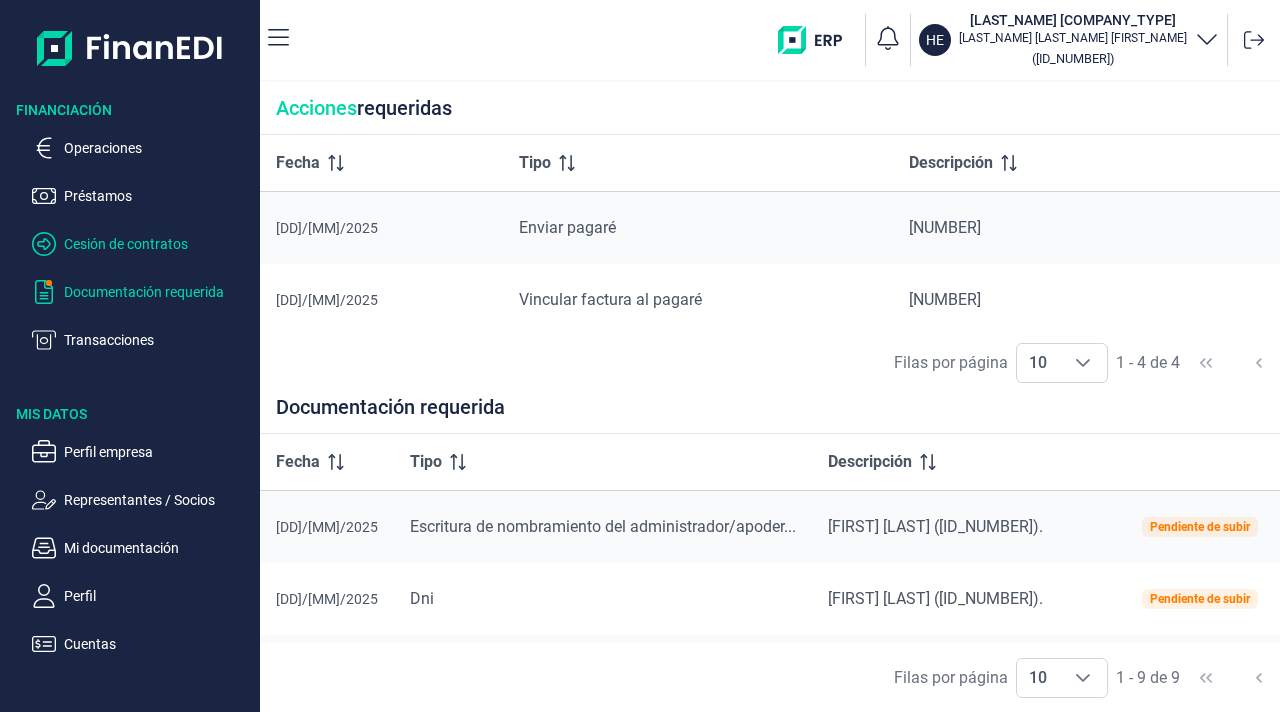 click on "Cesión de contratos" at bounding box center (158, 244) 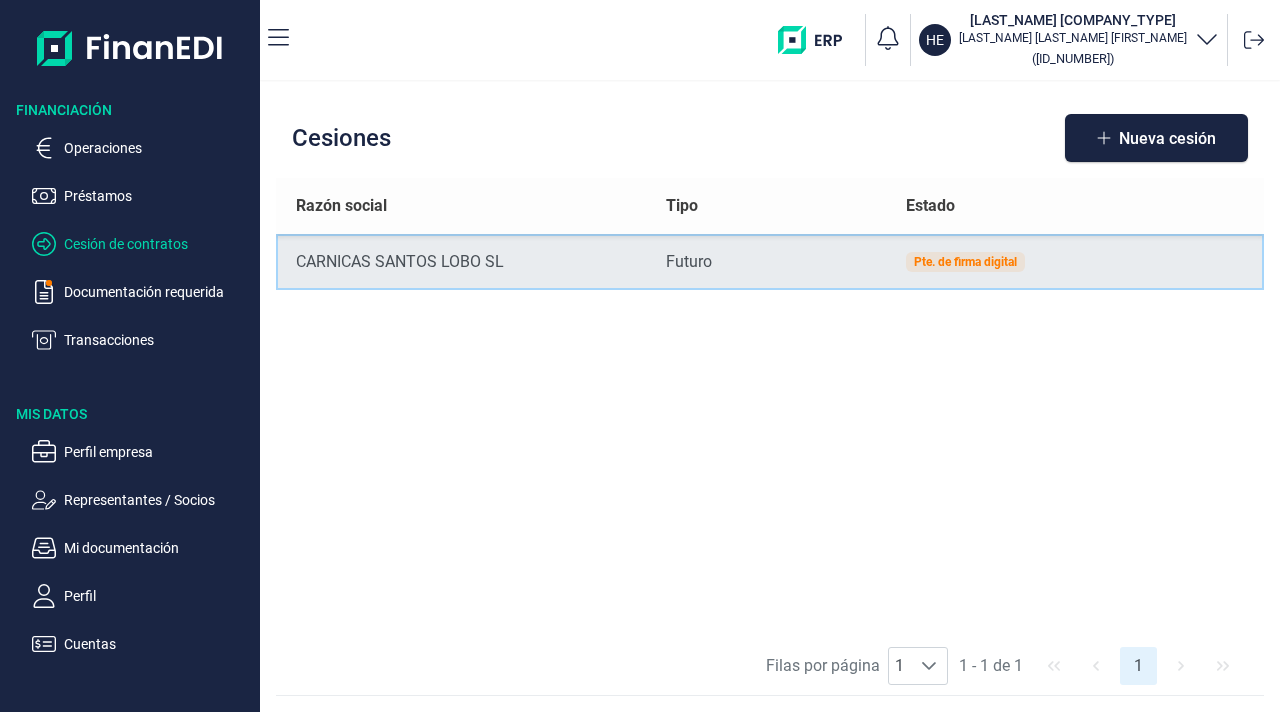 click on "Pte. de firma digital" at bounding box center (1077, 262) 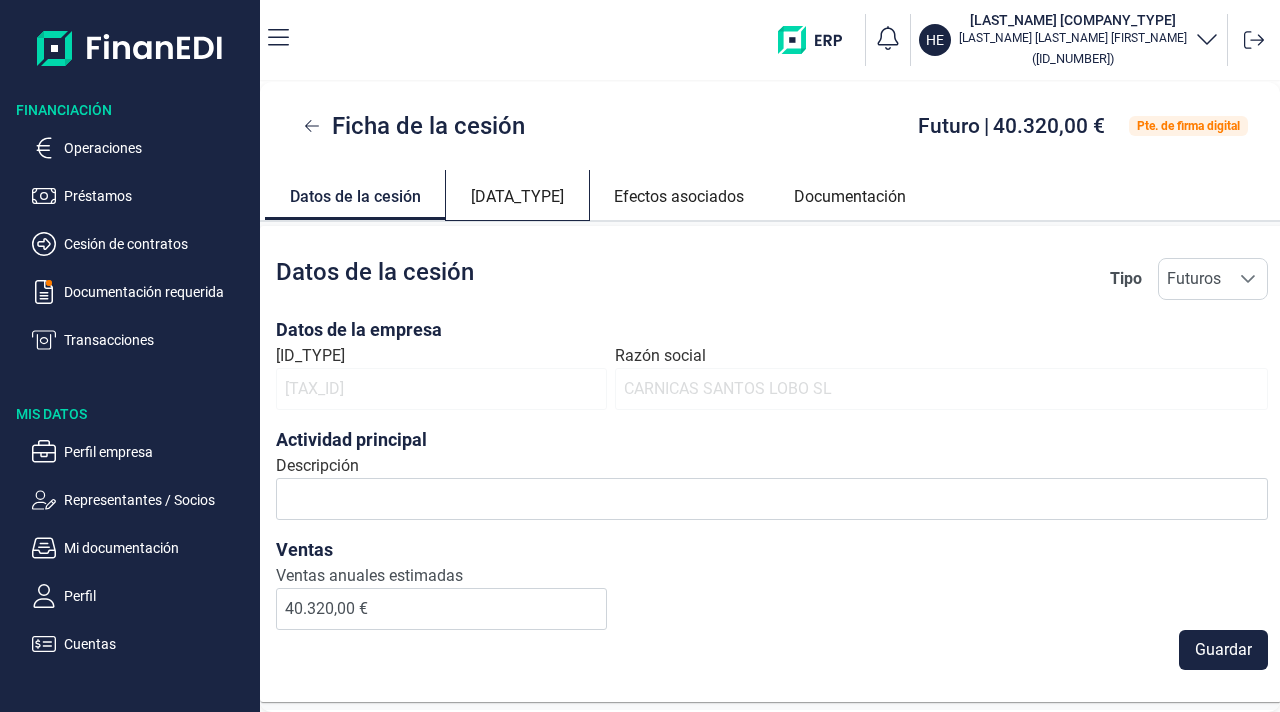 click on "[DATA_TYPE]" at bounding box center (517, 194) 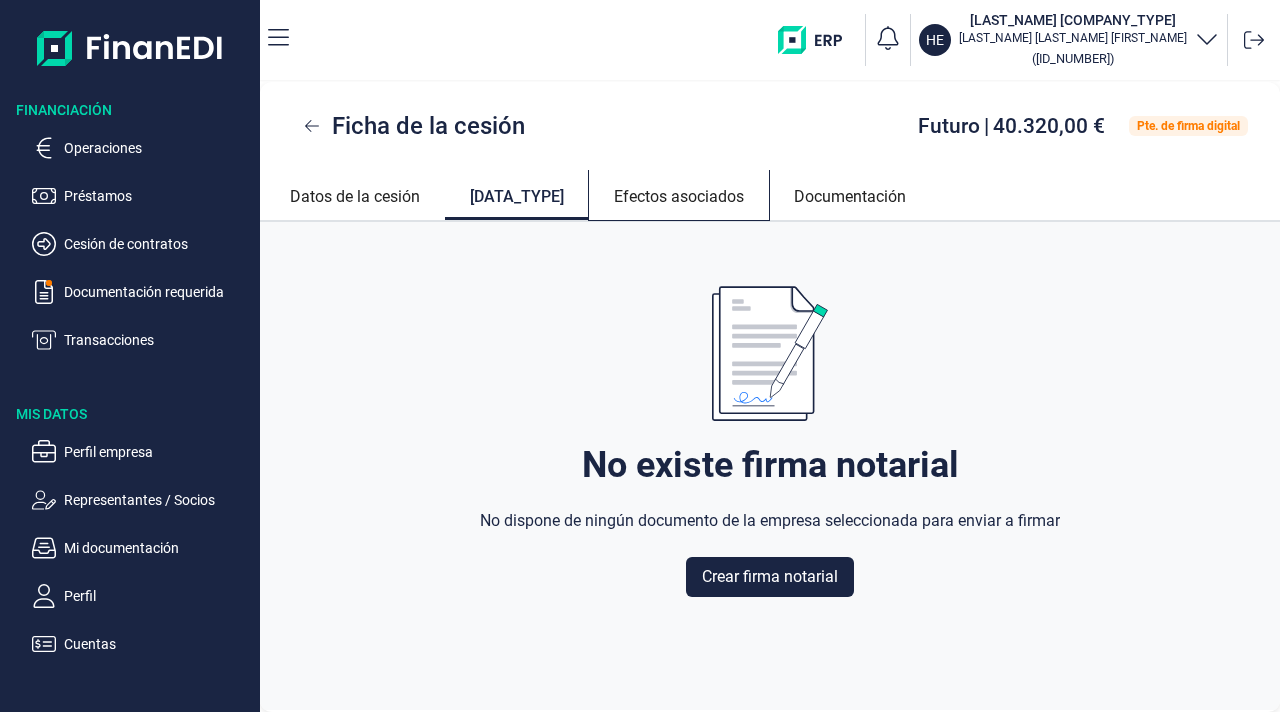 click on "Efectos asociados" at bounding box center (679, 194) 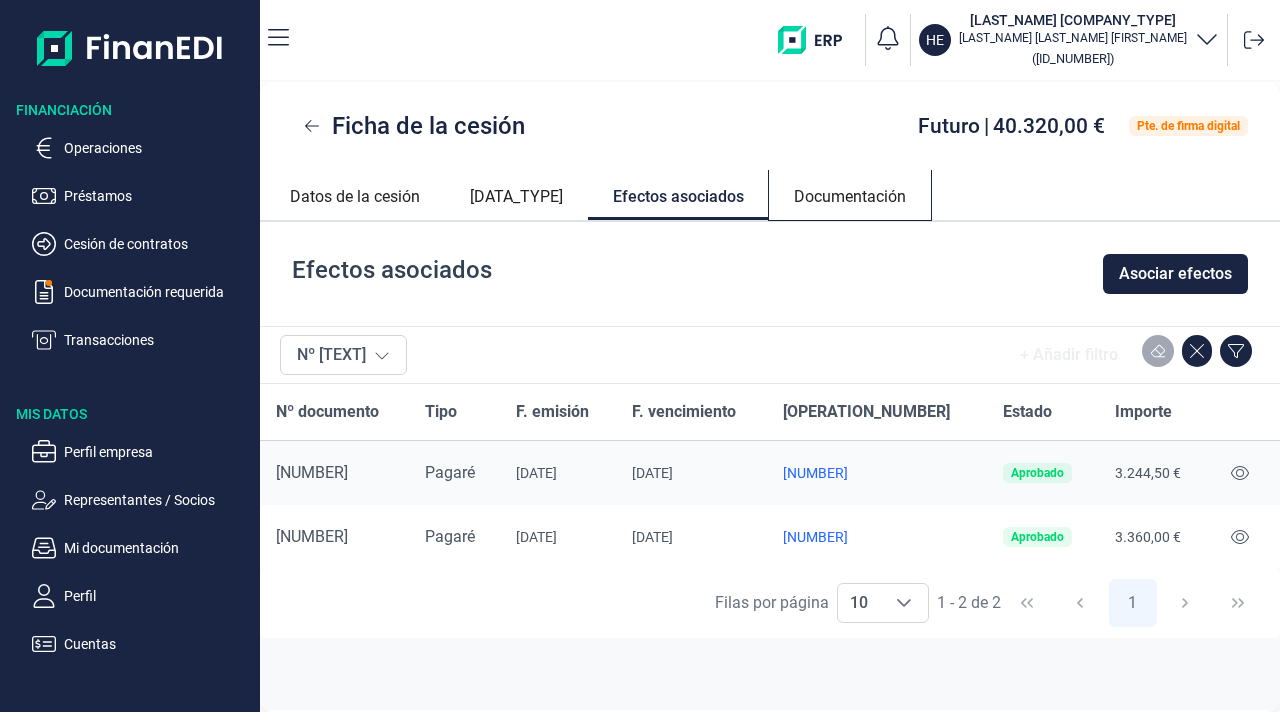 click on "Documentación" at bounding box center (850, 194) 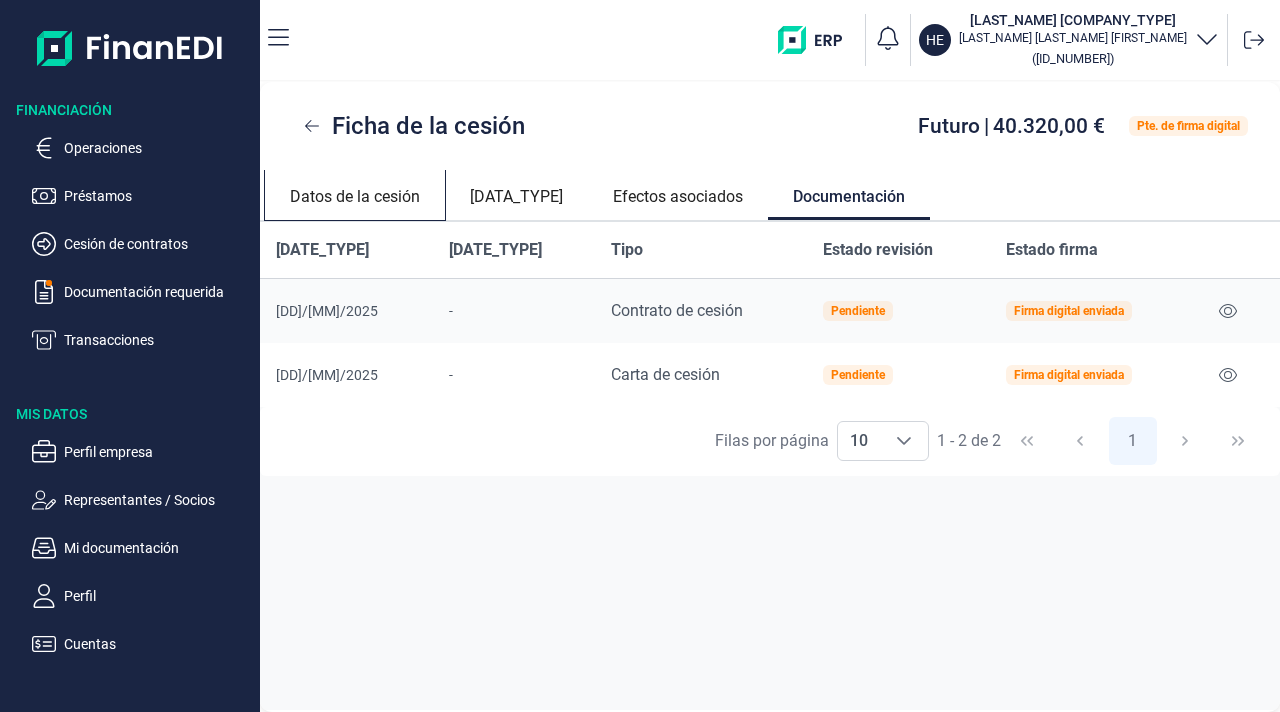 click on "Datos de la cesión" at bounding box center (355, 194) 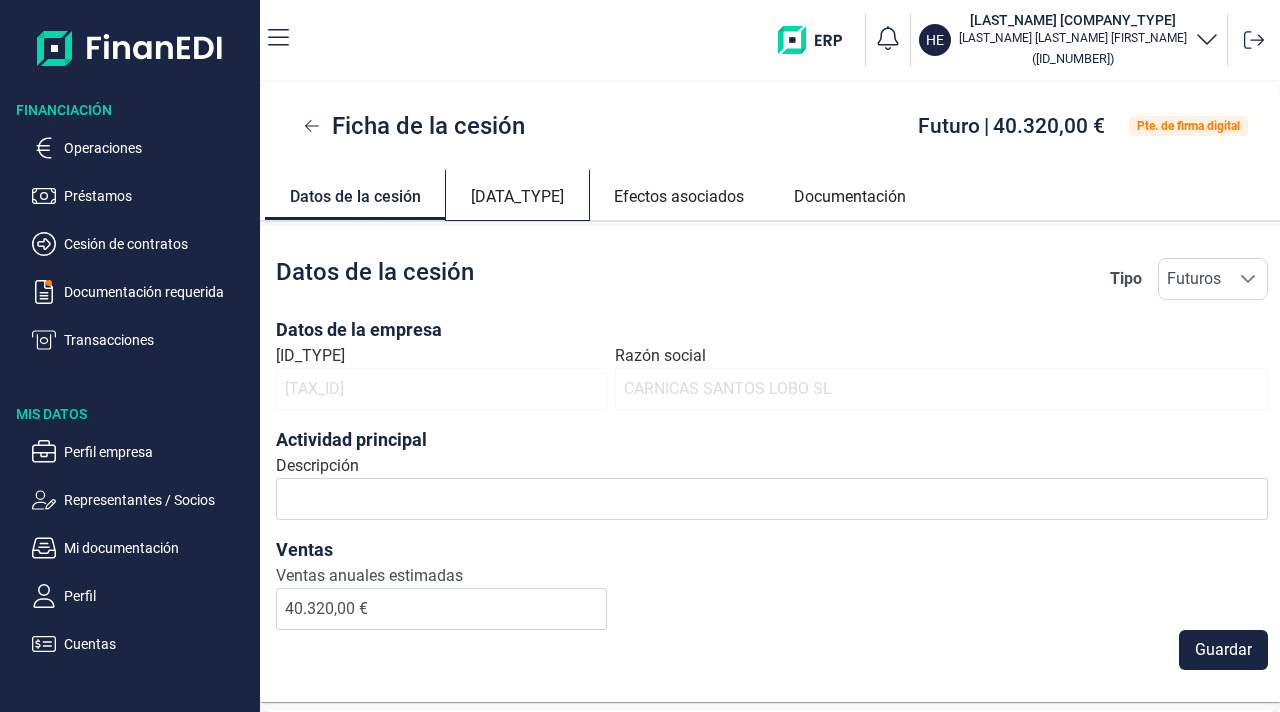 click on "[DATA_TYPE]" at bounding box center (517, 194) 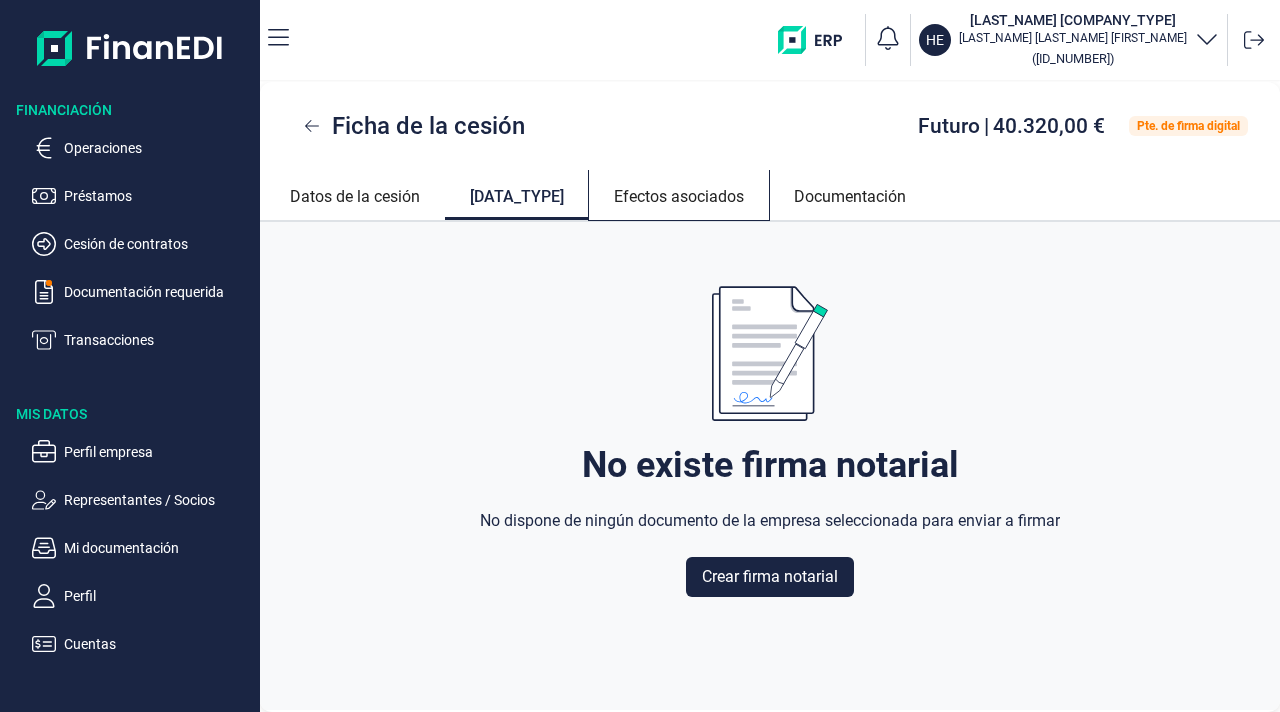 click on "Efectos asociados" at bounding box center (679, 194) 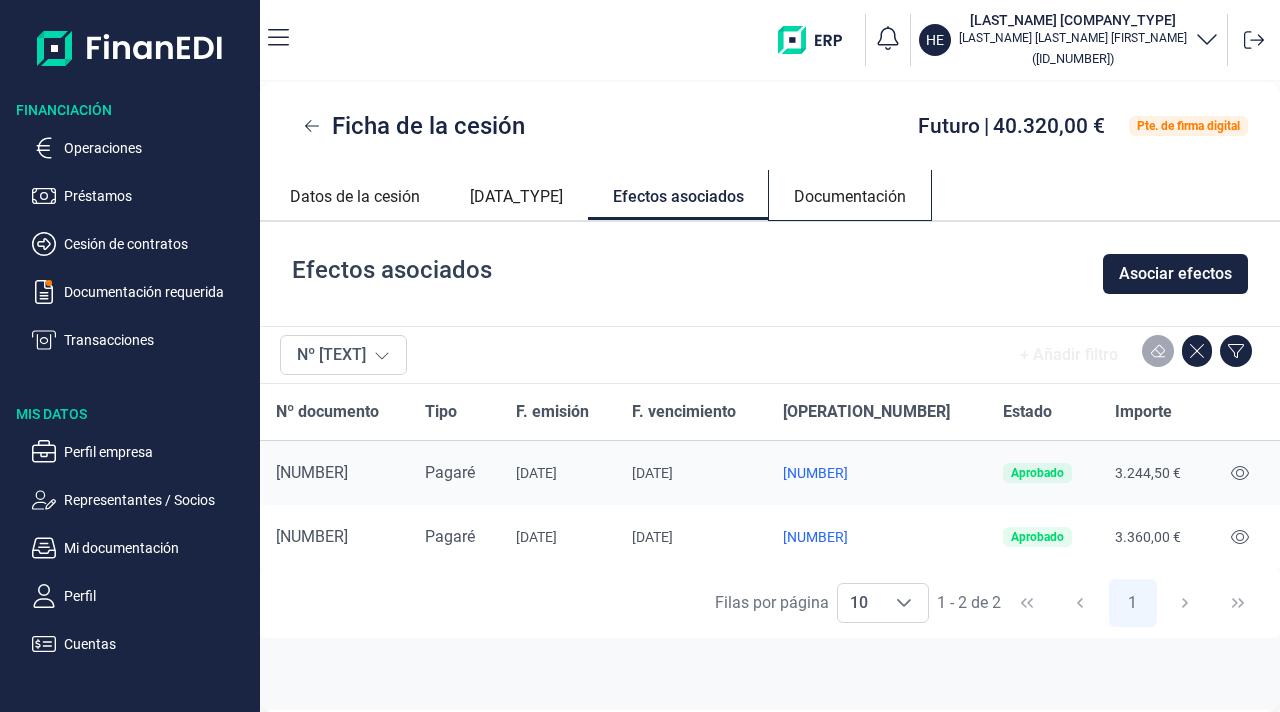 click on "Documentación" at bounding box center (850, 194) 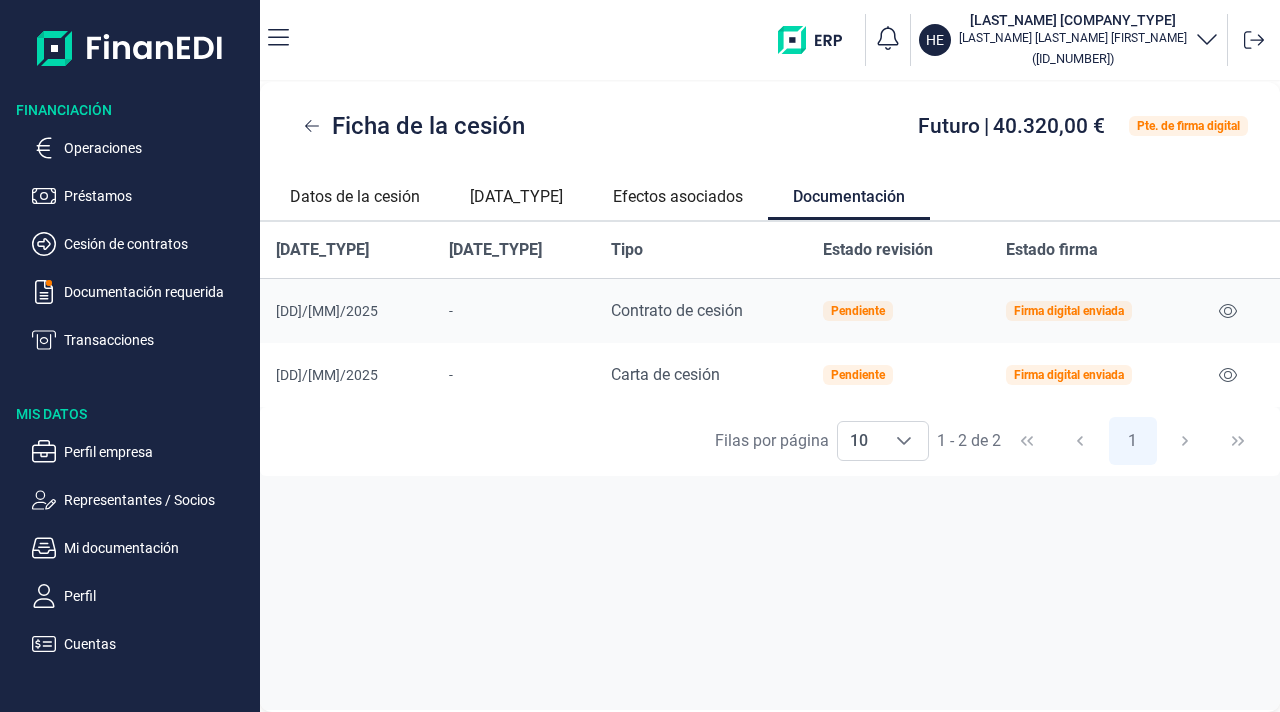 click on "Carta de cesión" at bounding box center (665, 374) 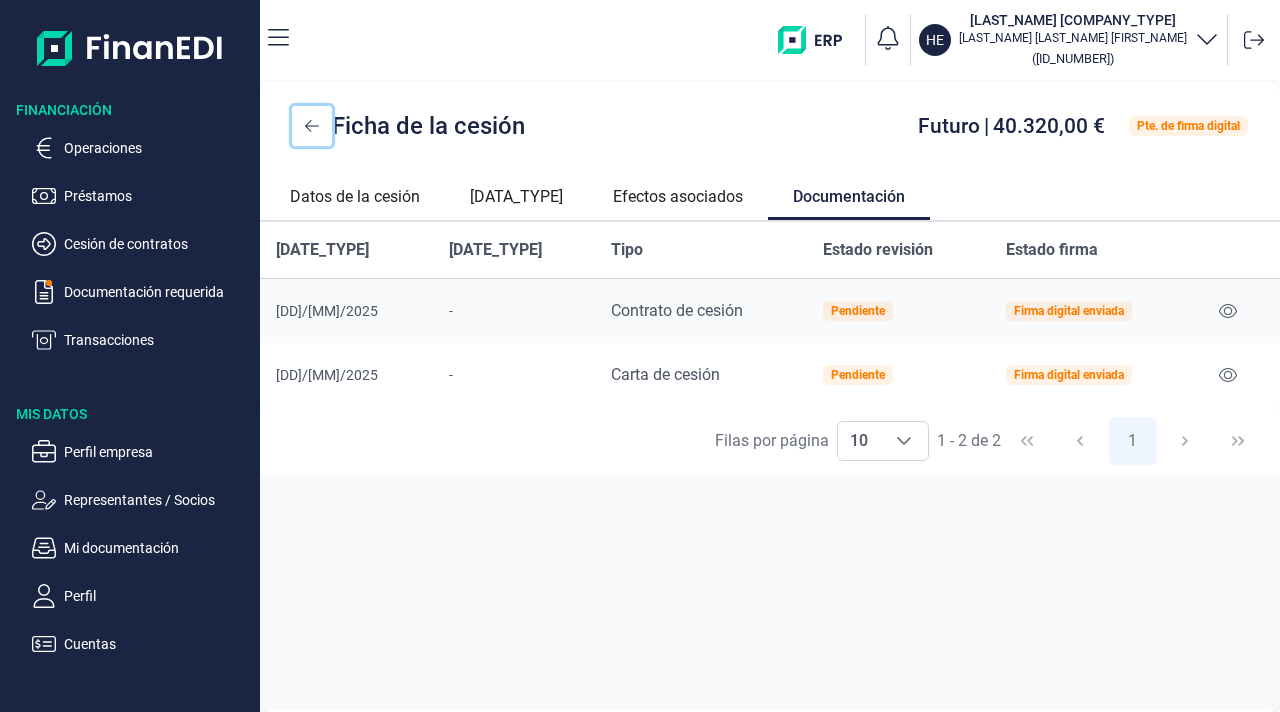 drag, startPoint x: 1184, startPoint y: 121, endPoint x: 309, endPoint y: 133, distance: 875.0823 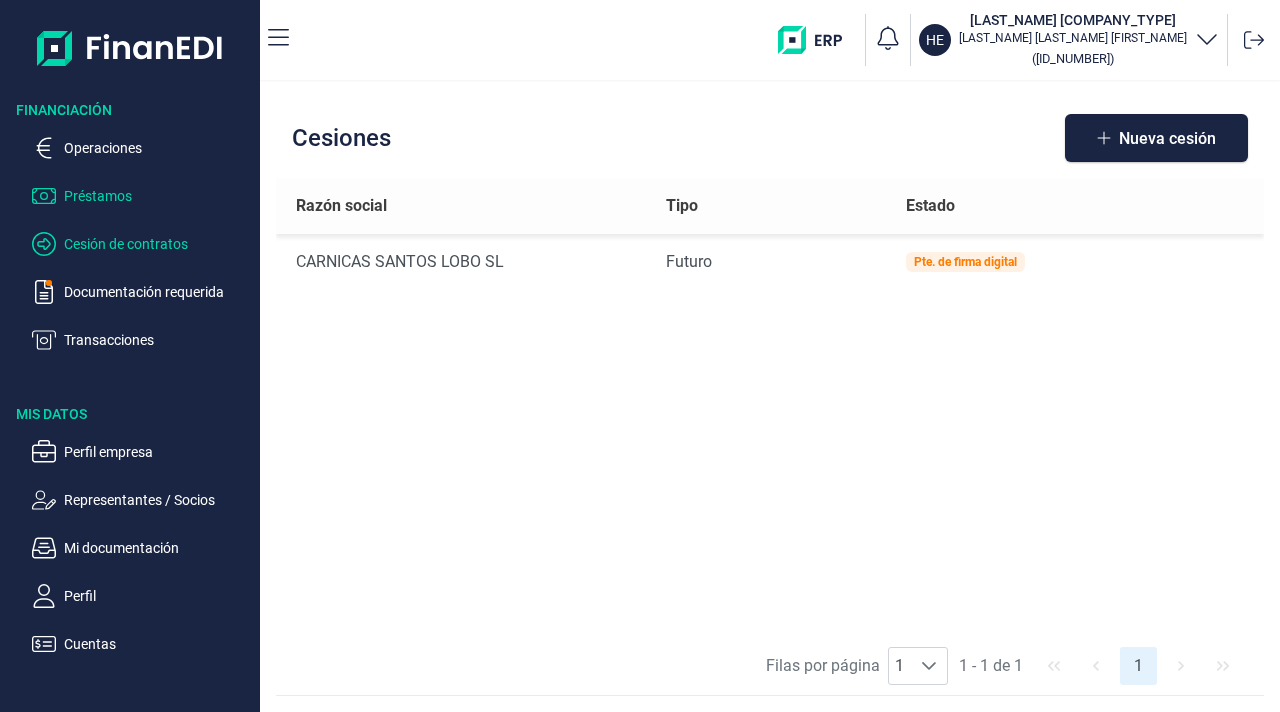 click on "Préstamos" at bounding box center [158, 196] 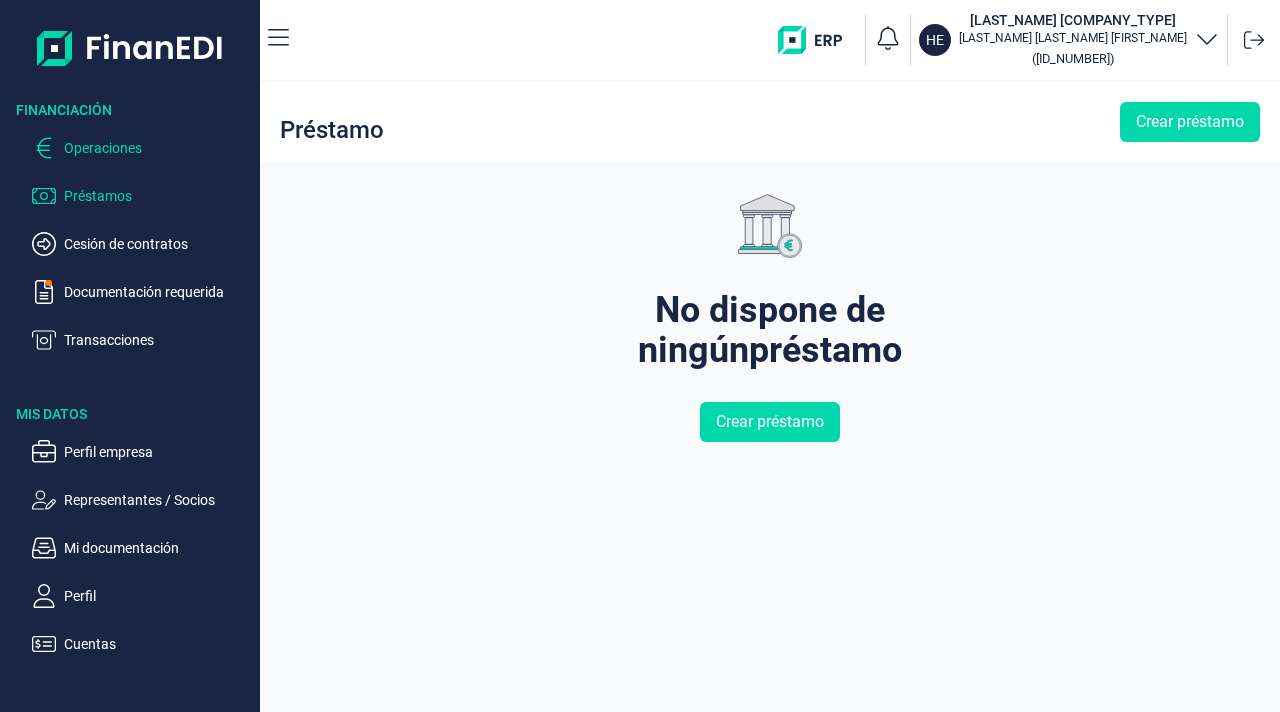 click on "Operaciones" at bounding box center (158, 148) 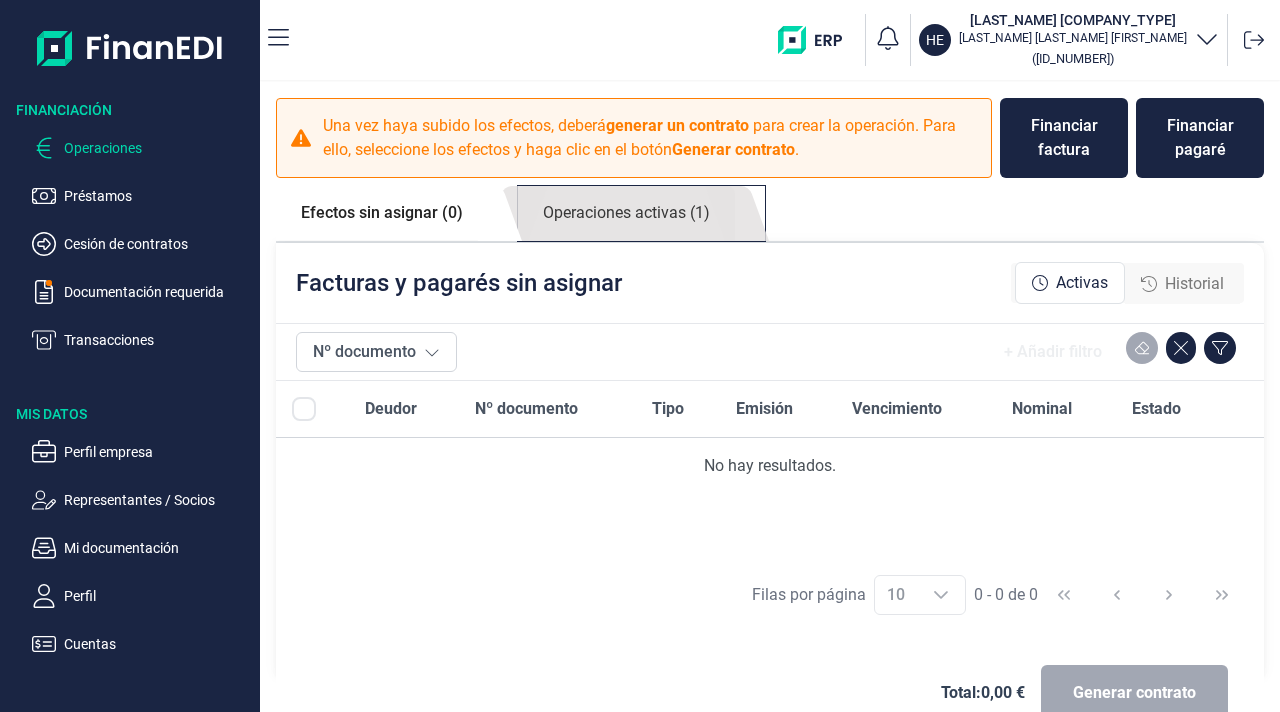 click on "Operaciones activas (1)" at bounding box center [626, 213] 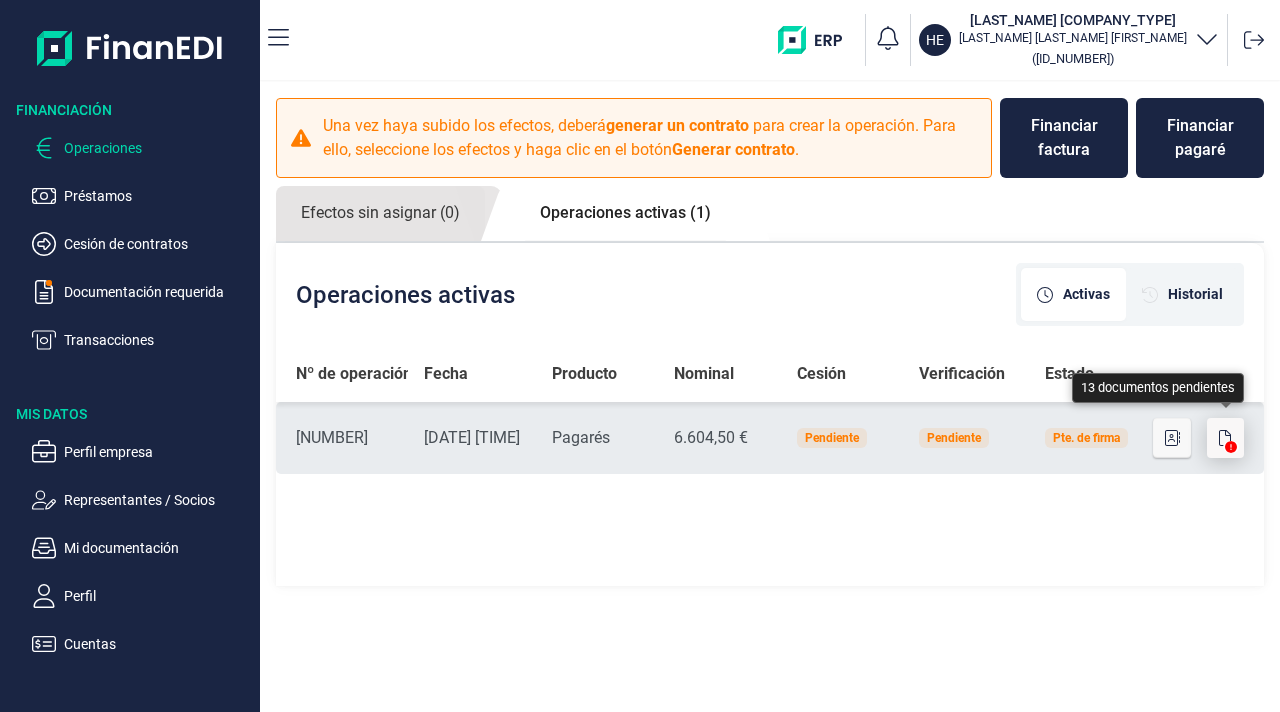click 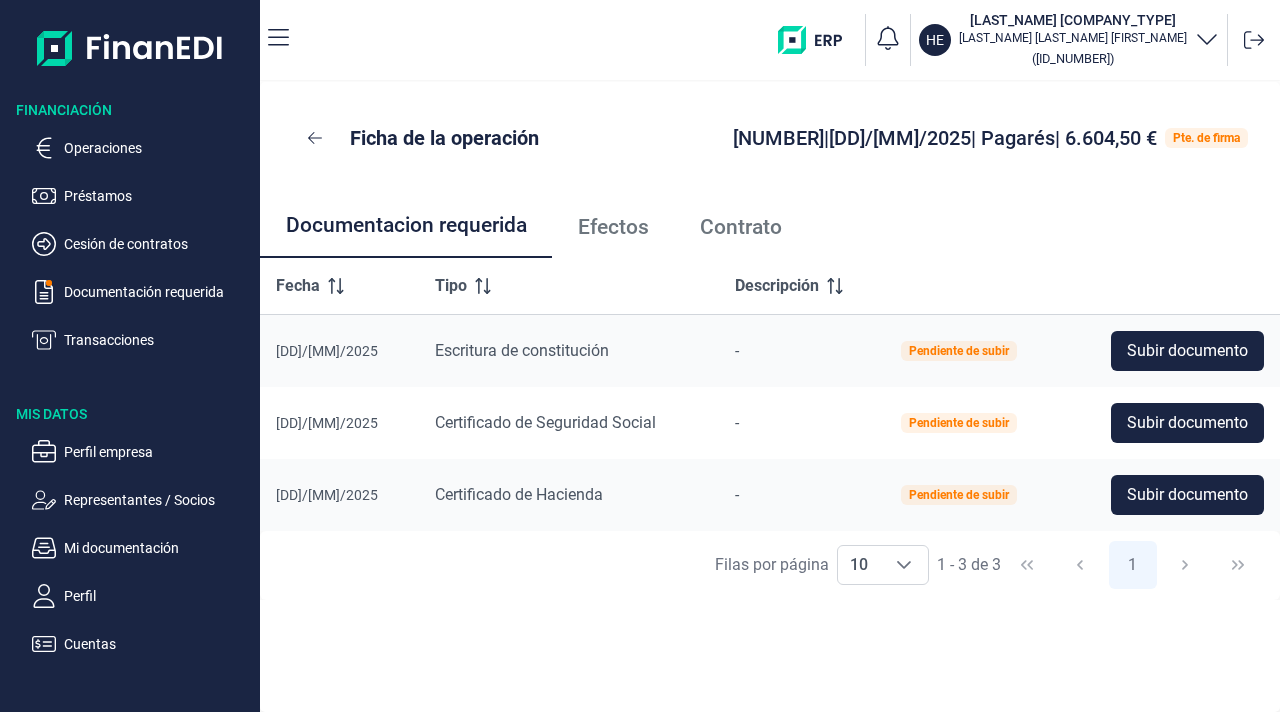 click on "Efectos" at bounding box center [613, 227] 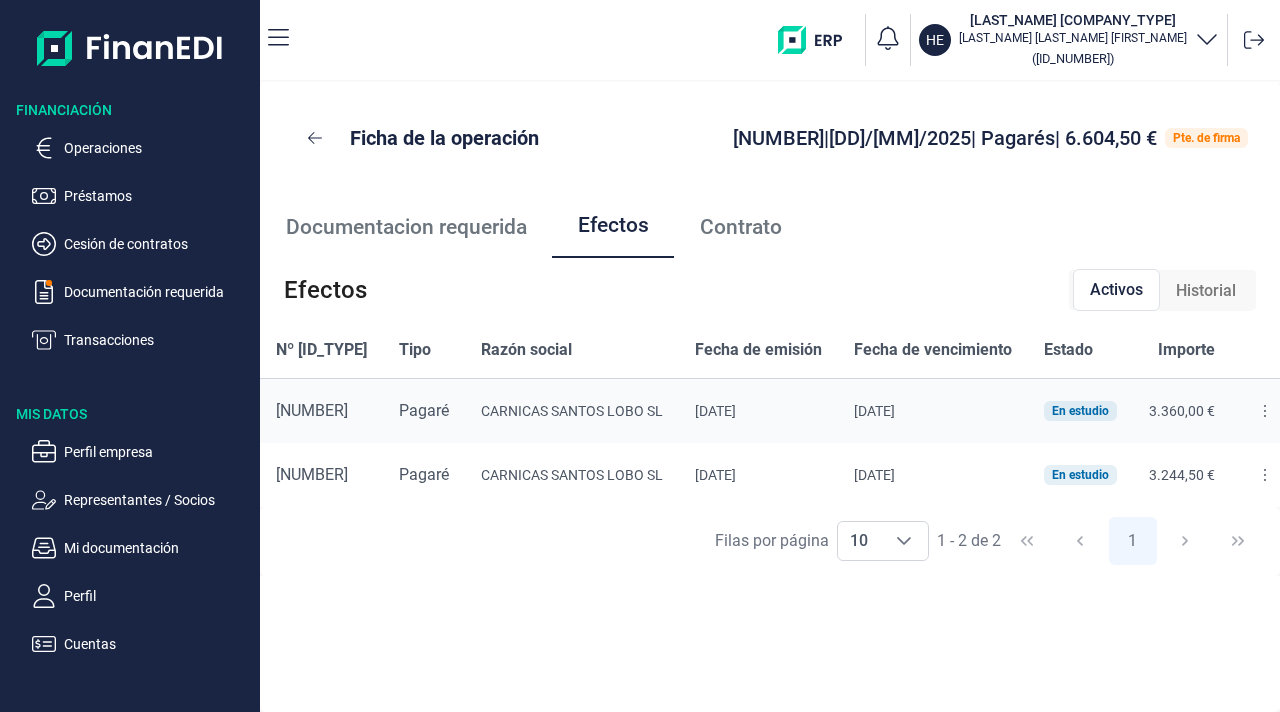 click on "[DATE]" at bounding box center (933, 411) 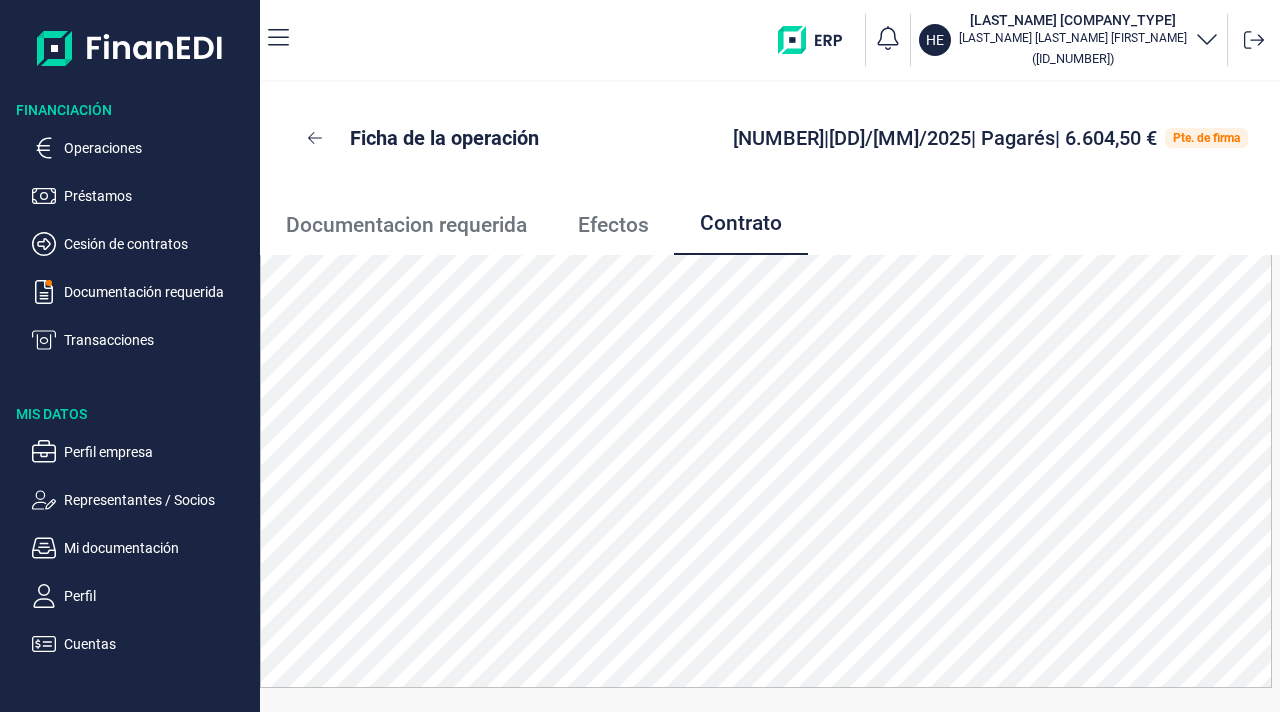 scroll, scrollTop: 0, scrollLeft: 0, axis: both 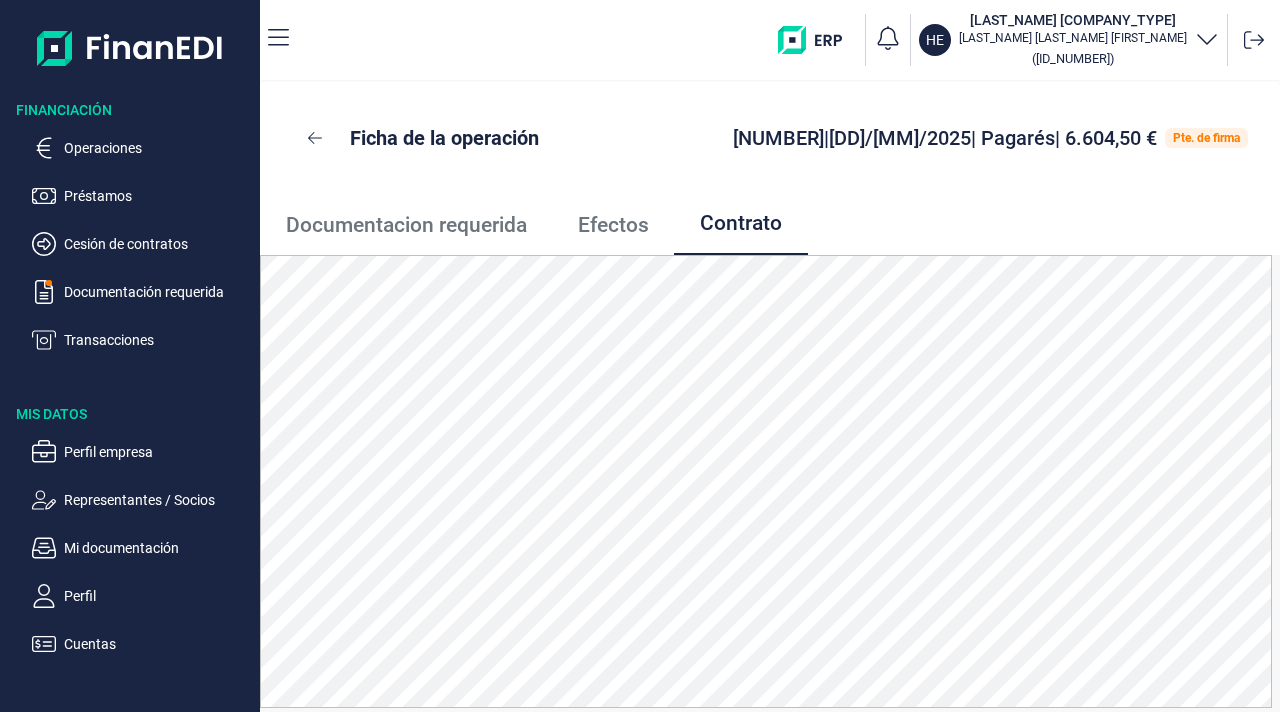 click on "Operaciones Préstamos Cesión de contratos Documentación requerida Transacciones" at bounding box center (130, 236) 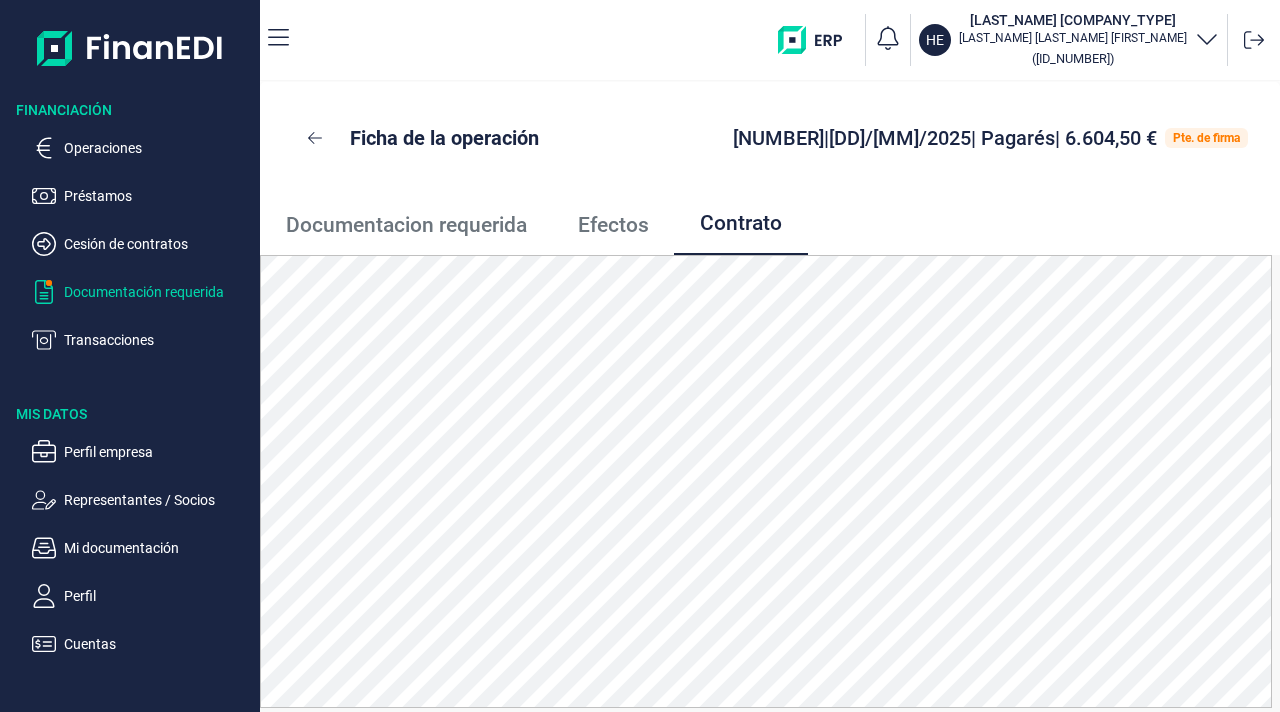 click on "Documentación requerida" at bounding box center [158, 292] 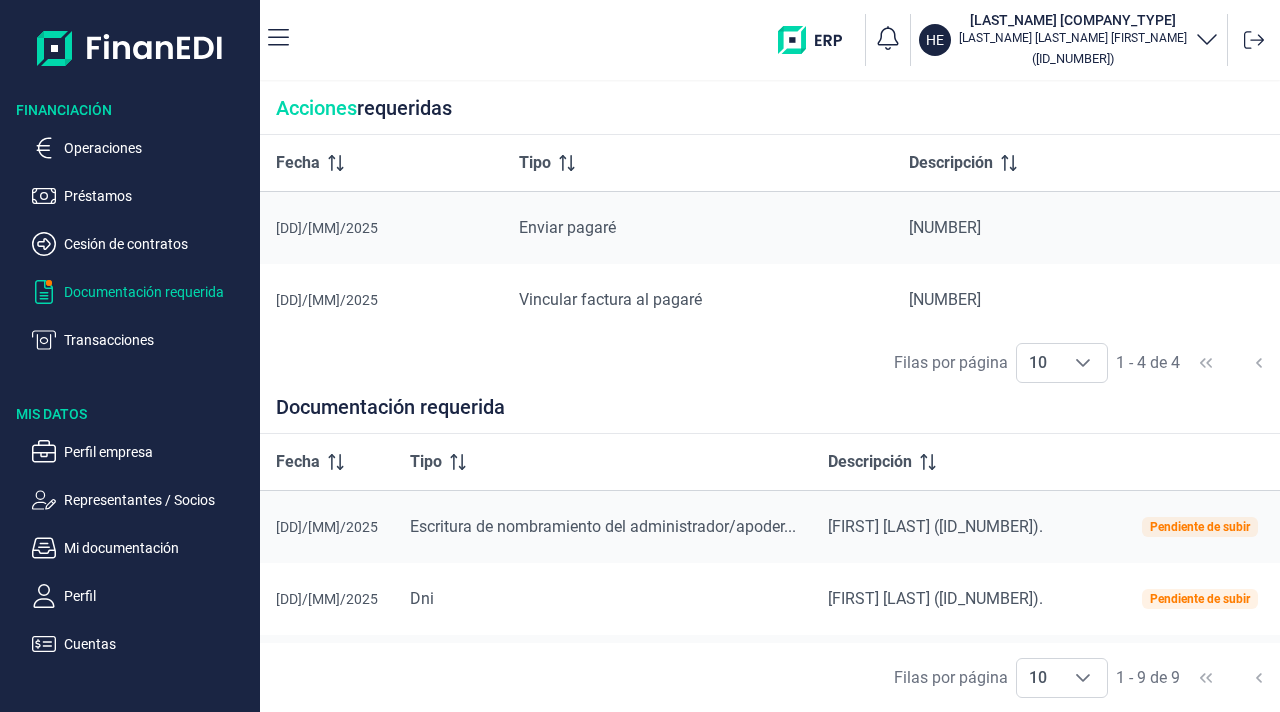 drag, startPoint x: 1275, startPoint y: 285, endPoint x: 1279, endPoint y: 334, distance: 49.162994 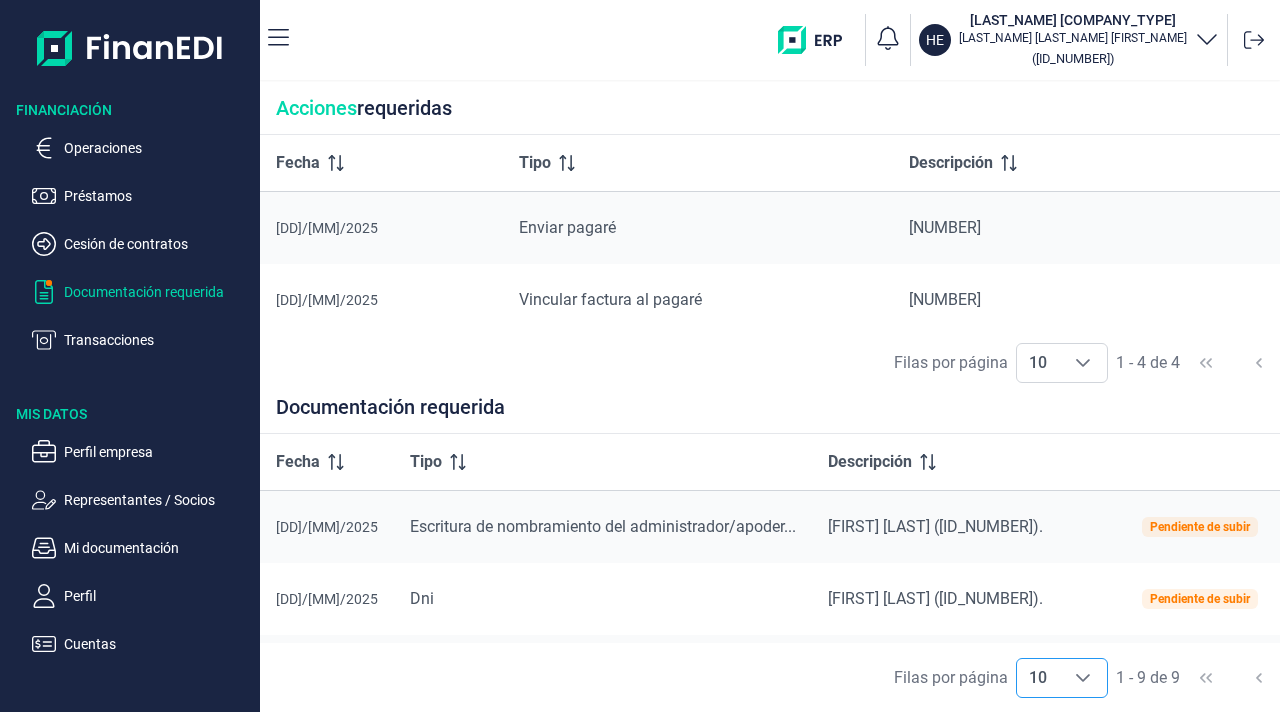 click 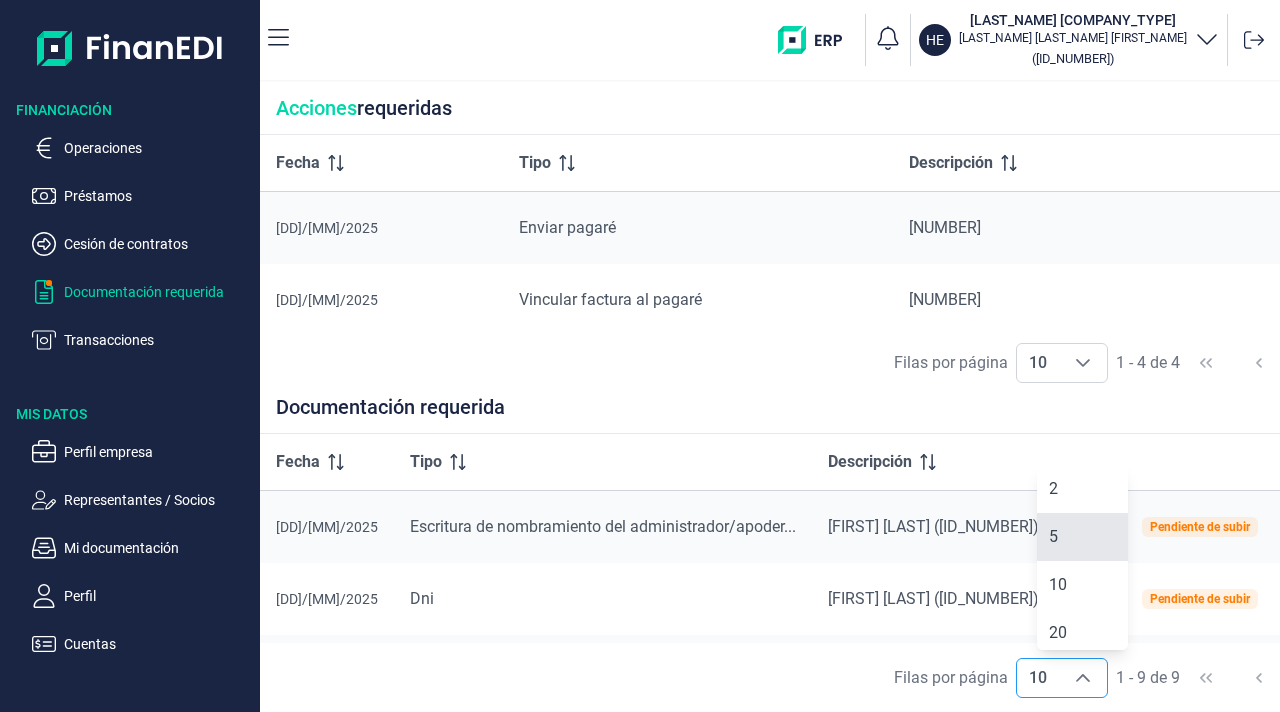 scroll, scrollTop: 7, scrollLeft: 0, axis: vertical 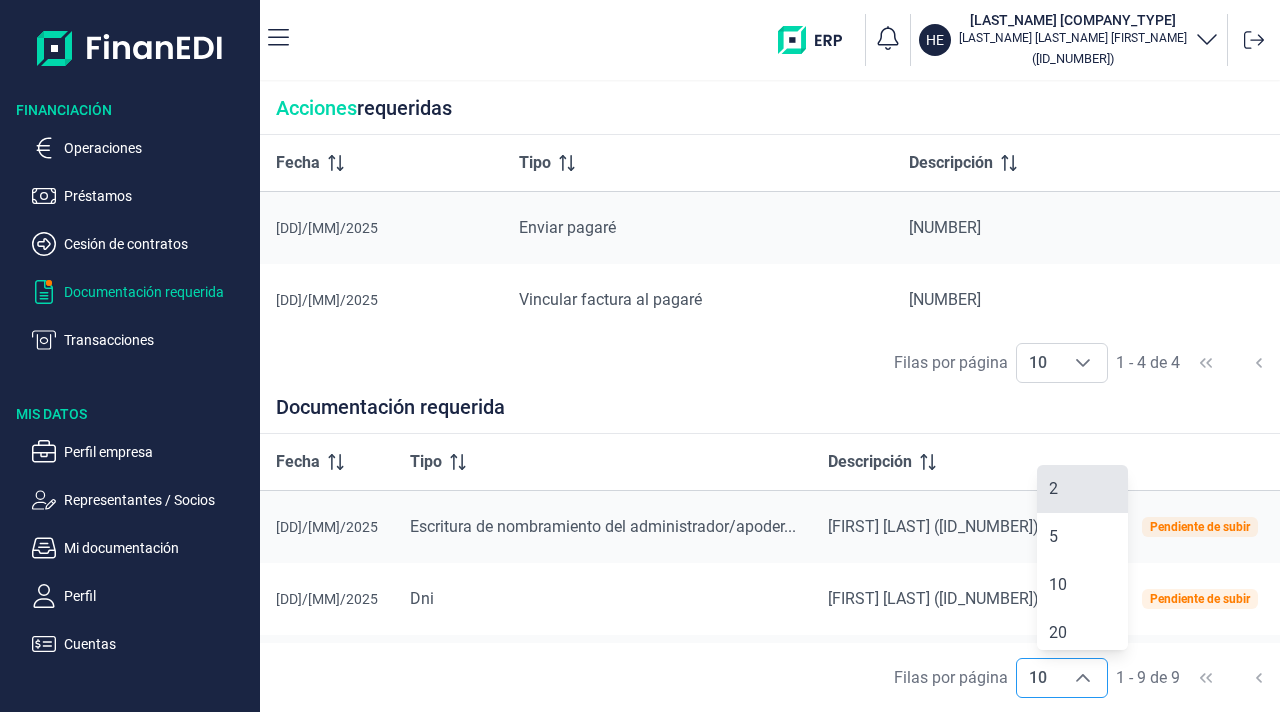 click on "2" at bounding box center (1083, 489) 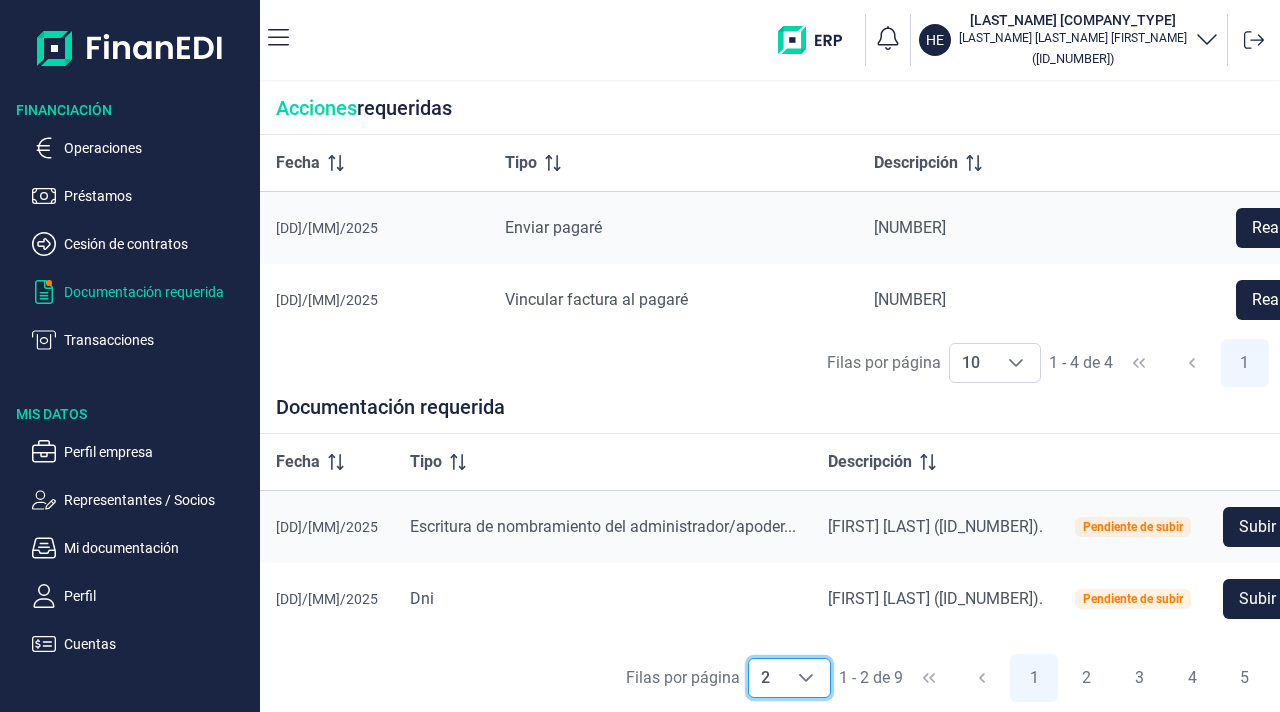 click at bounding box center (1133, 462) 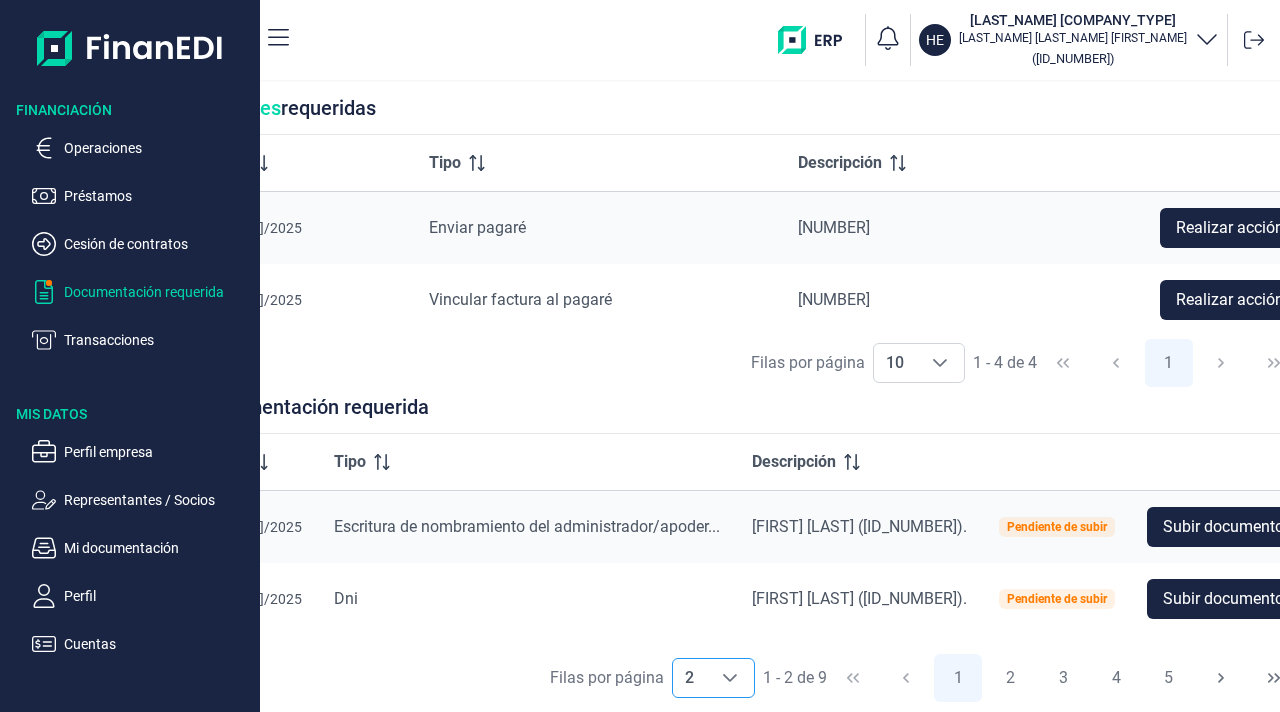 scroll, scrollTop: 0, scrollLeft: 0, axis: both 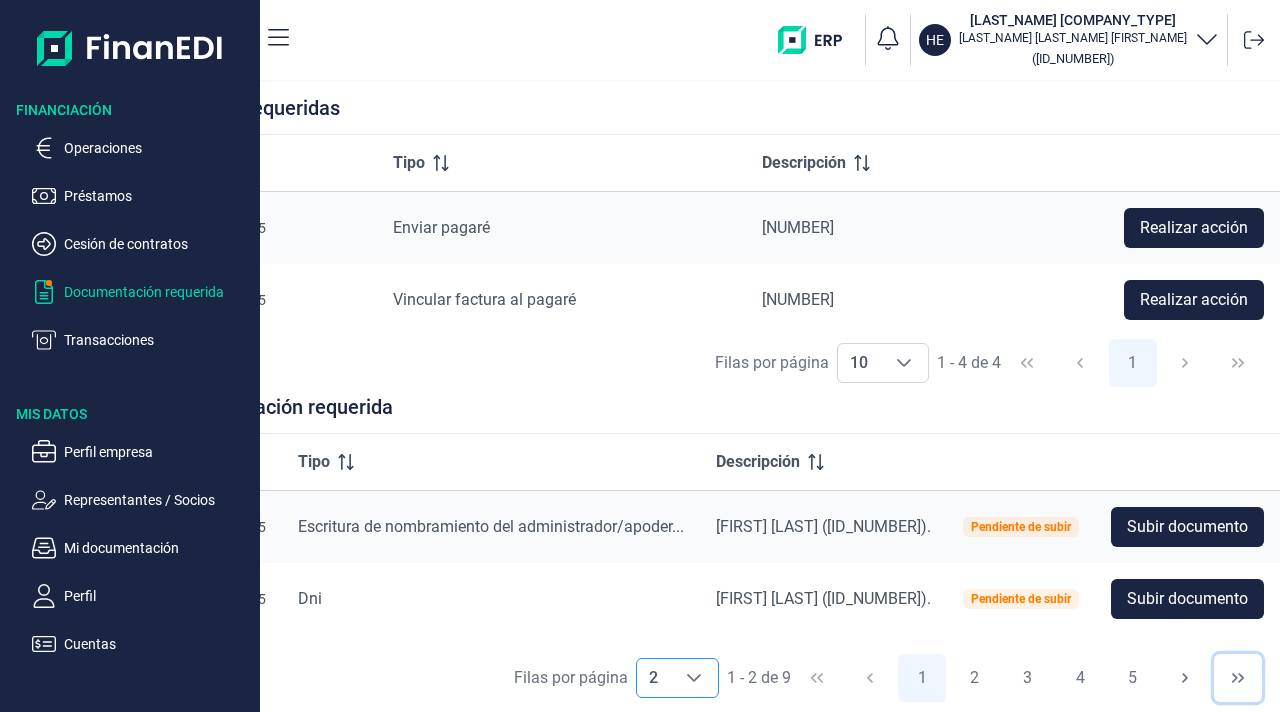 click 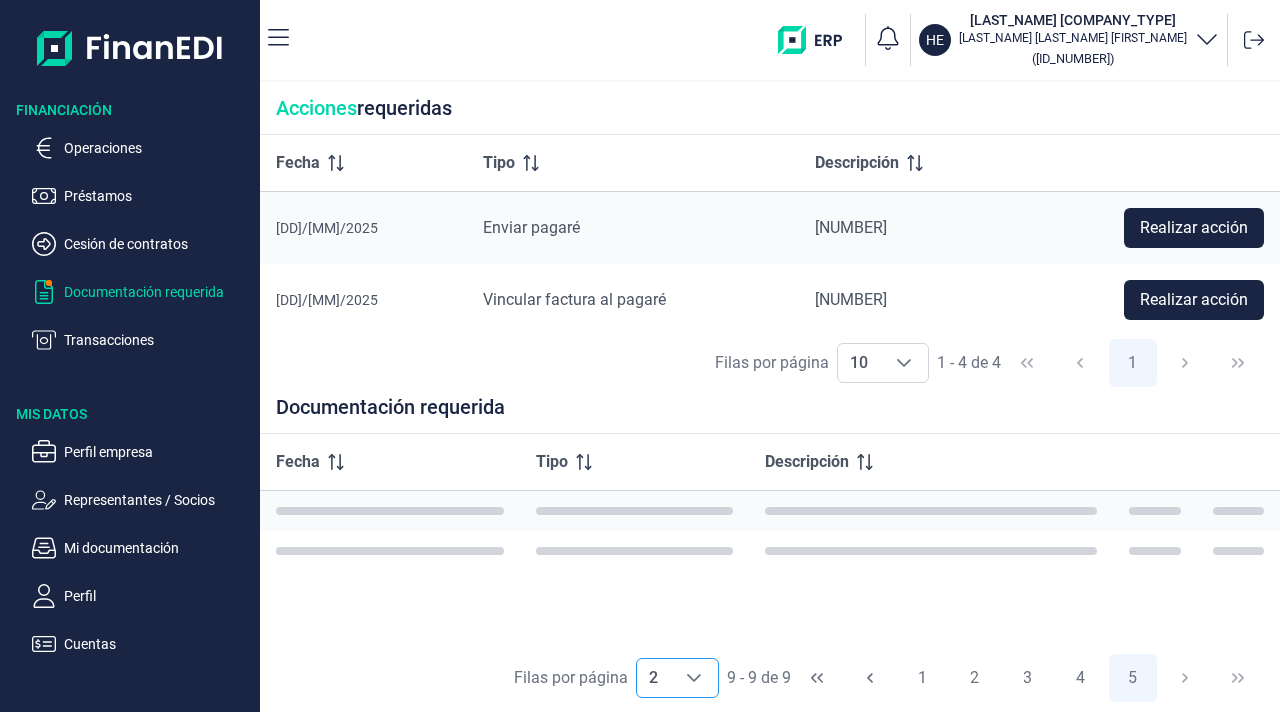 scroll, scrollTop: 0, scrollLeft: 0, axis: both 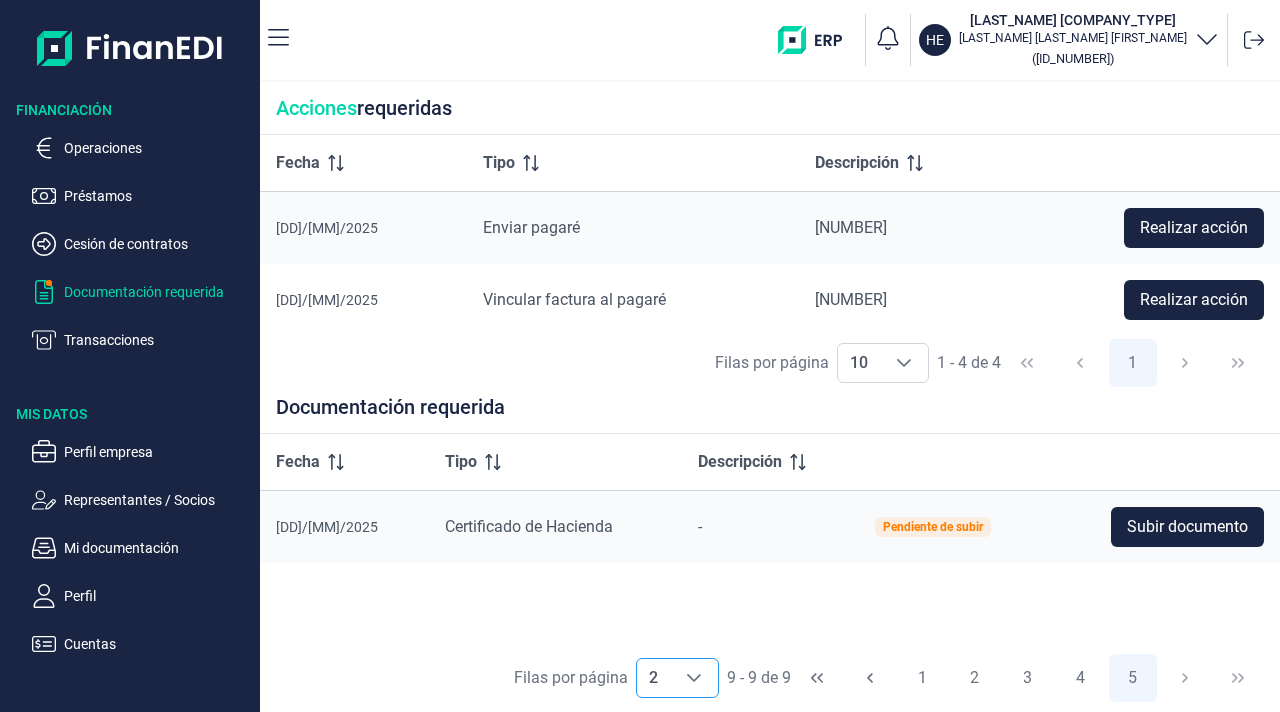 click at bounding box center [694, 678] 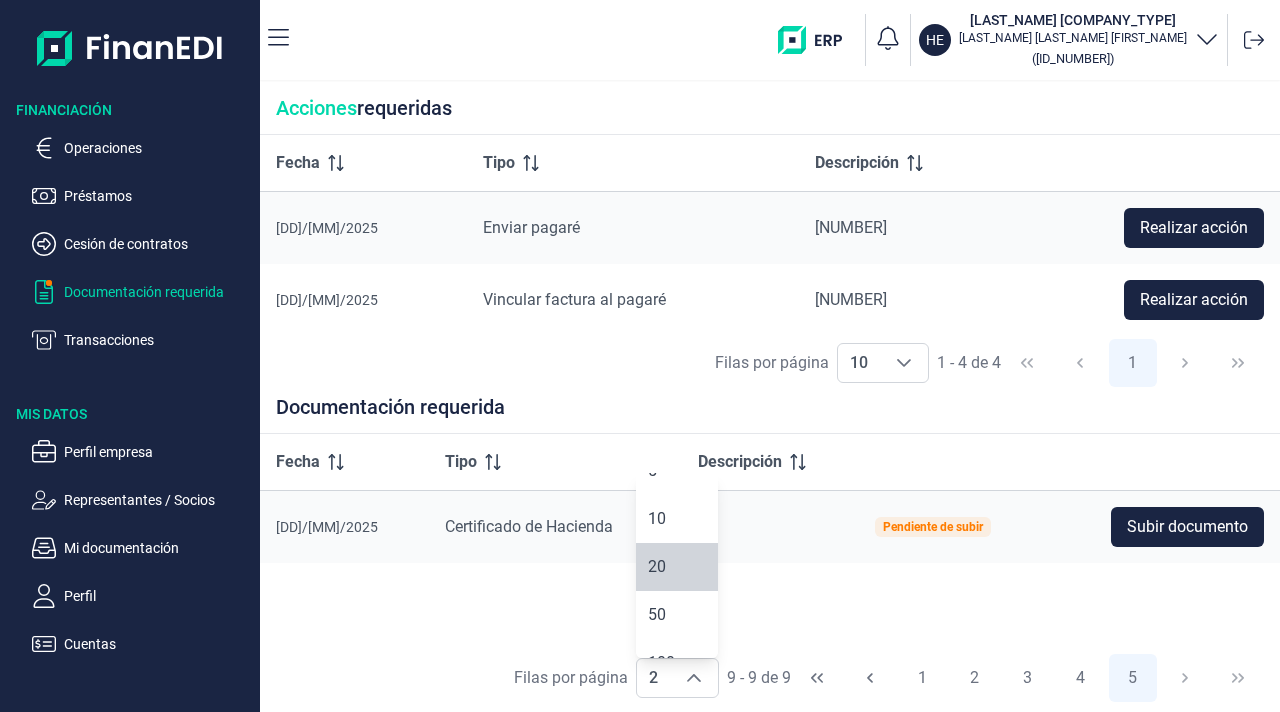 scroll, scrollTop: 102, scrollLeft: 0, axis: vertical 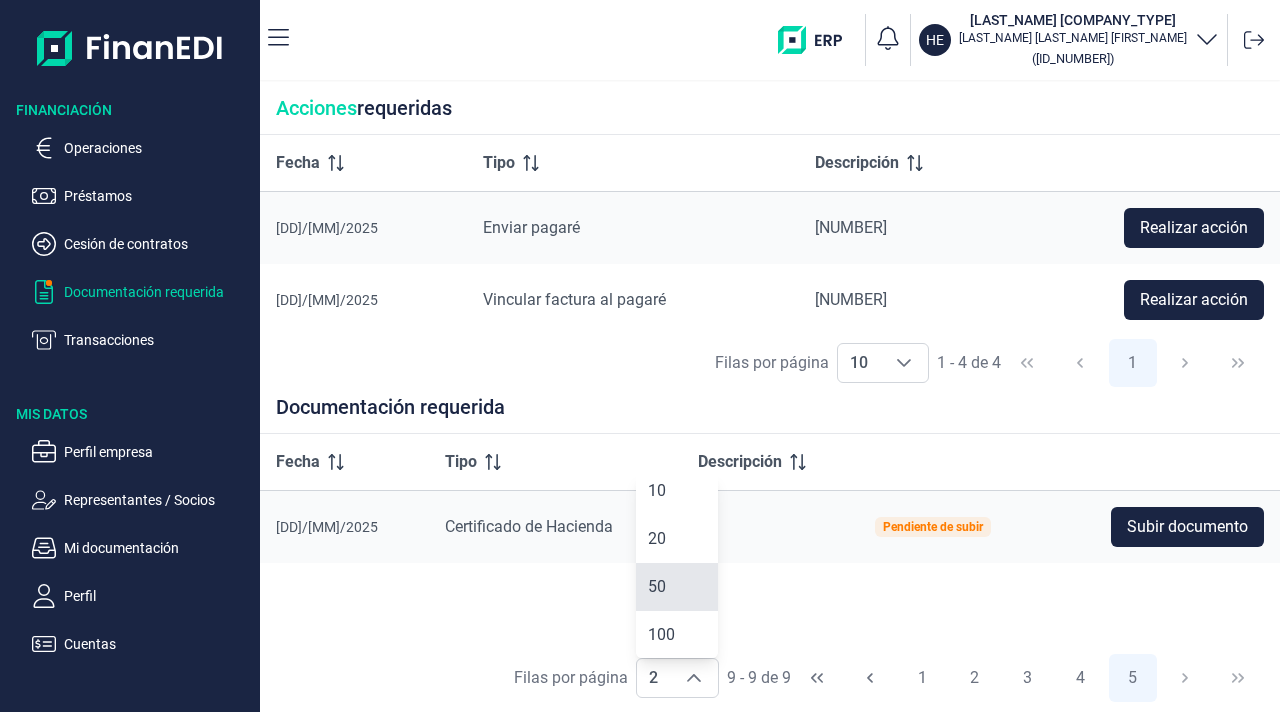 click on "50" at bounding box center [677, 587] 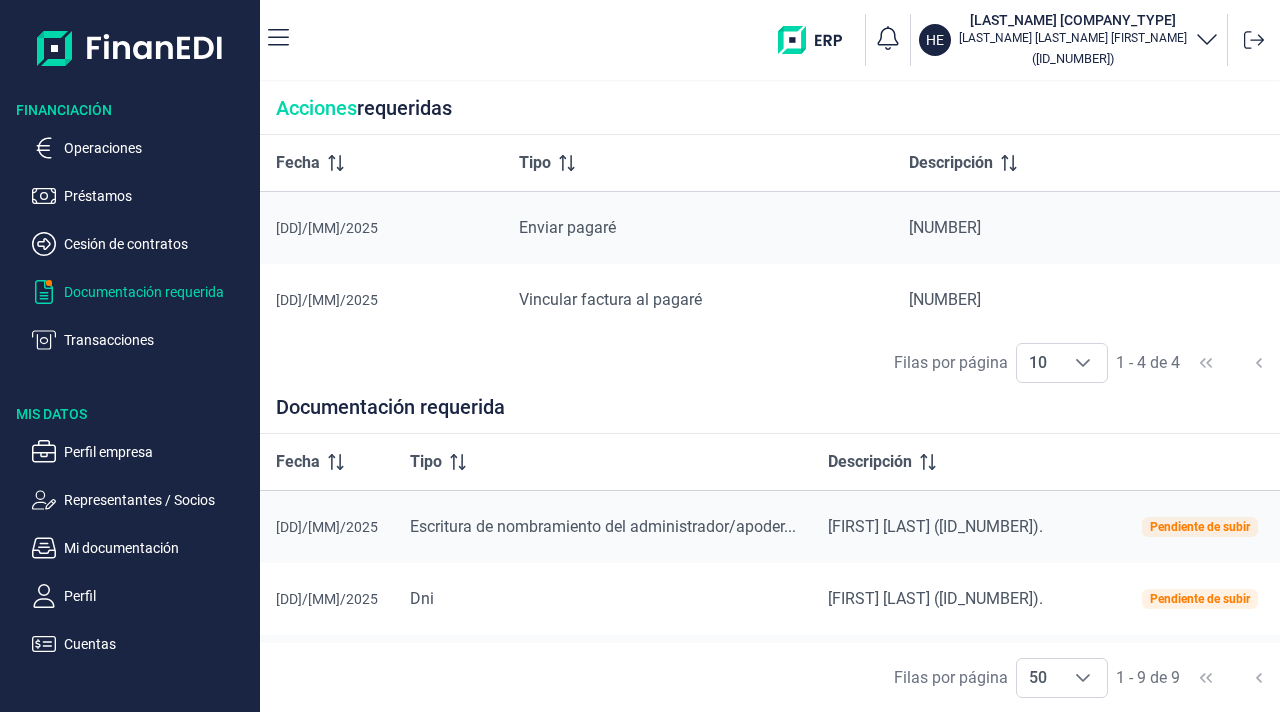 click at bounding box center [1200, 462] 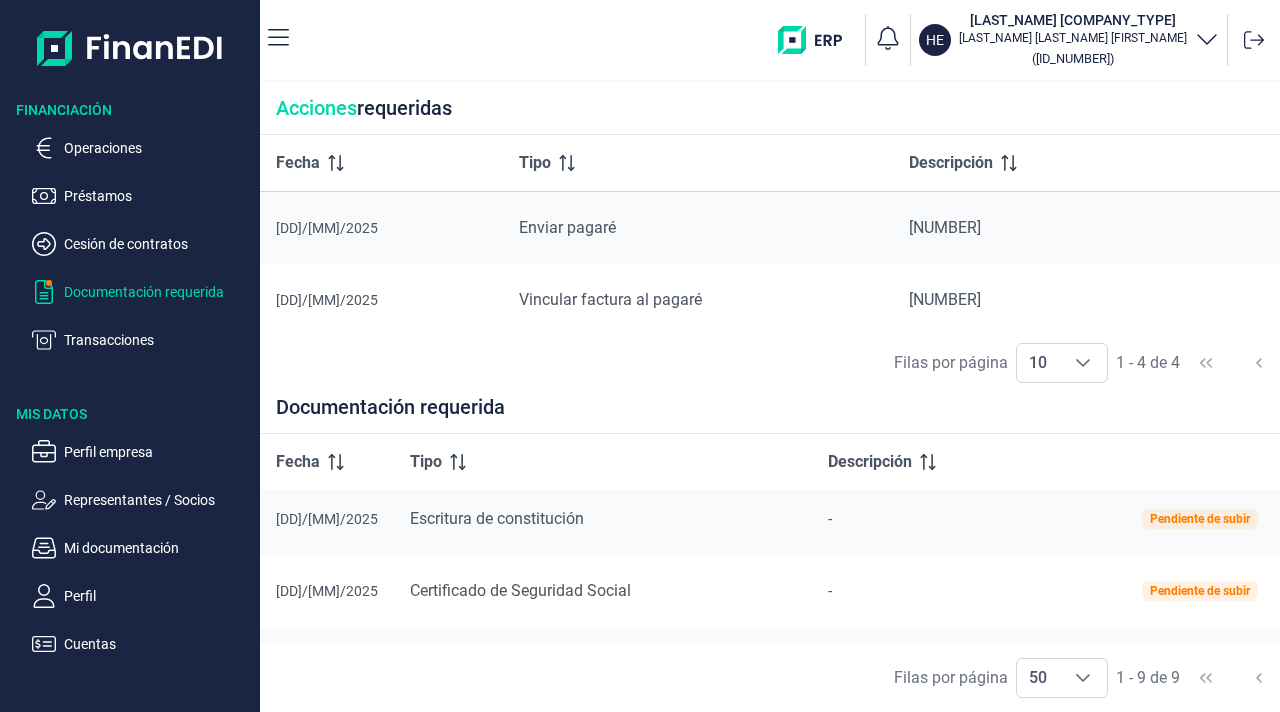 scroll, scrollTop: 506, scrollLeft: 0, axis: vertical 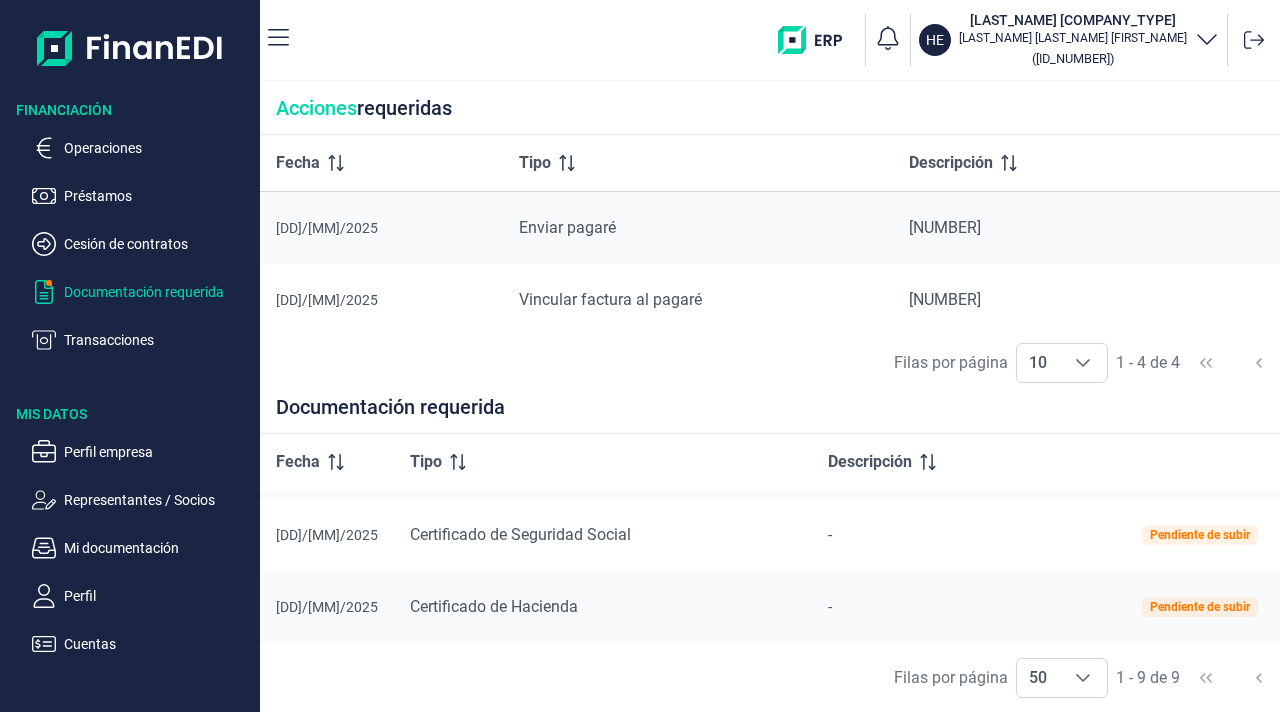 click on "Descripción" at bounding box center [969, 462] 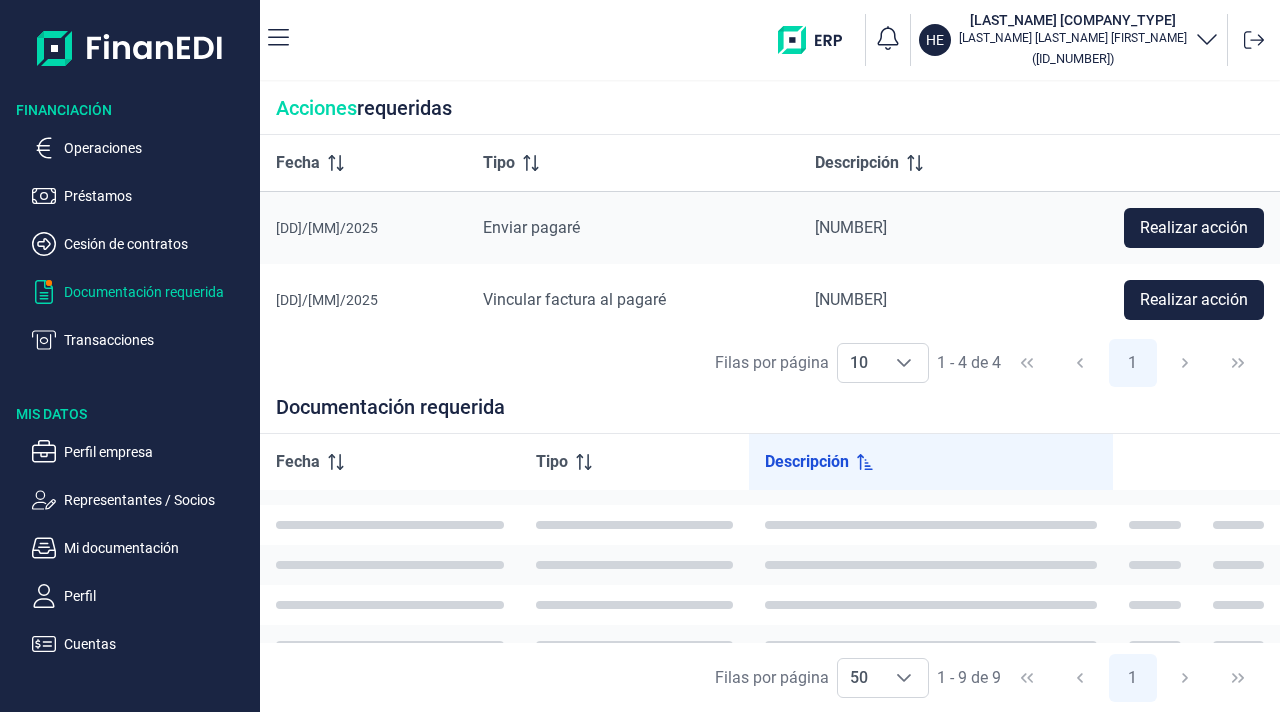 scroll, scrollTop: 506, scrollLeft: 0, axis: vertical 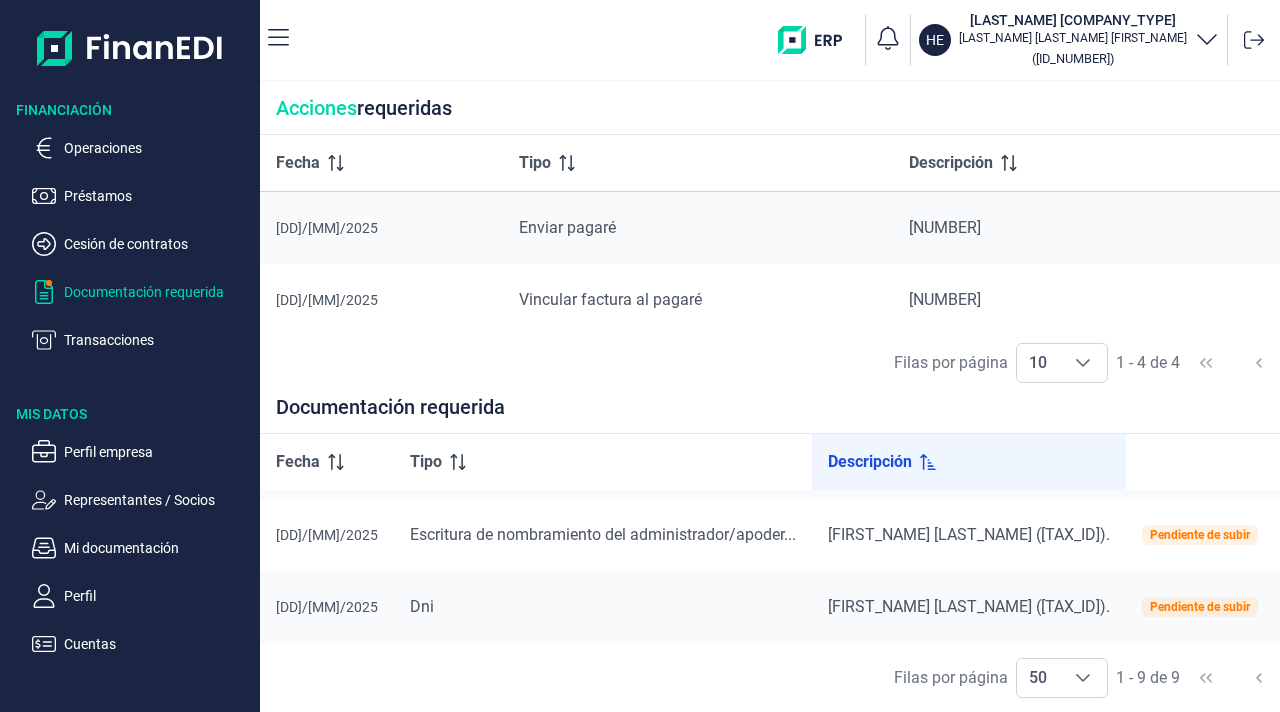 click on "Tipo" at bounding box center (603, 462) 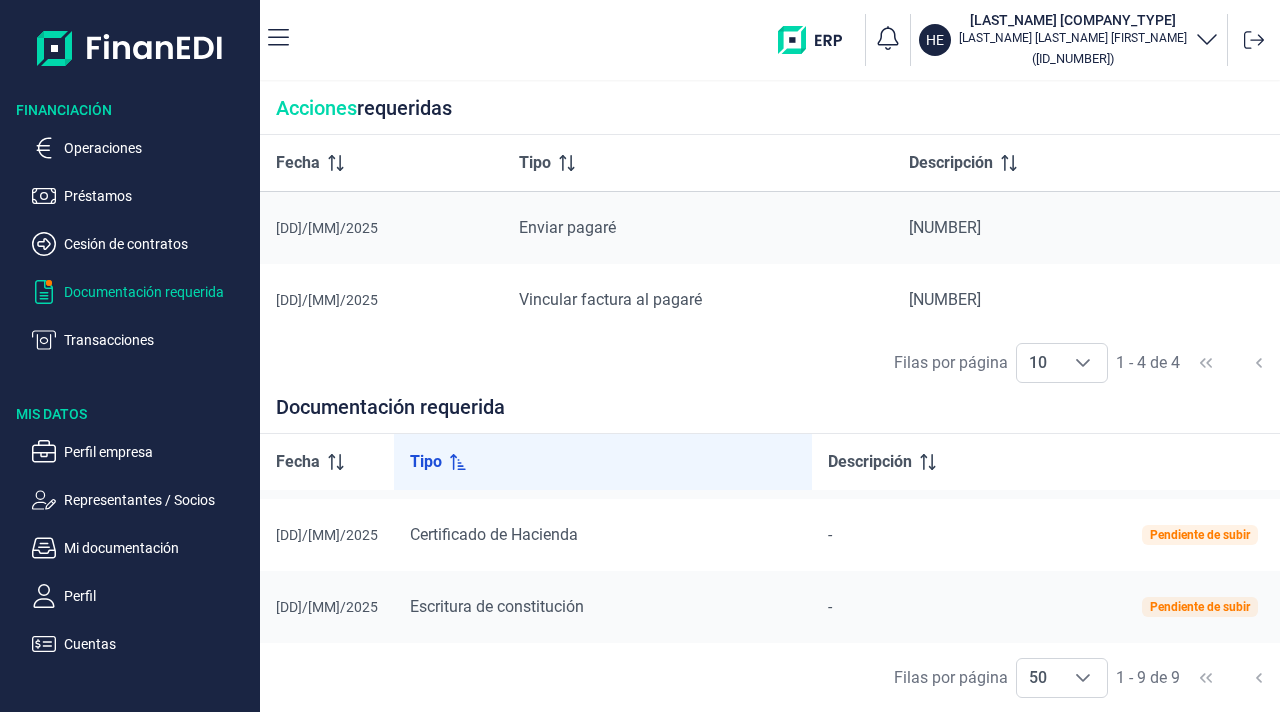 scroll, scrollTop: 506, scrollLeft: 0, axis: vertical 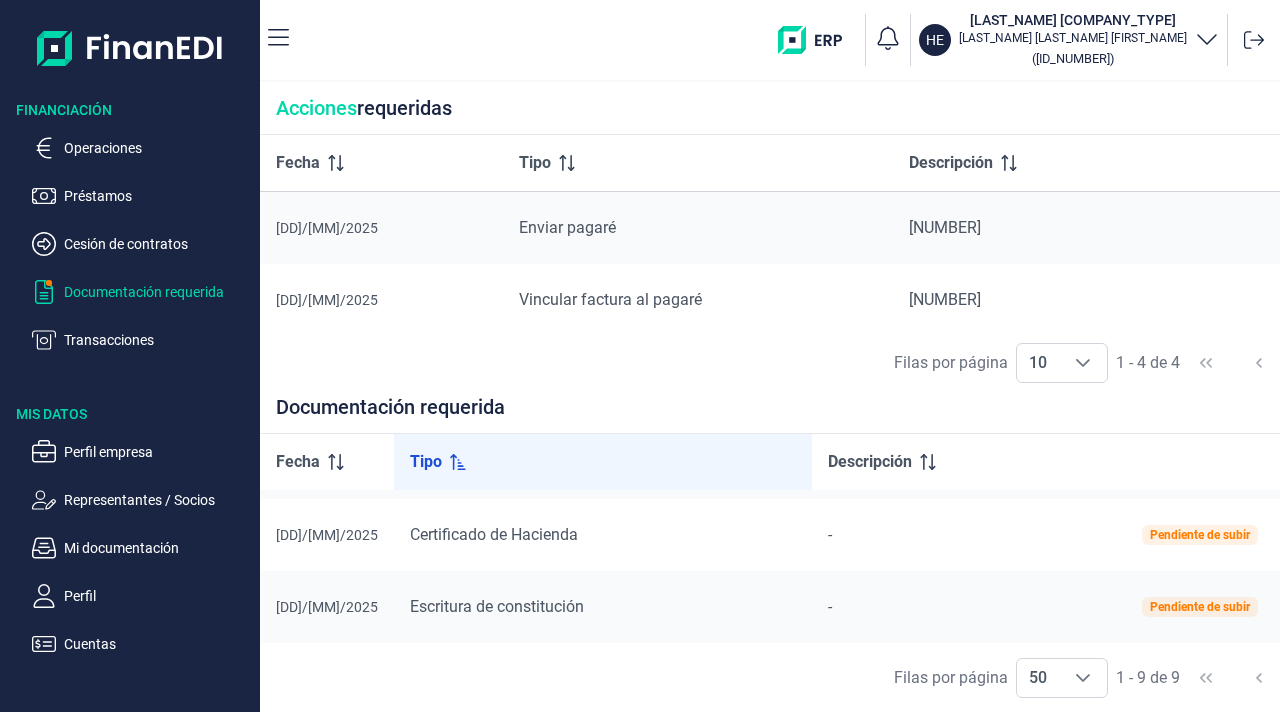 click on "Tipo" at bounding box center (603, 462) 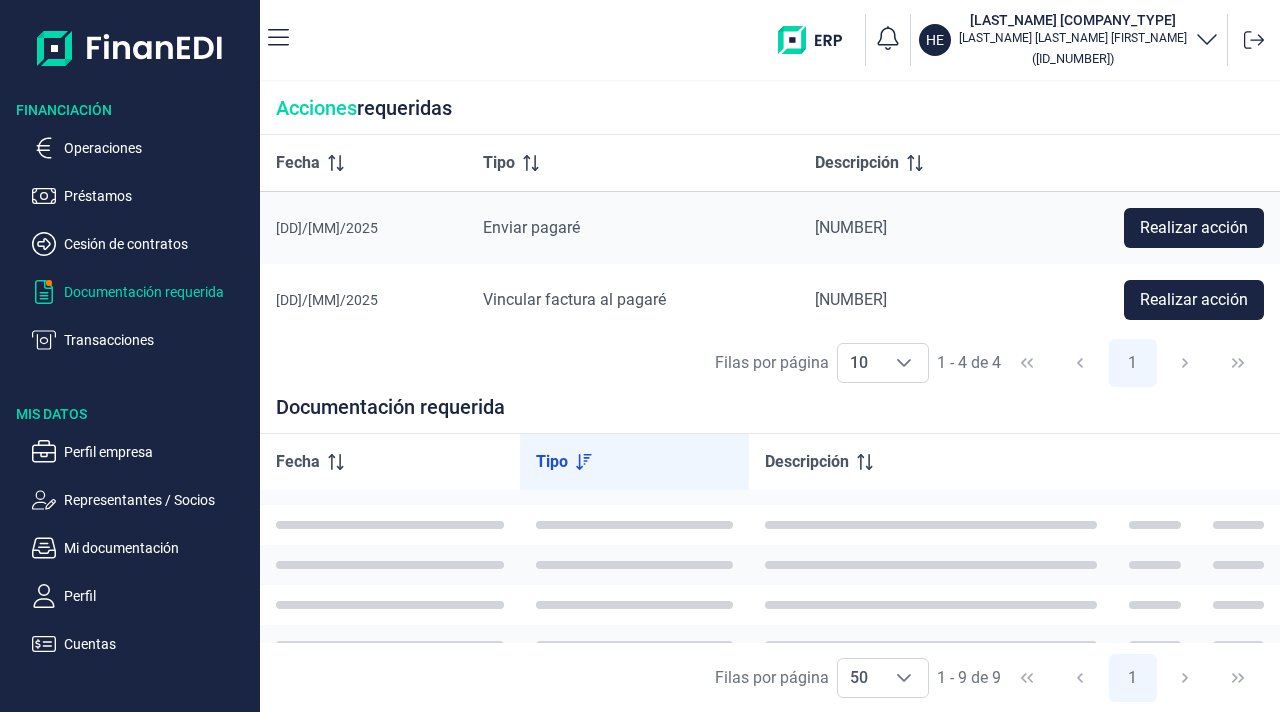 scroll, scrollTop: 506, scrollLeft: 0, axis: vertical 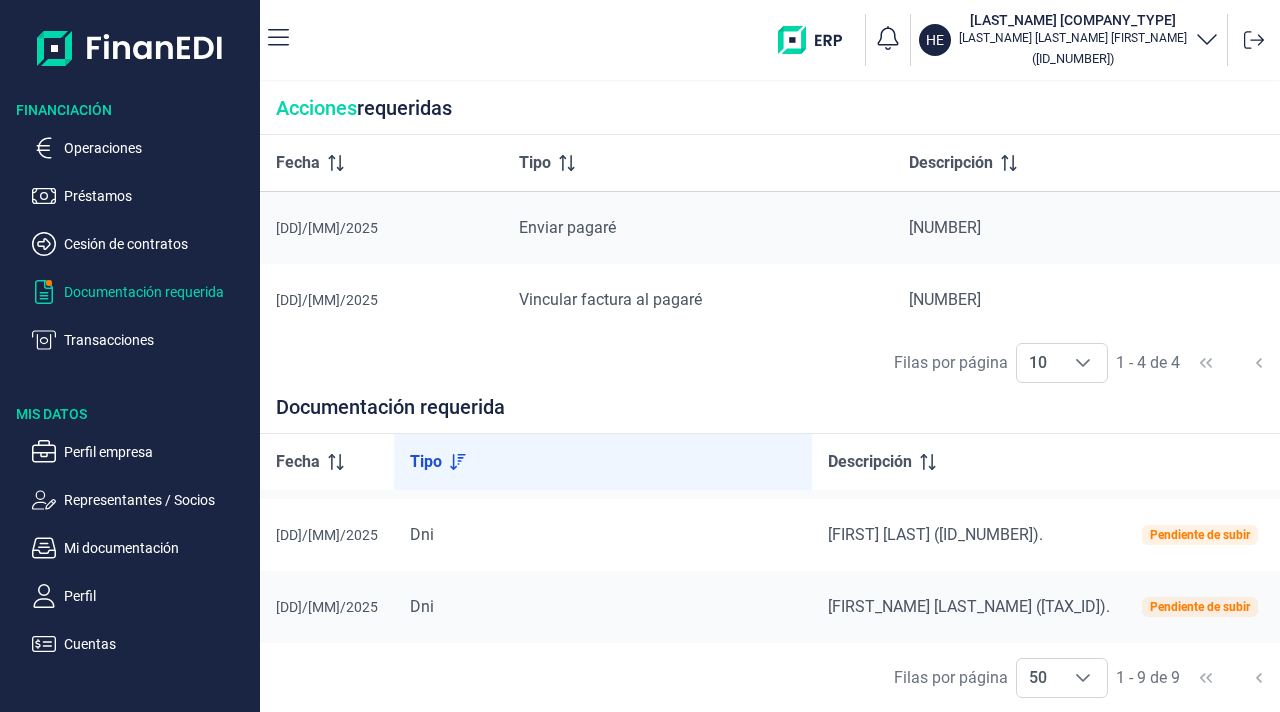 click on "Tipo" at bounding box center (603, 462) 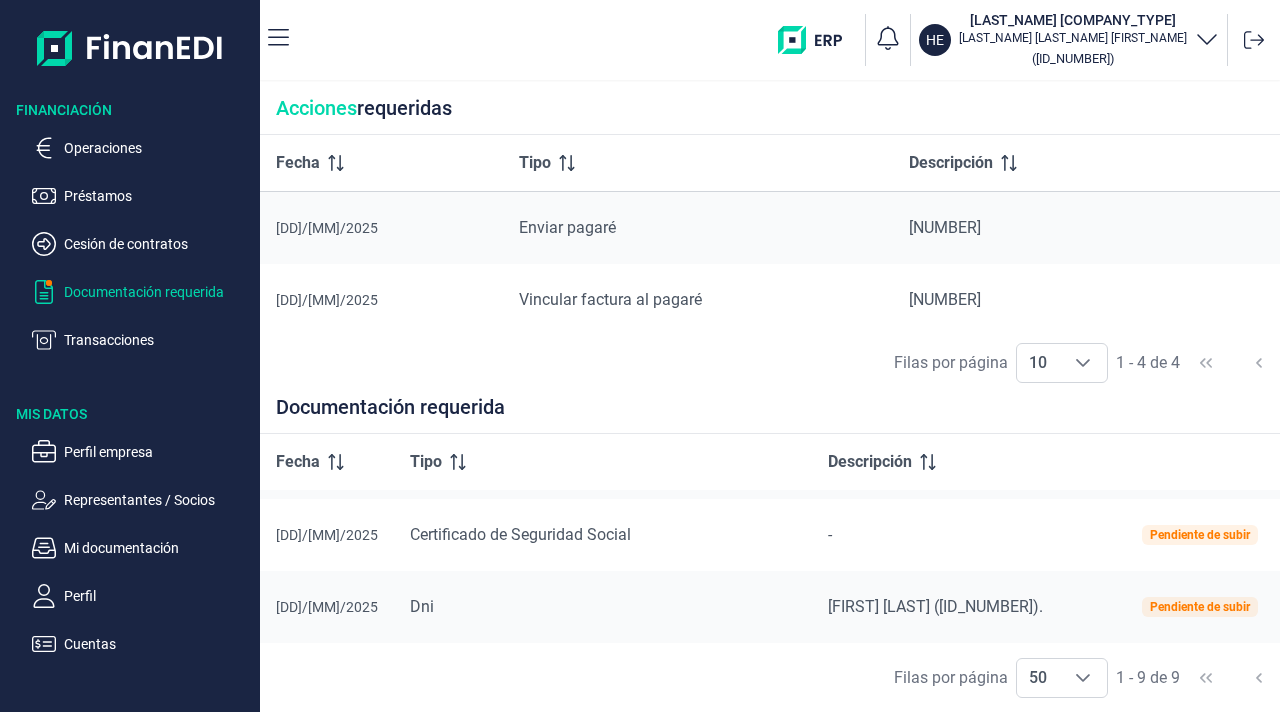 scroll, scrollTop: 506, scrollLeft: 0, axis: vertical 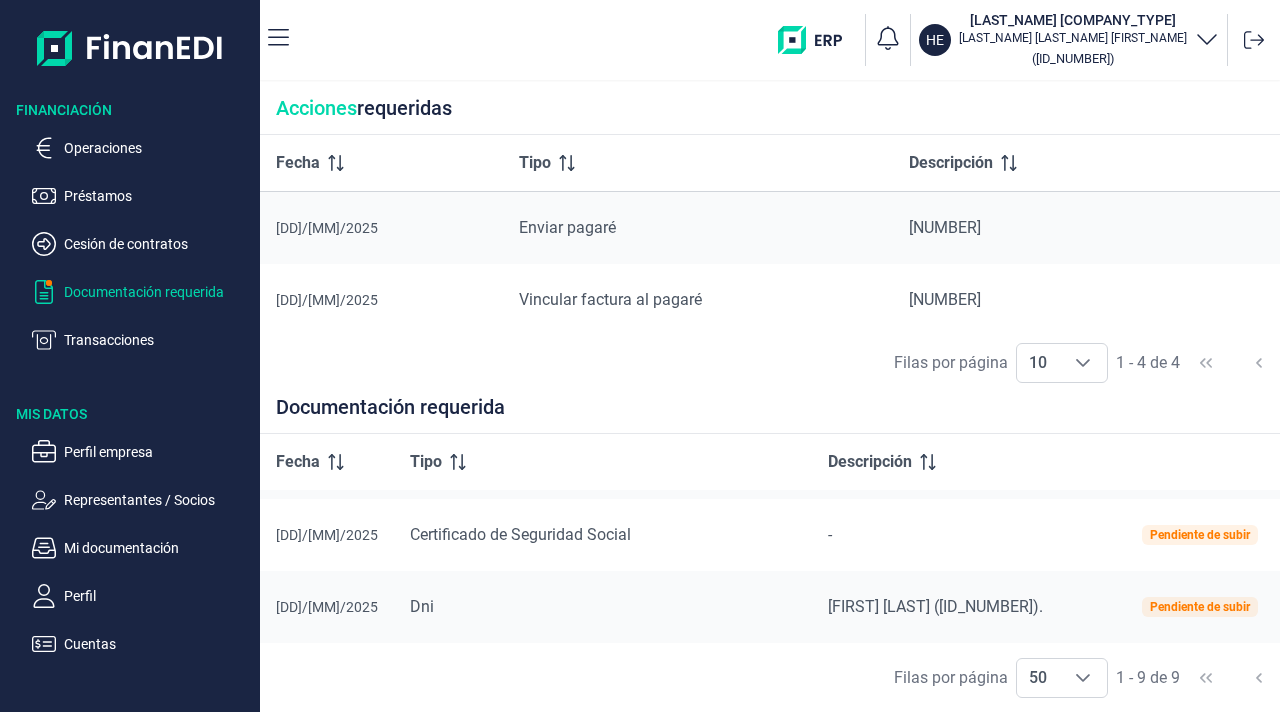 click on "Descripción" at bounding box center [870, 462] 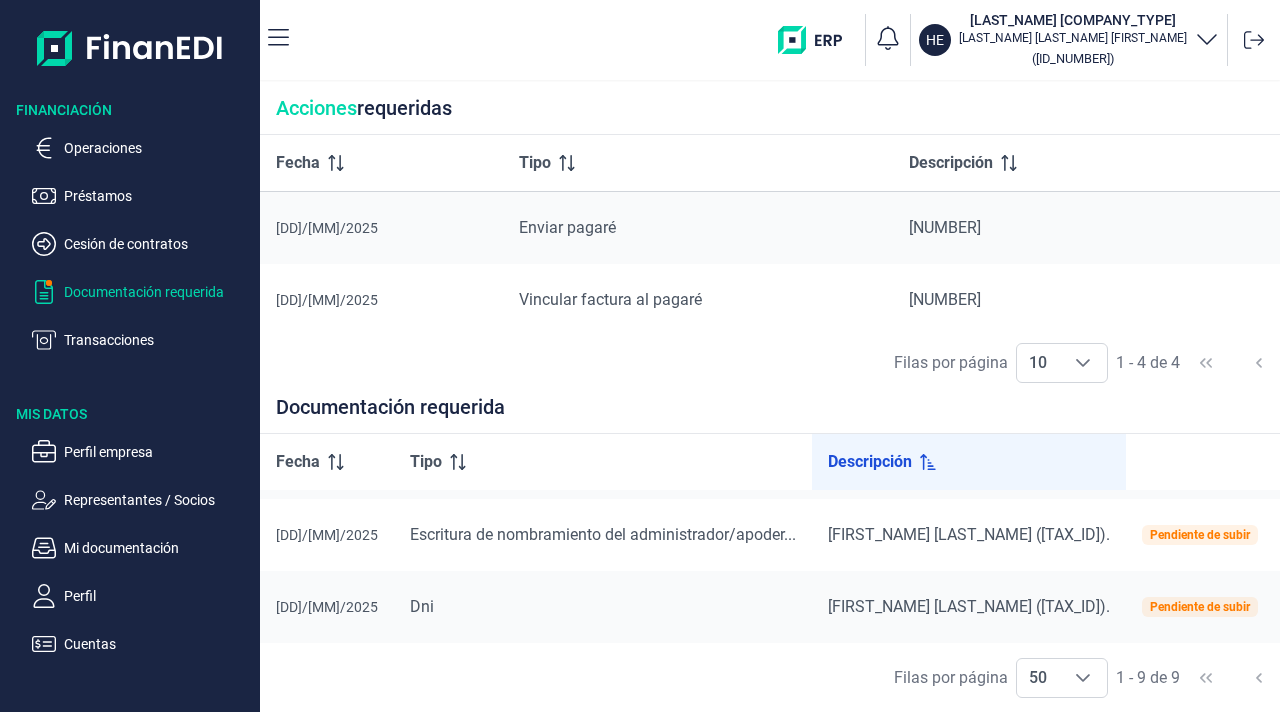 scroll, scrollTop: 506, scrollLeft: 0, axis: vertical 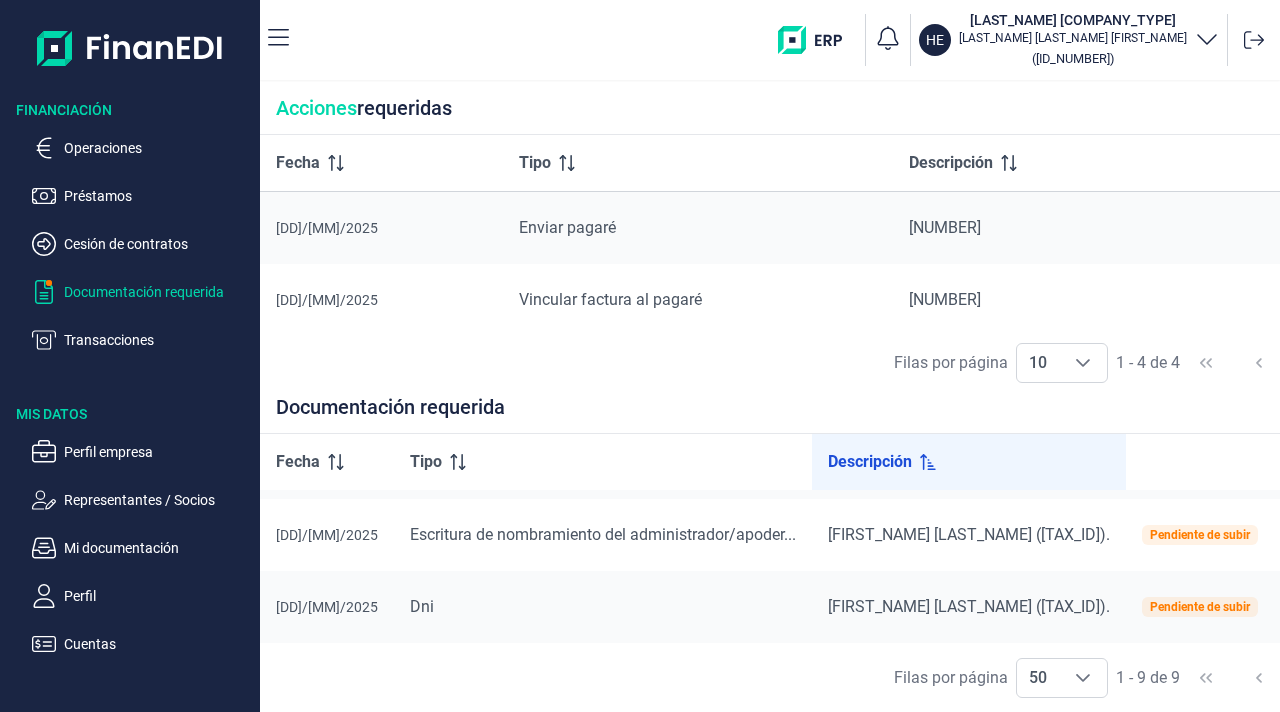 click at bounding box center [1200, 462] 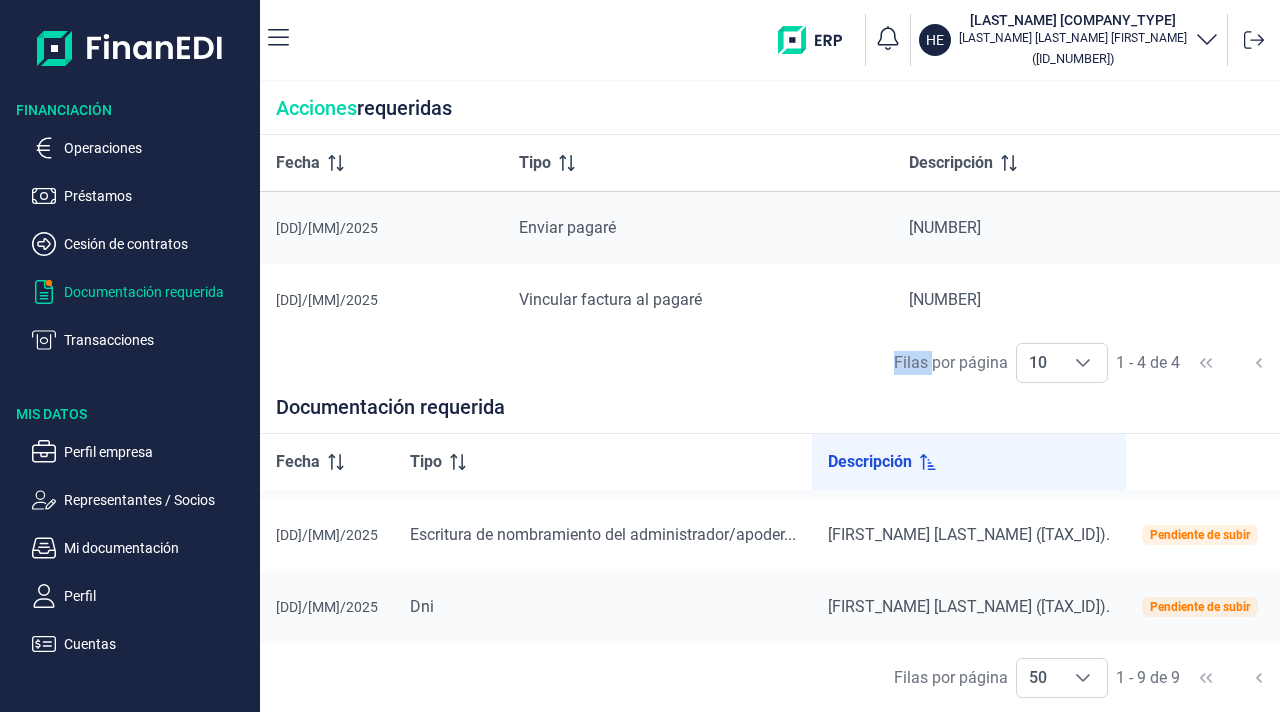 click on "Filas por página 10 10 10 1 - 4 de 4 1" at bounding box center (859, 362) 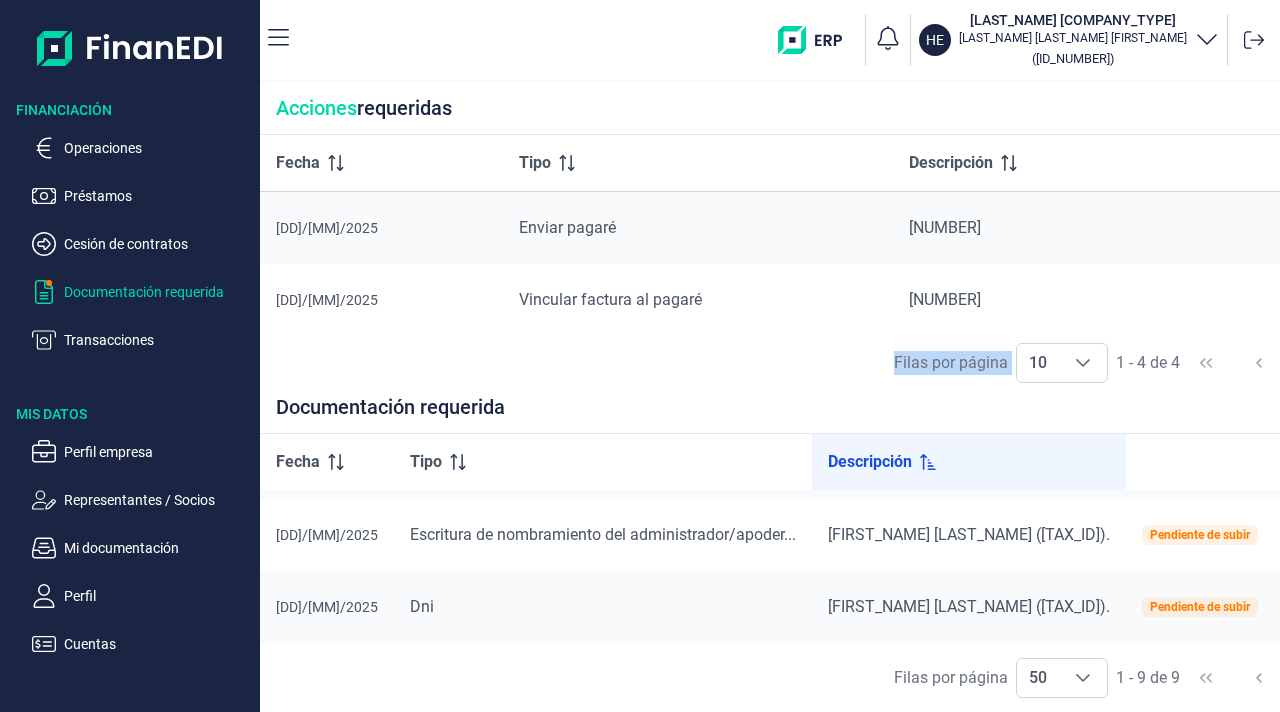 click on "Filas por página 10 10 10 1 - 4 de 4 1" at bounding box center (859, 362) 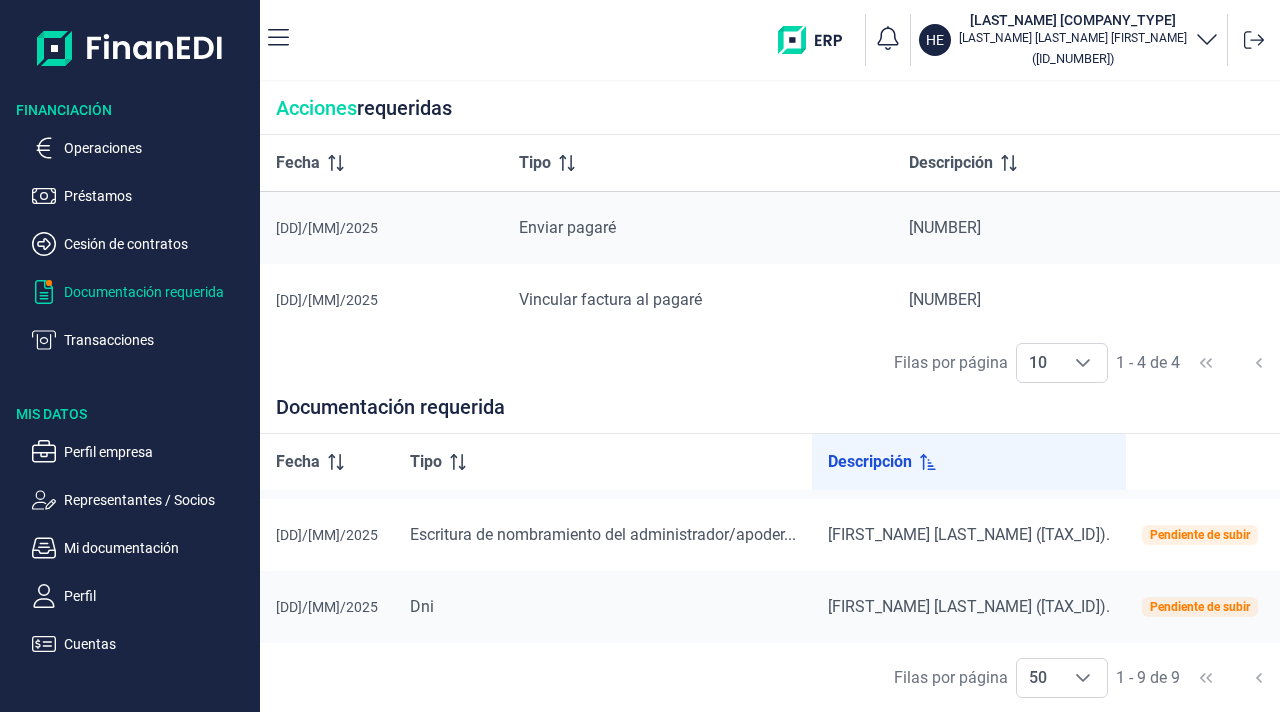 click on "Escritura de nombramiento del administrador/apoder..." at bounding box center (603, 535) 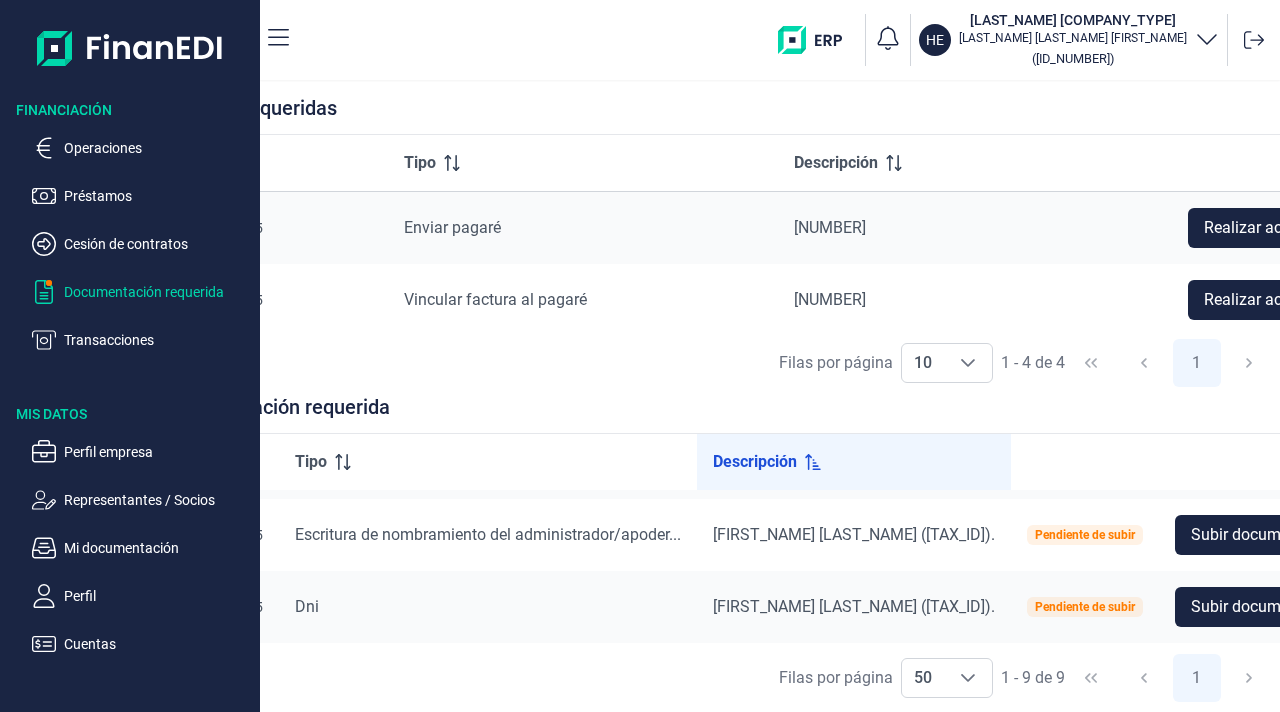 scroll, scrollTop: 0, scrollLeft: 200, axis: horizontal 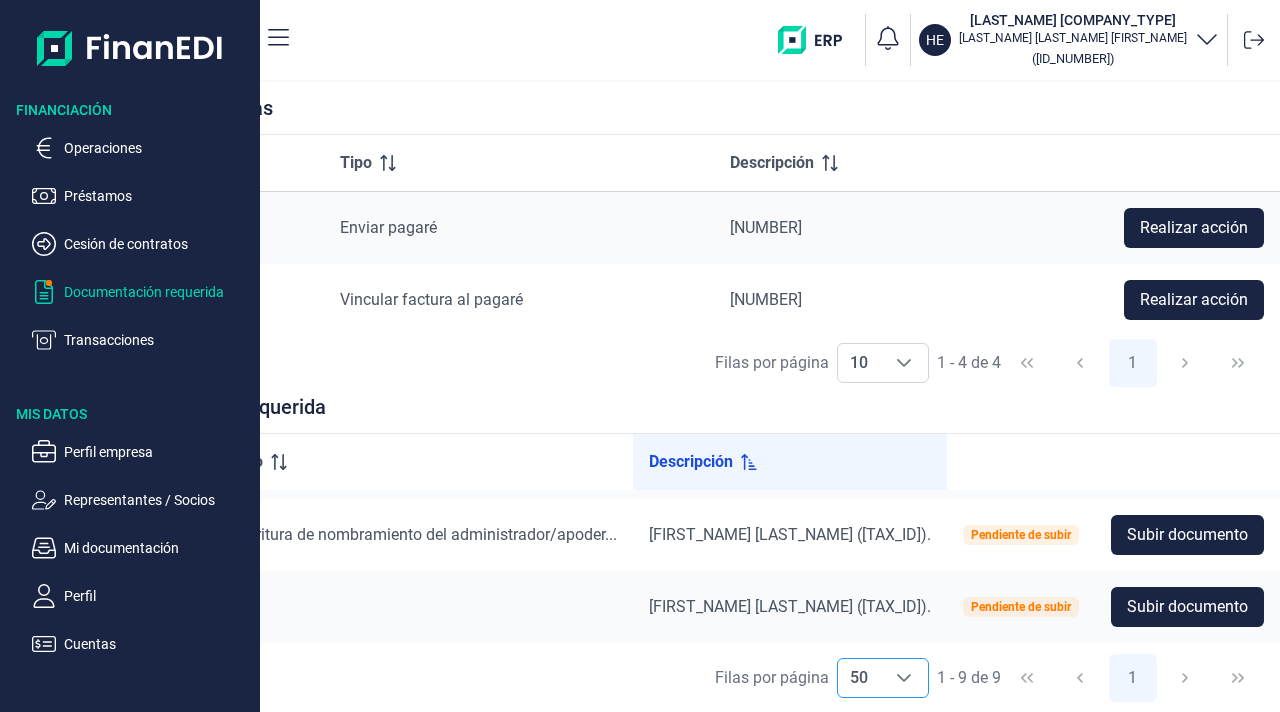 click on "50" at bounding box center [859, 678] 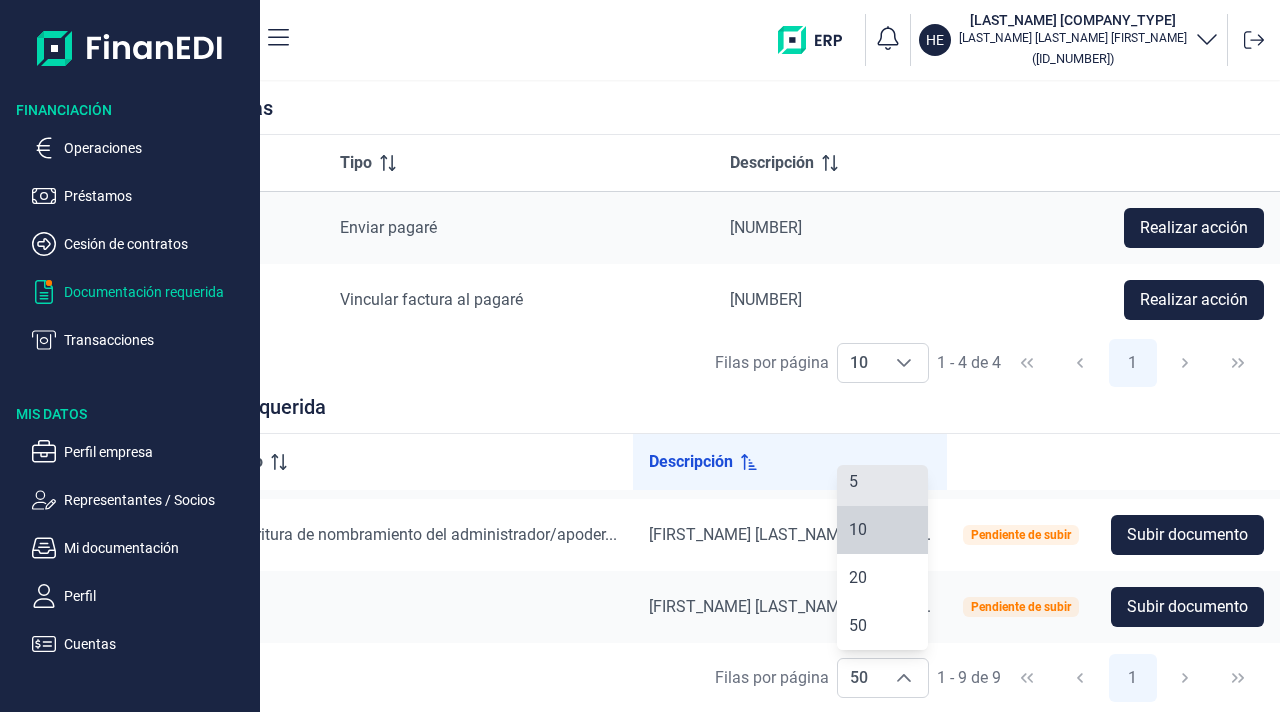 scroll, scrollTop: 48, scrollLeft: 0, axis: vertical 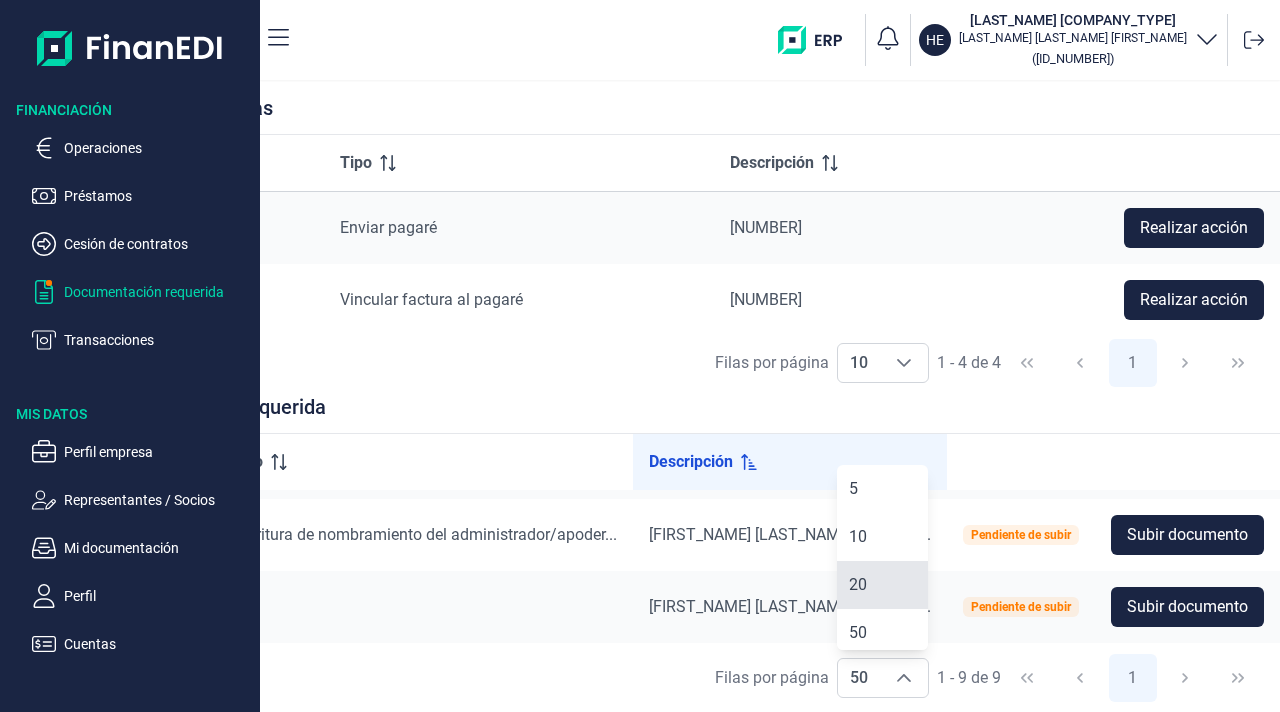 click on "20" at bounding box center [883, 585] 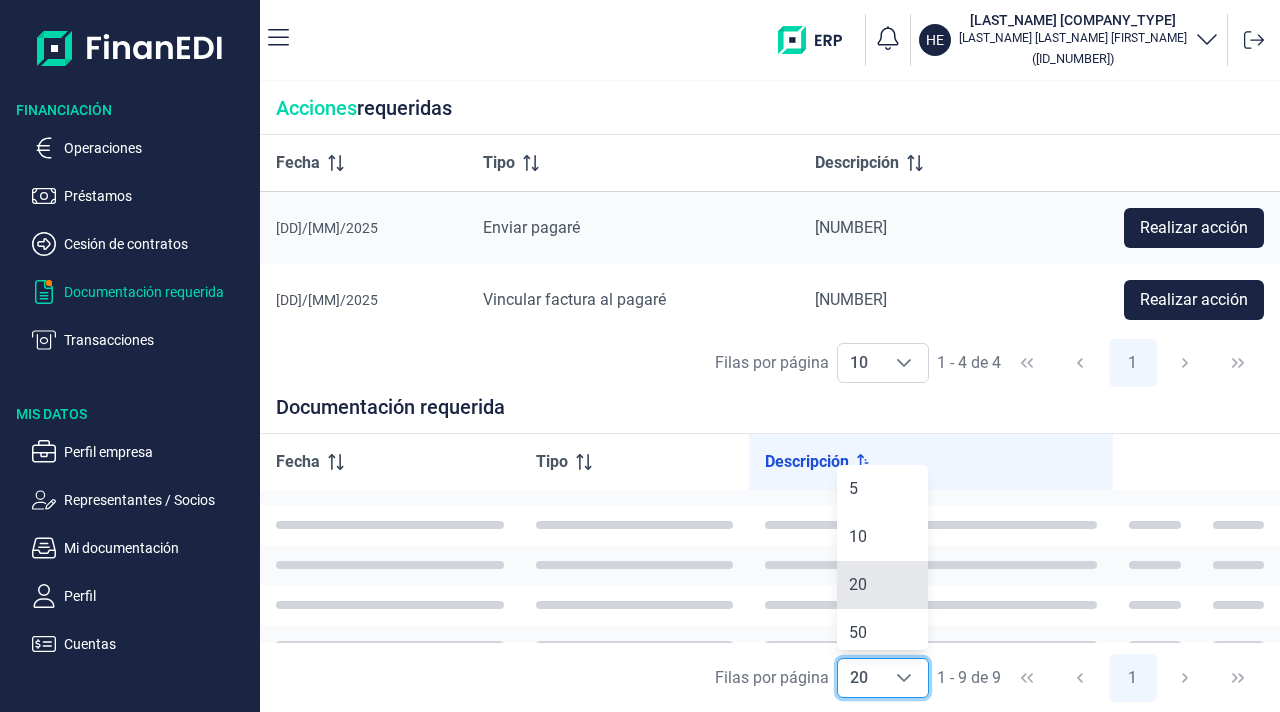 scroll, scrollTop: 0, scrollLeft: 0, axis: both 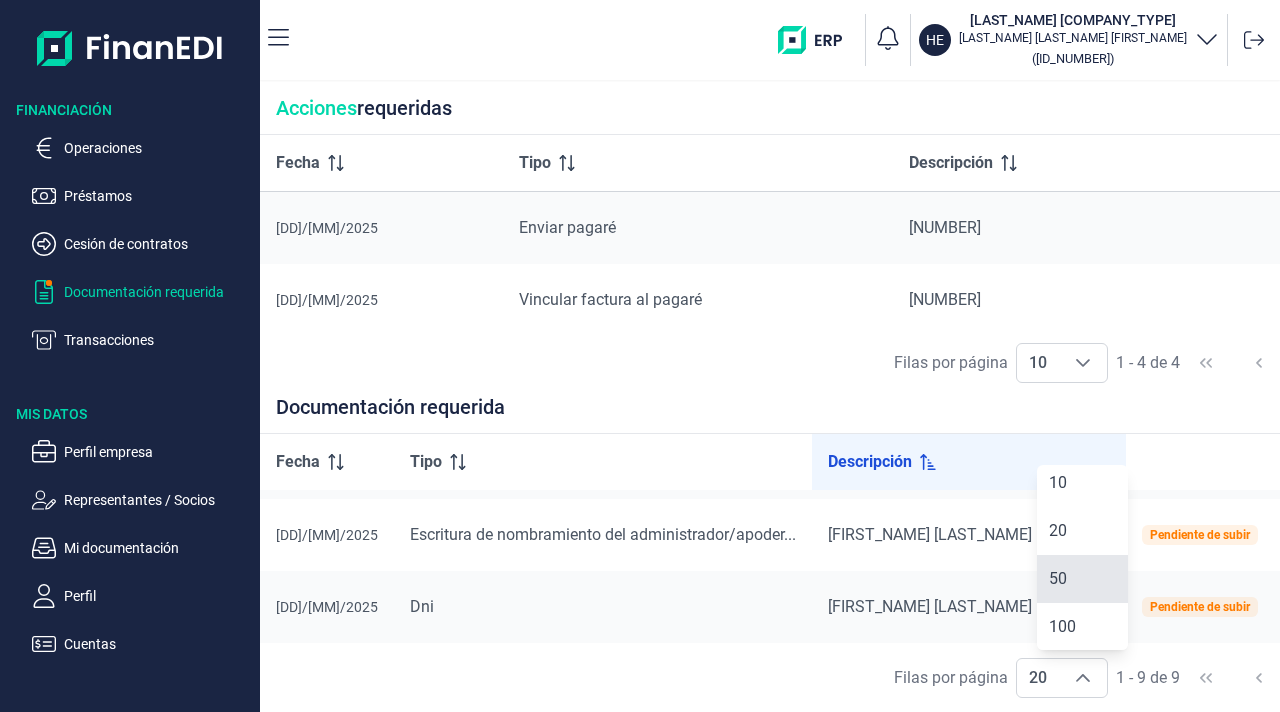 click on "50" at bounding box center [1083, 579] 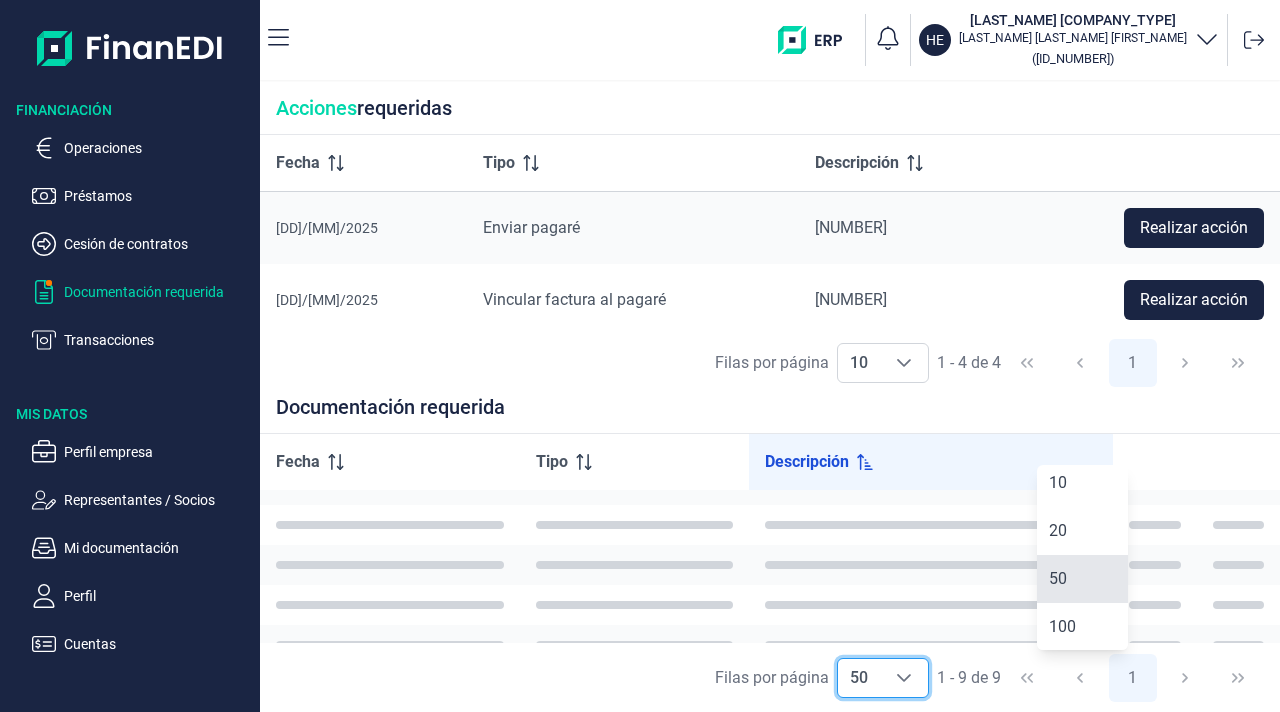 scroll, scrollTop: 506, scrollLeft: 0, axis: vertical 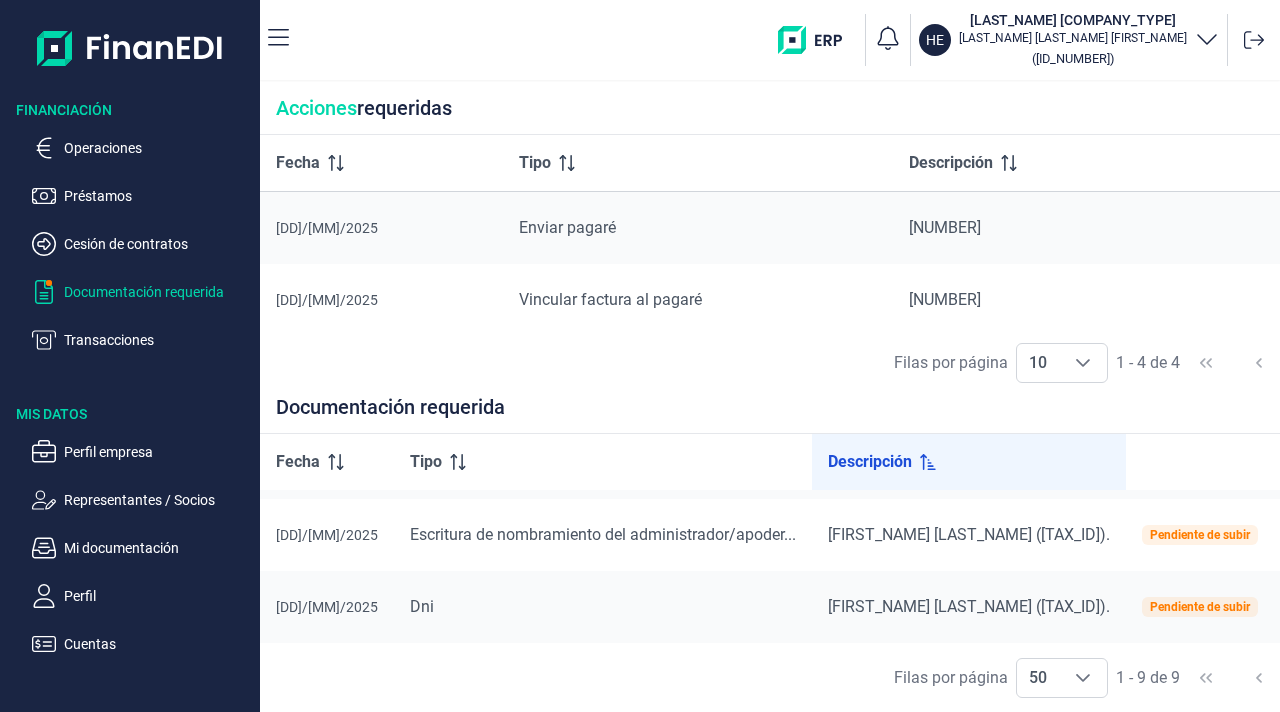 click on "Dni" at bounding box center [603, 607] 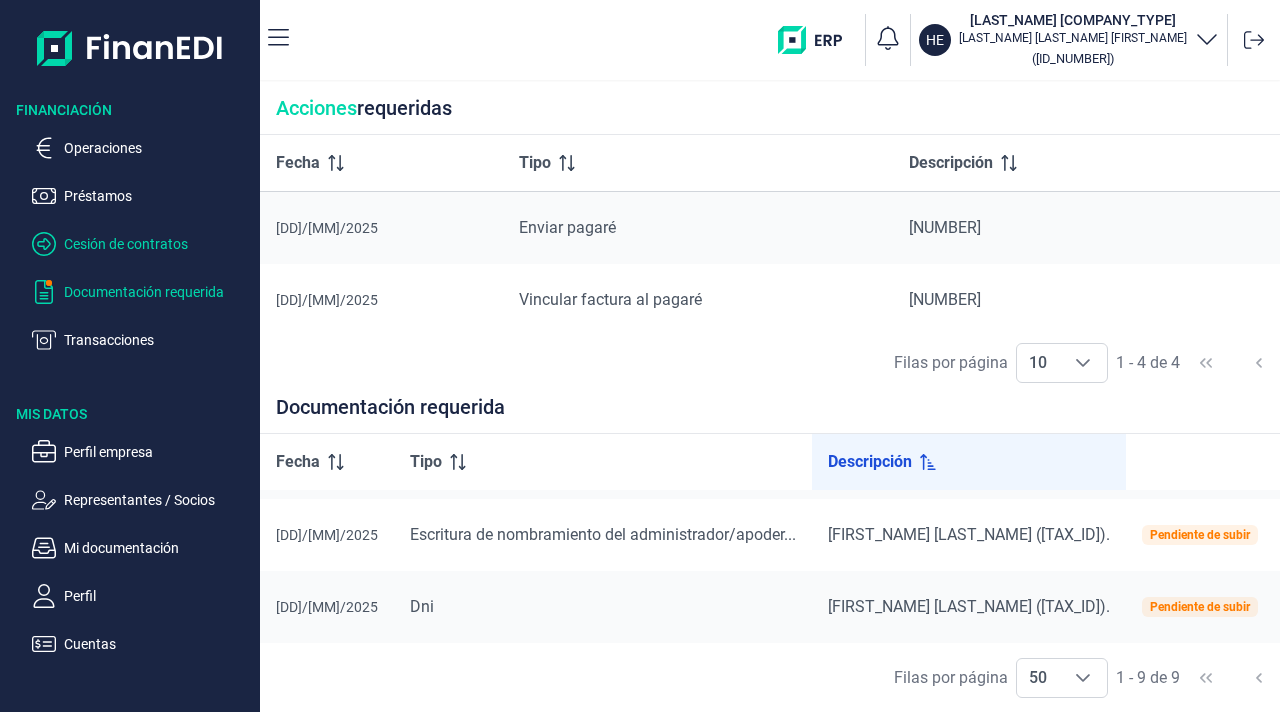 click on "Cesión de contratos" at bounding box center (158, 244) 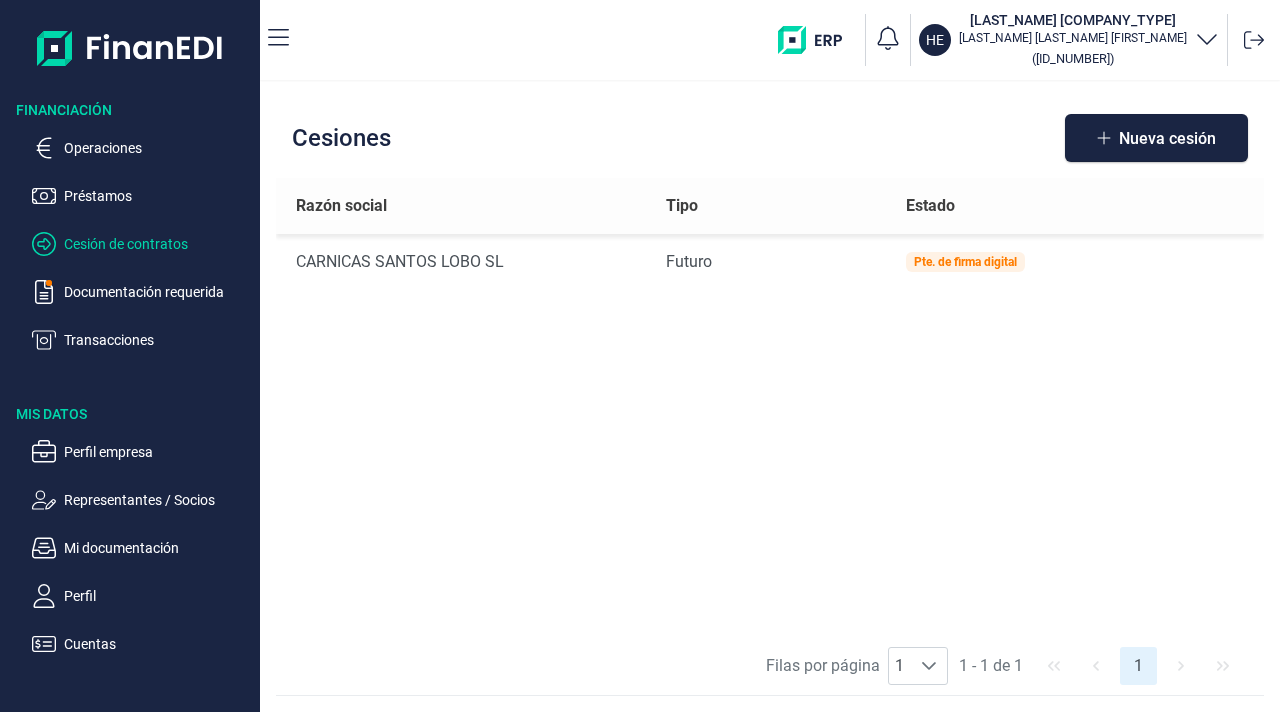 click on "Operaciones Préstamos Cesión de contratos Documentación requerida Transacciones" at bounding box center (130, 236) 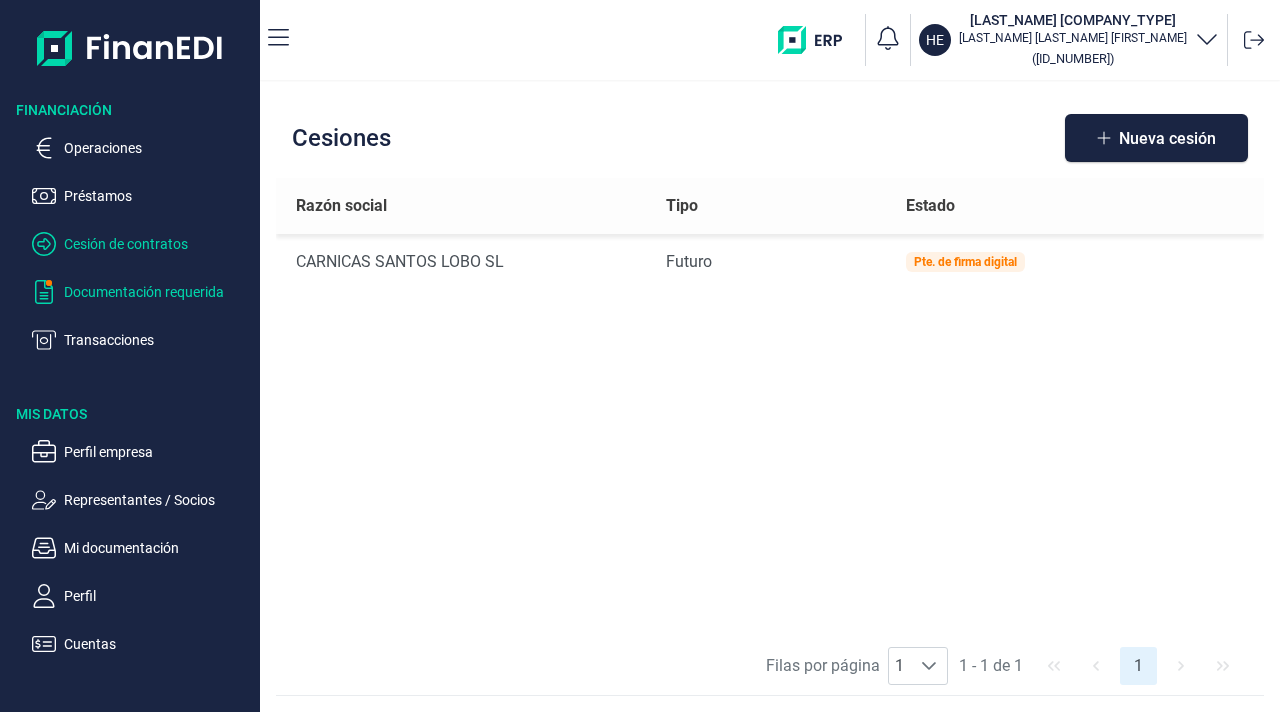 click on "Documentación requerida" at bounding box center [158, 292] 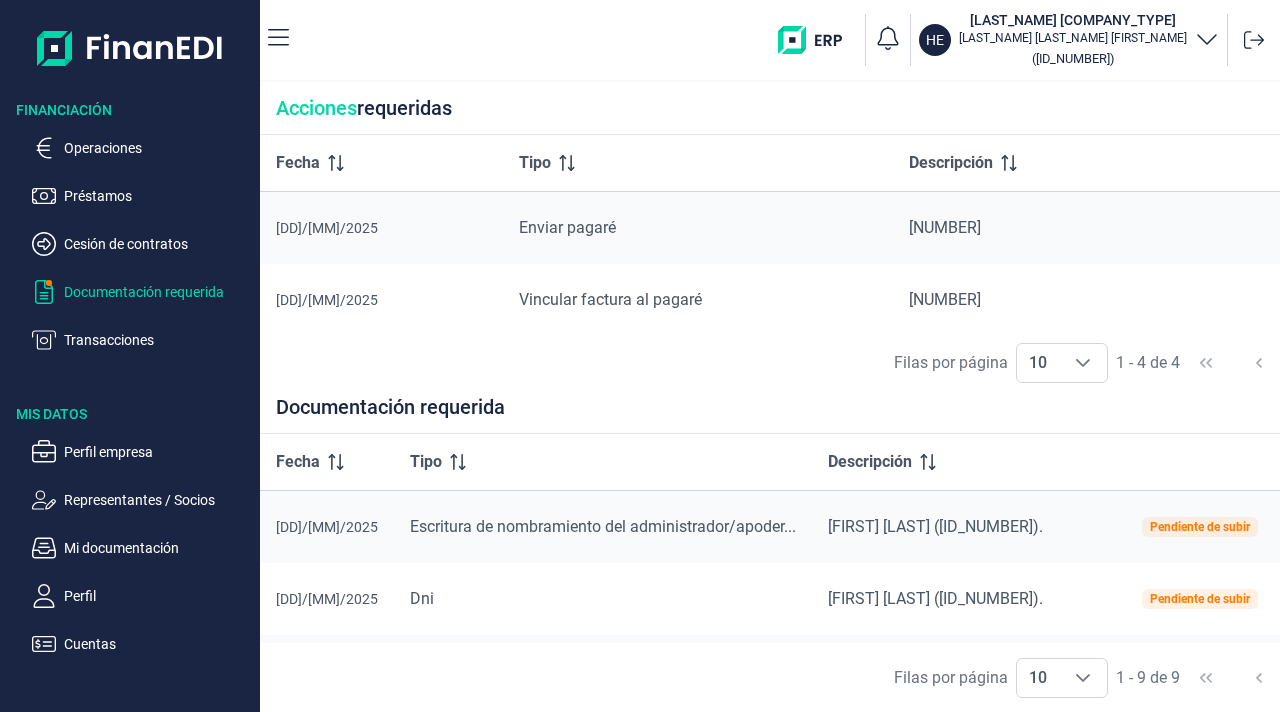 type 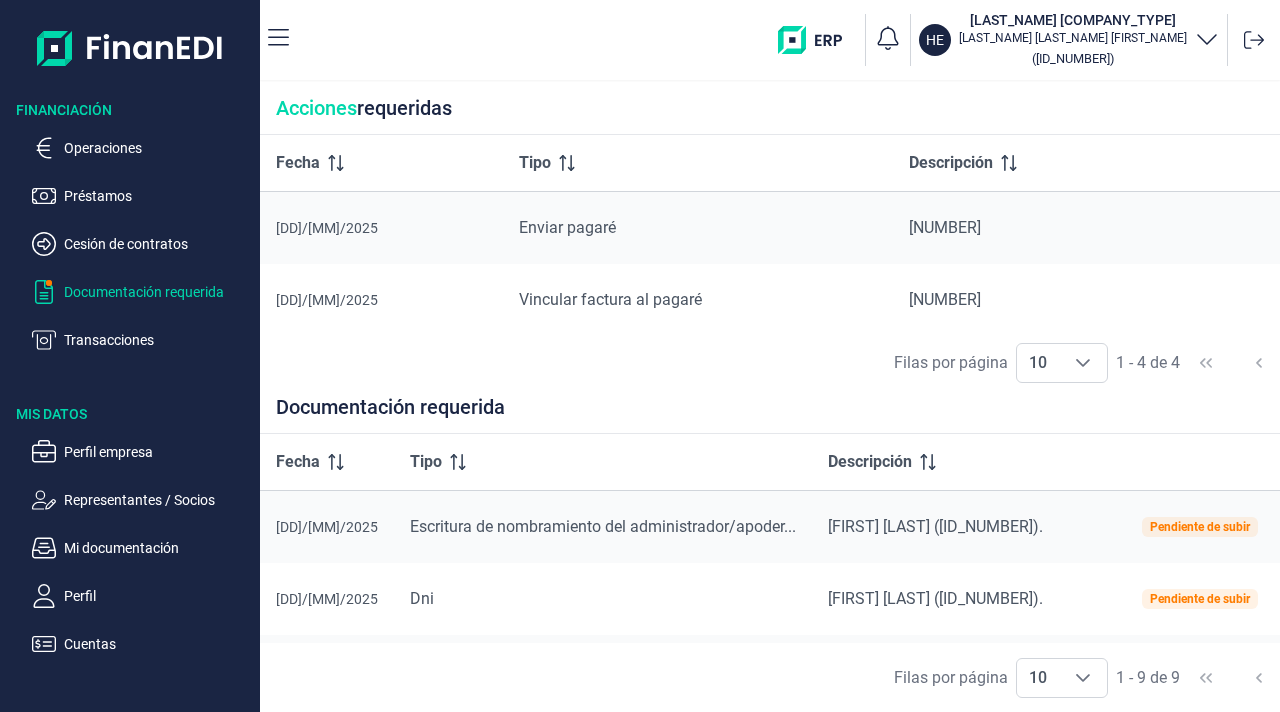 click on "Escritura de nombramiento del administrador/apoder..." at bounding box center [603, 527] 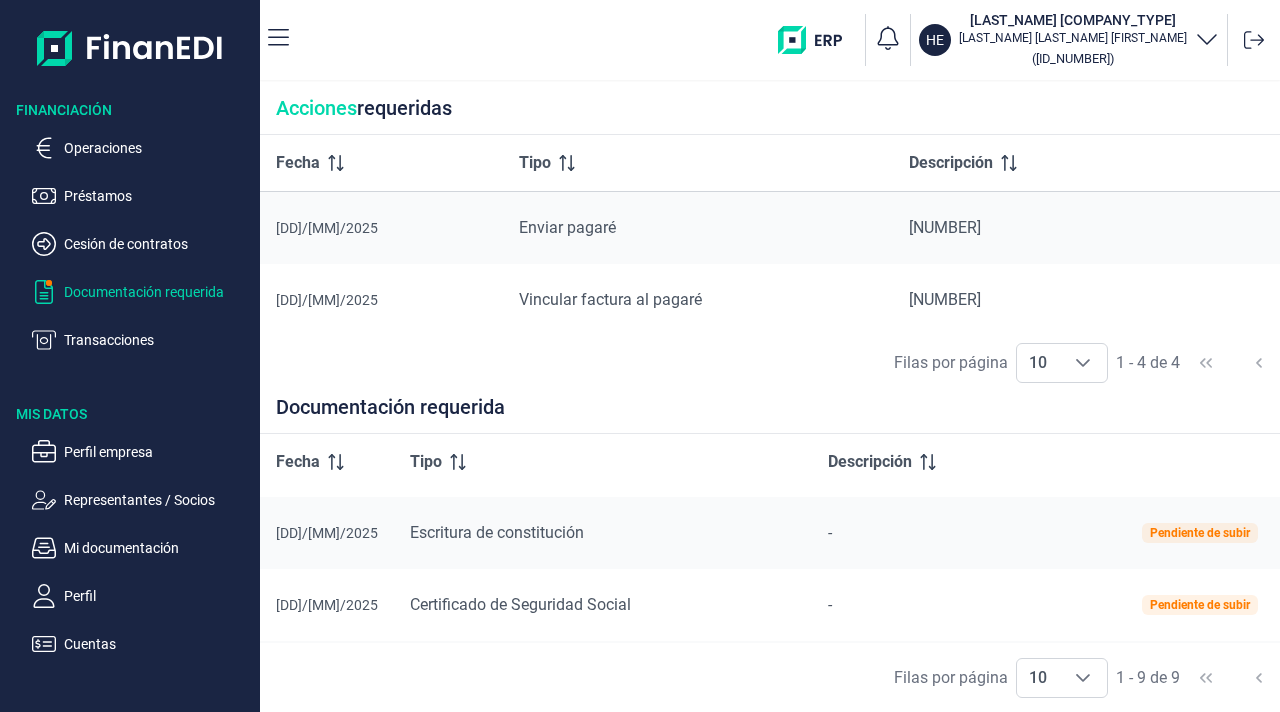 scroll, scrollTop: 506, scrollLeft: 0, axis: vertical 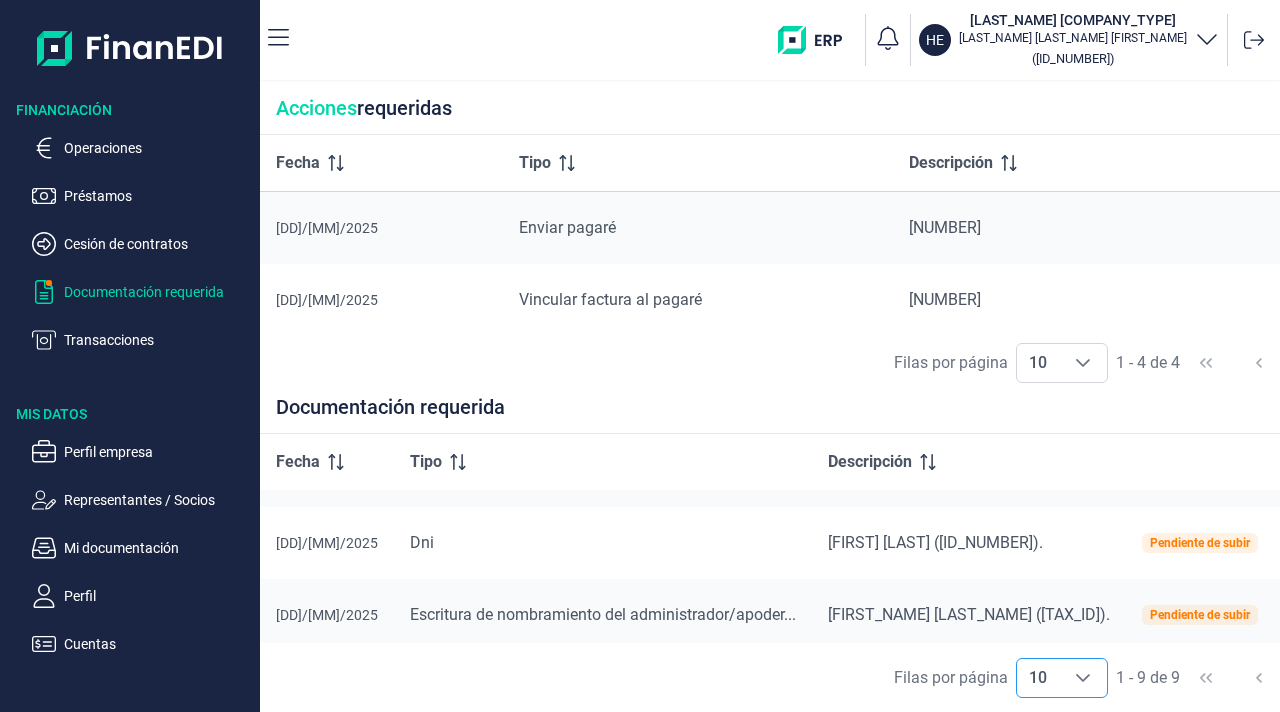 click on "10" at bounding box center (1038, 678) 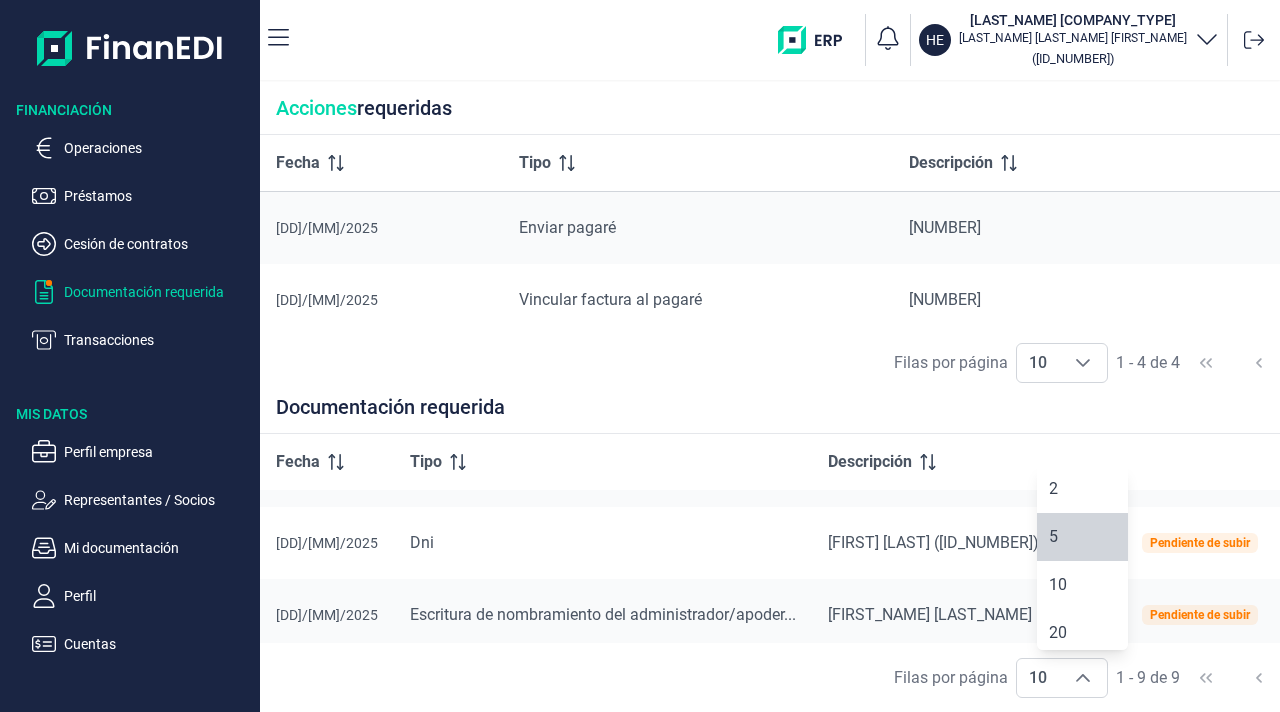 scroll, scrollTop: 102, scrollLeft: 0, axis: vertical 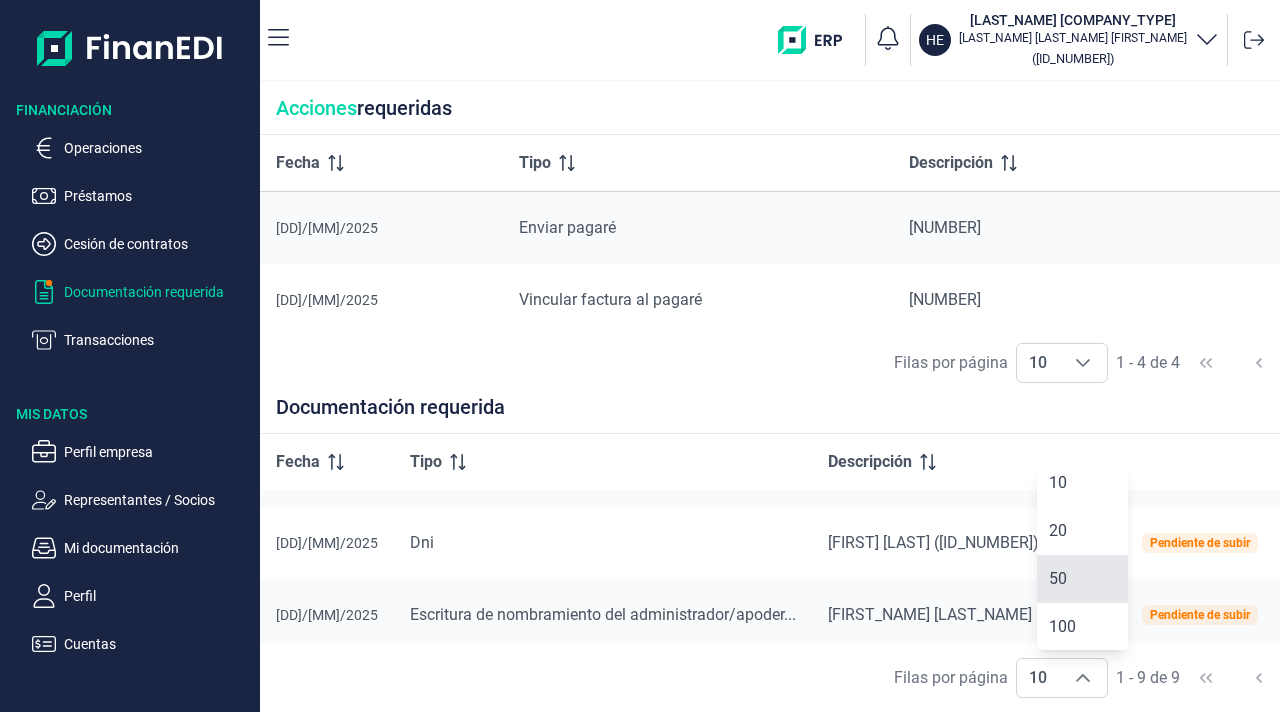 click on "50" at bounding box center (1058, 578) 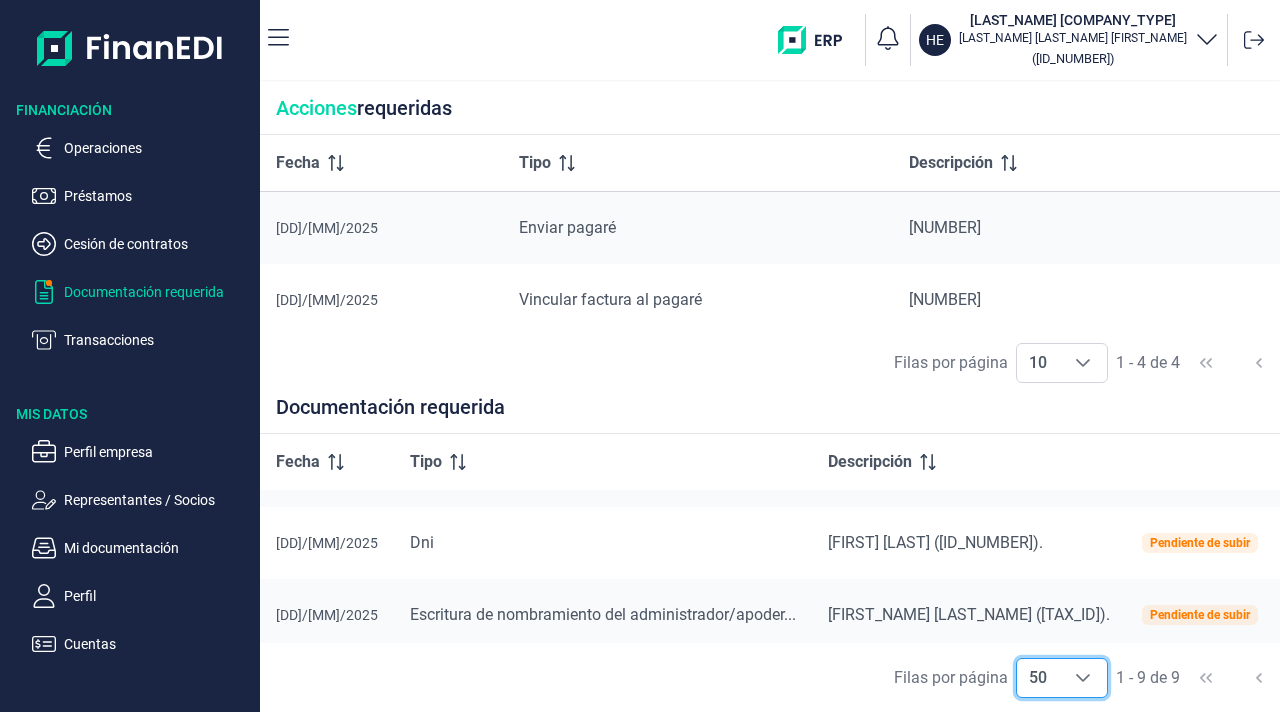 click on "Escritura de nombramiento del administrador/apoder..." at bounding box center (603, 615) 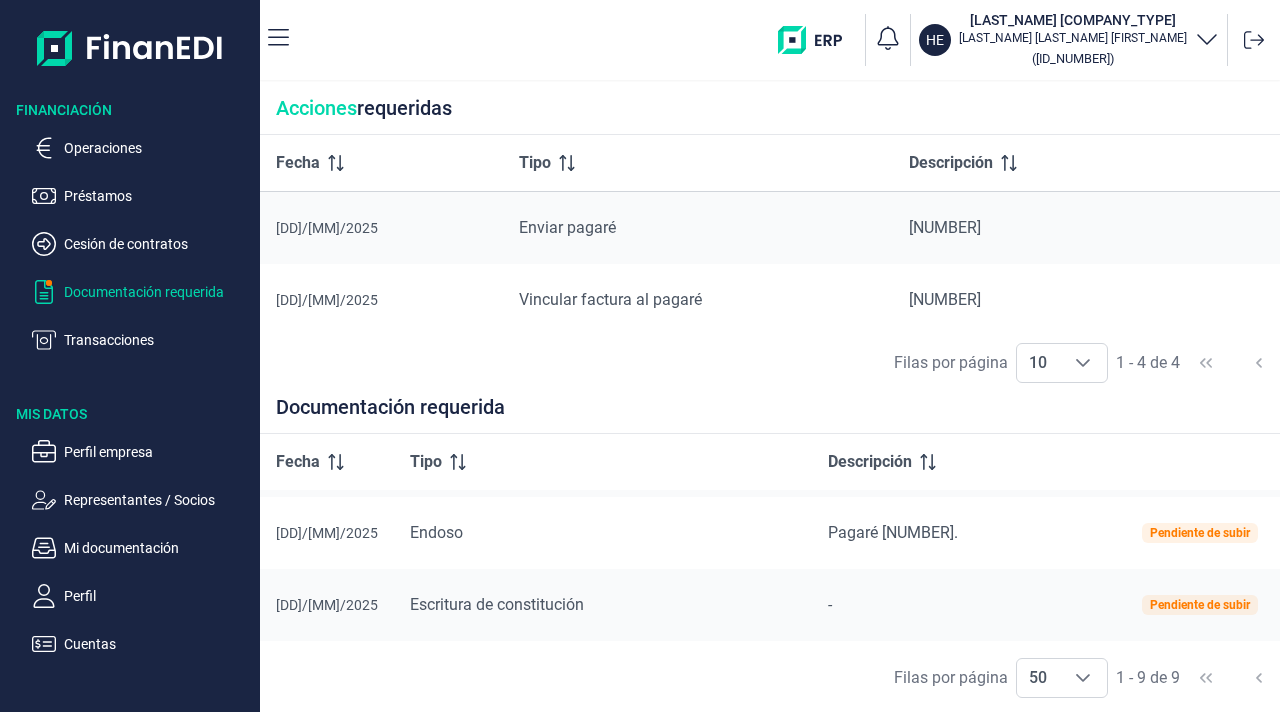 scroll, scrollTop: 362, scrollLeft: 0, axis: vertical 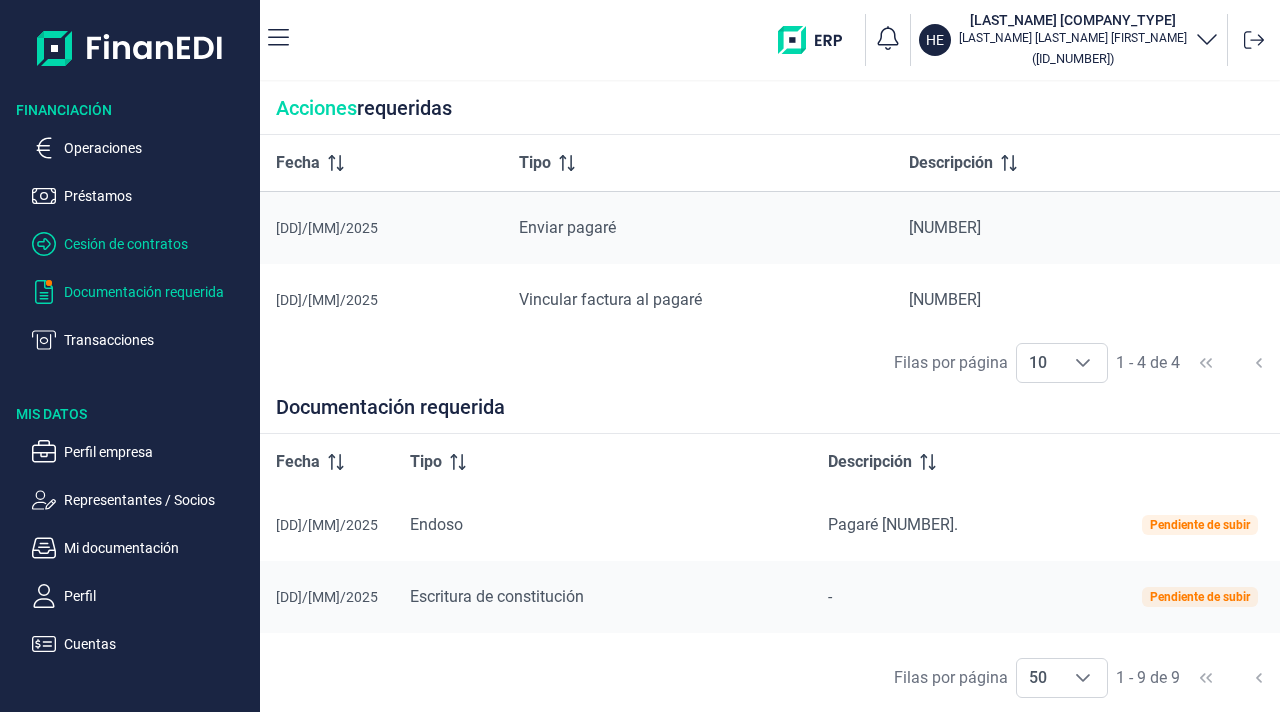 click on "Cesión de contratos" at bounding box center (158, 244) 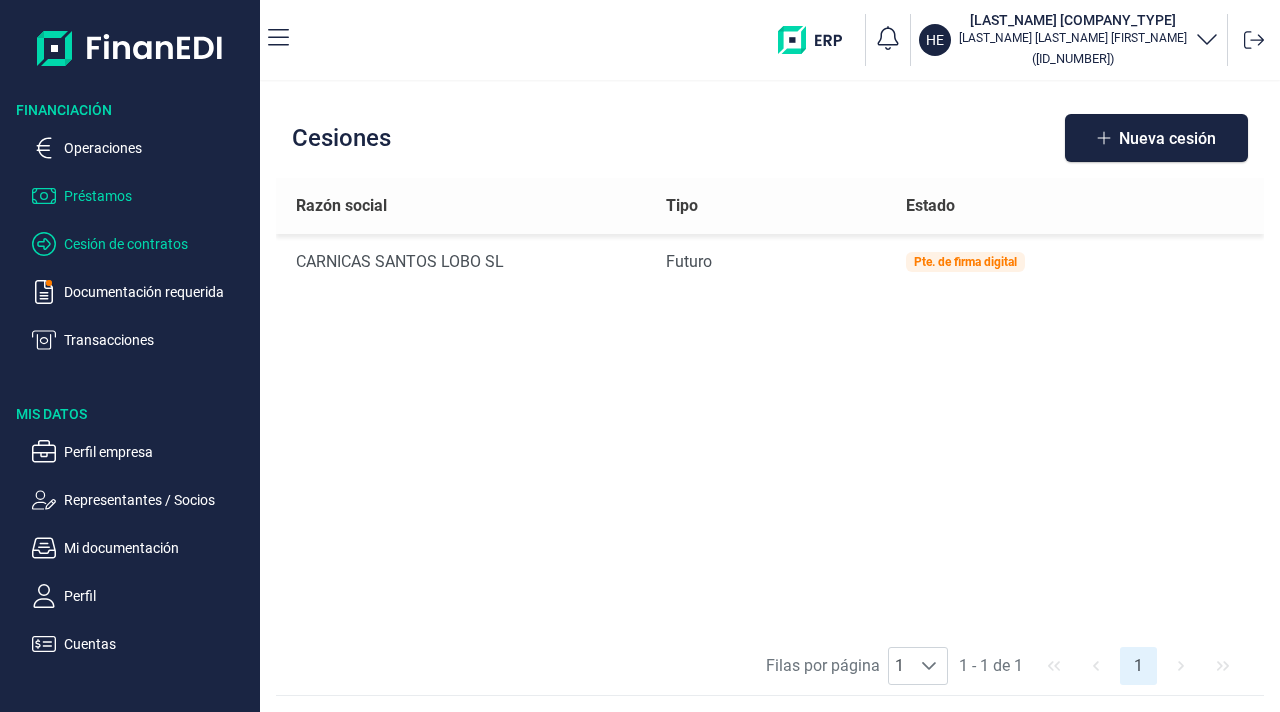 click on "Préstamos" at bounding box center (158, 196) 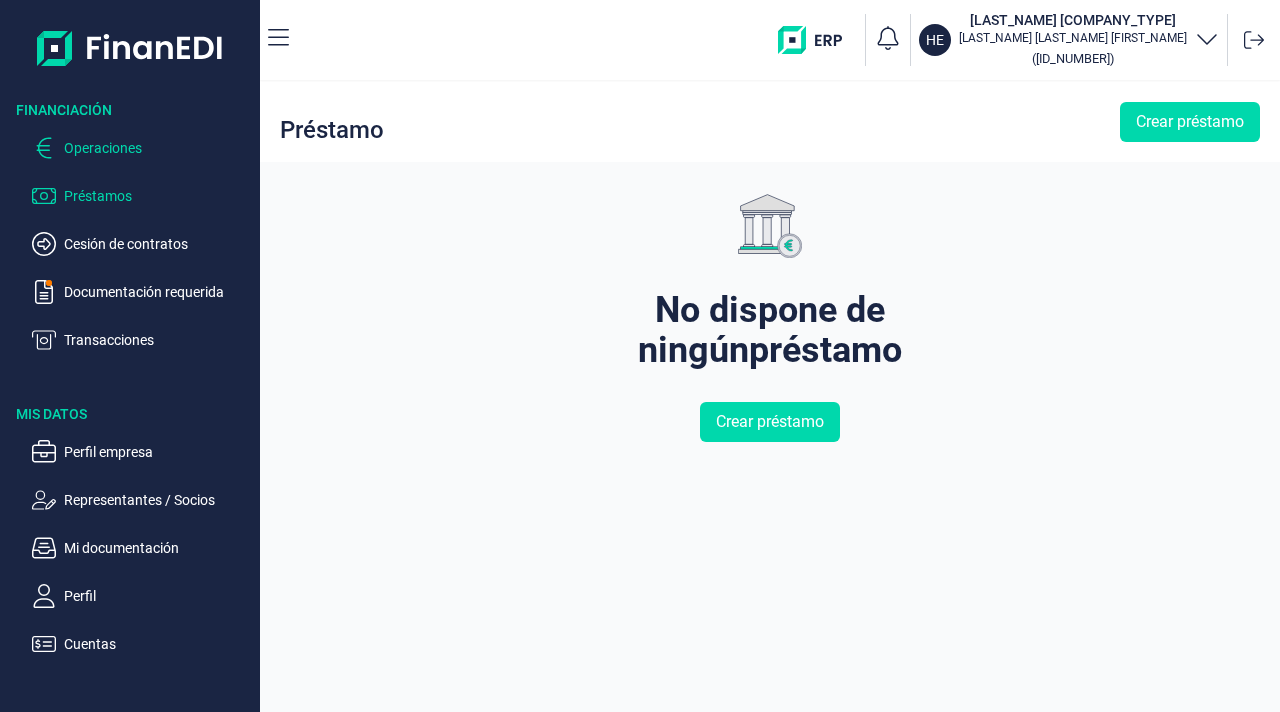 click on "Operaciones" at bounding box center [158, 148] 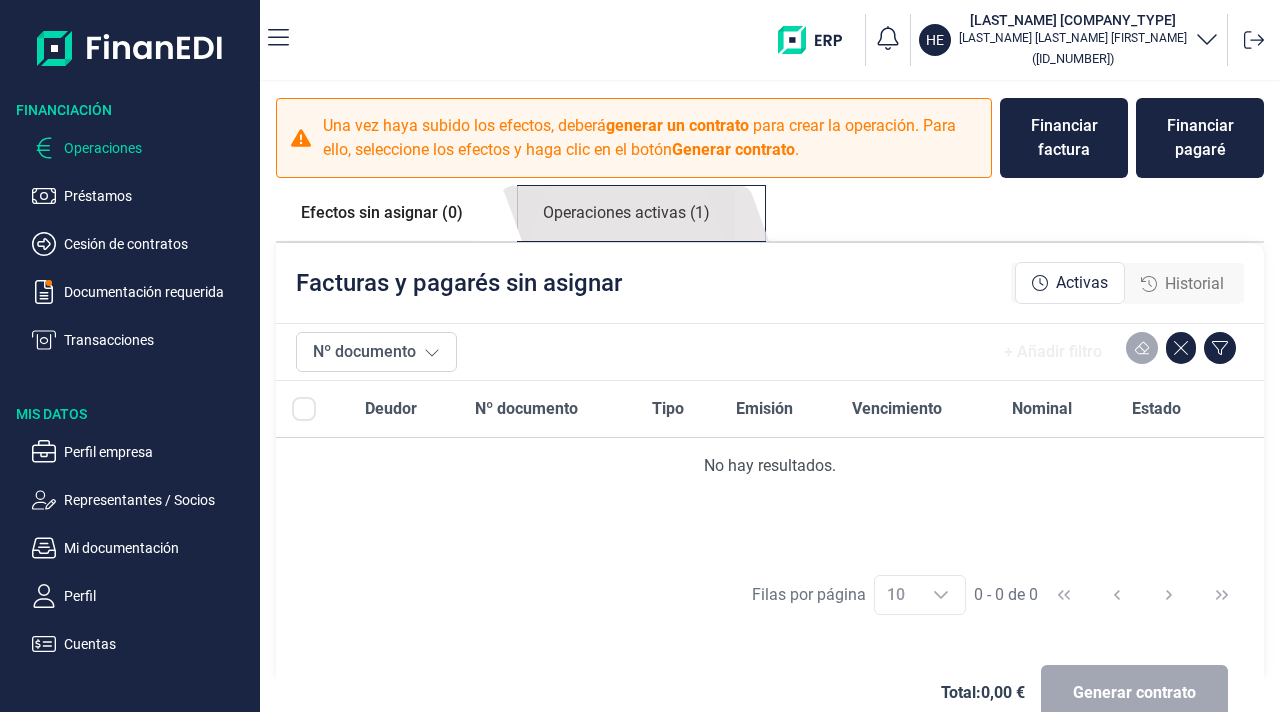 click on "Operaciones activas (1)" at bounding box center (626, 213) 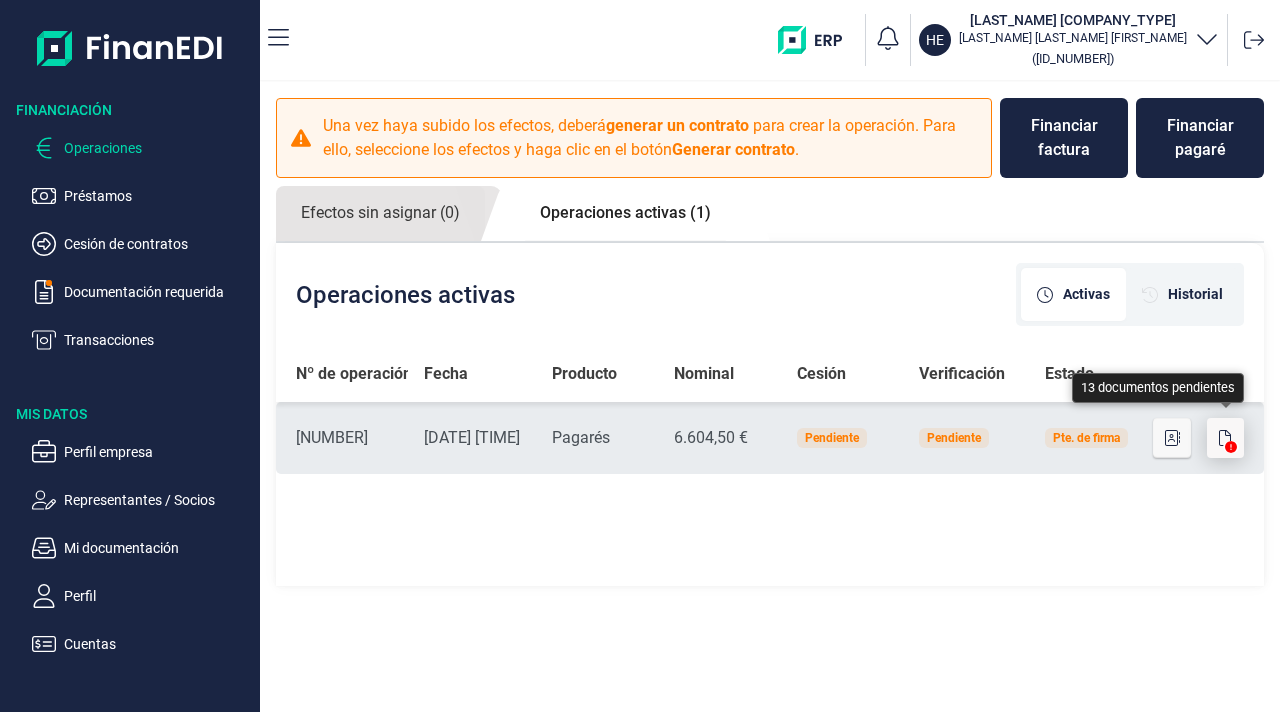 click at bounding box center (1226, 438) 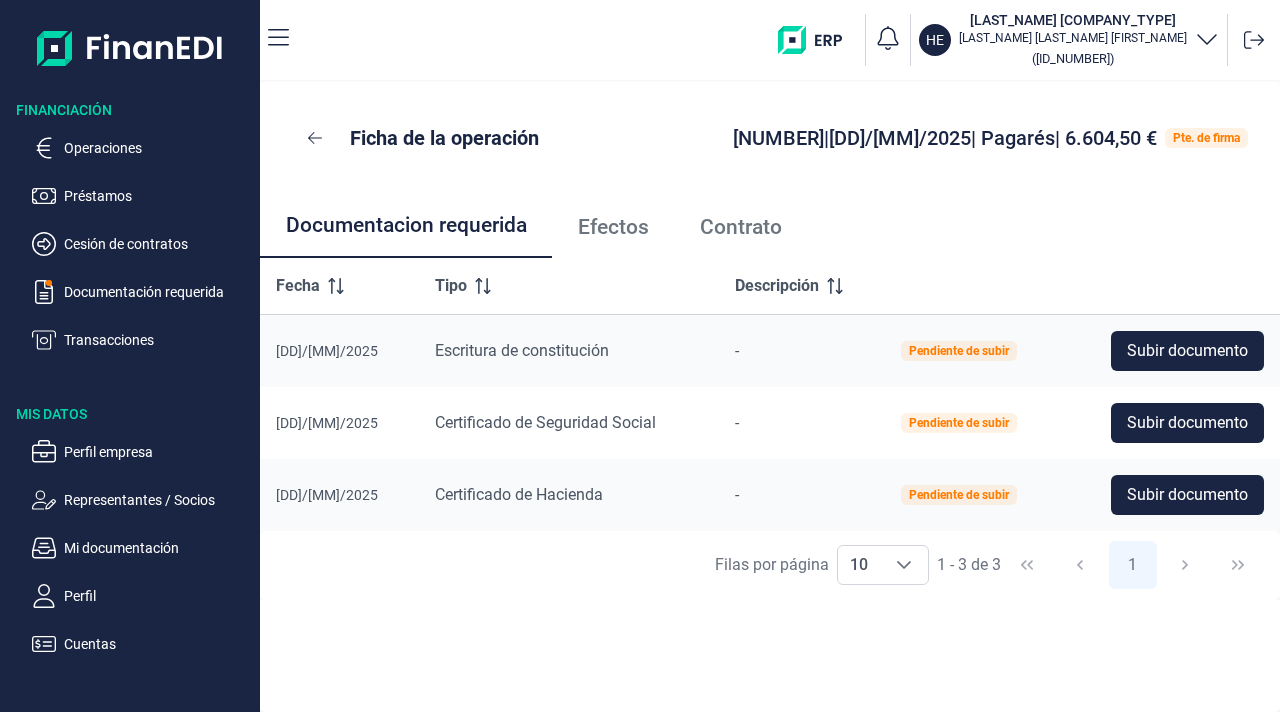 click on "-" at bounding box center [802, 423] 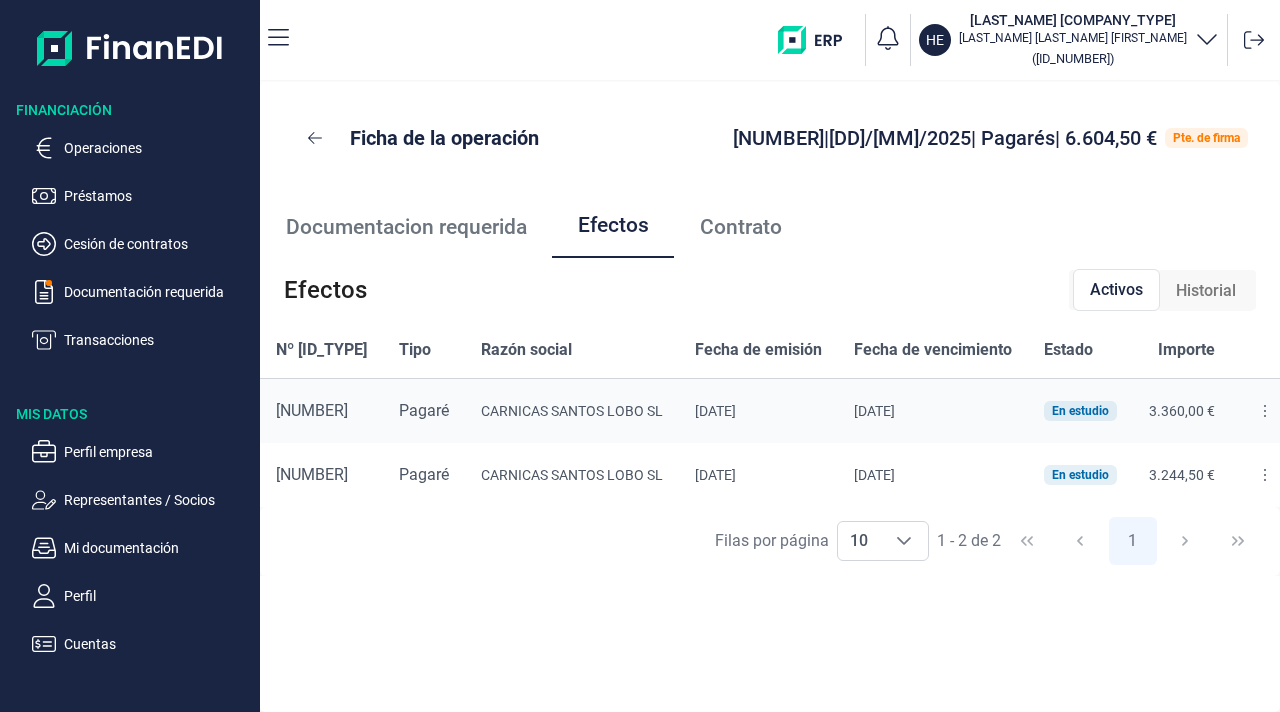click on "Contrato" at bounding box center [741, 227] 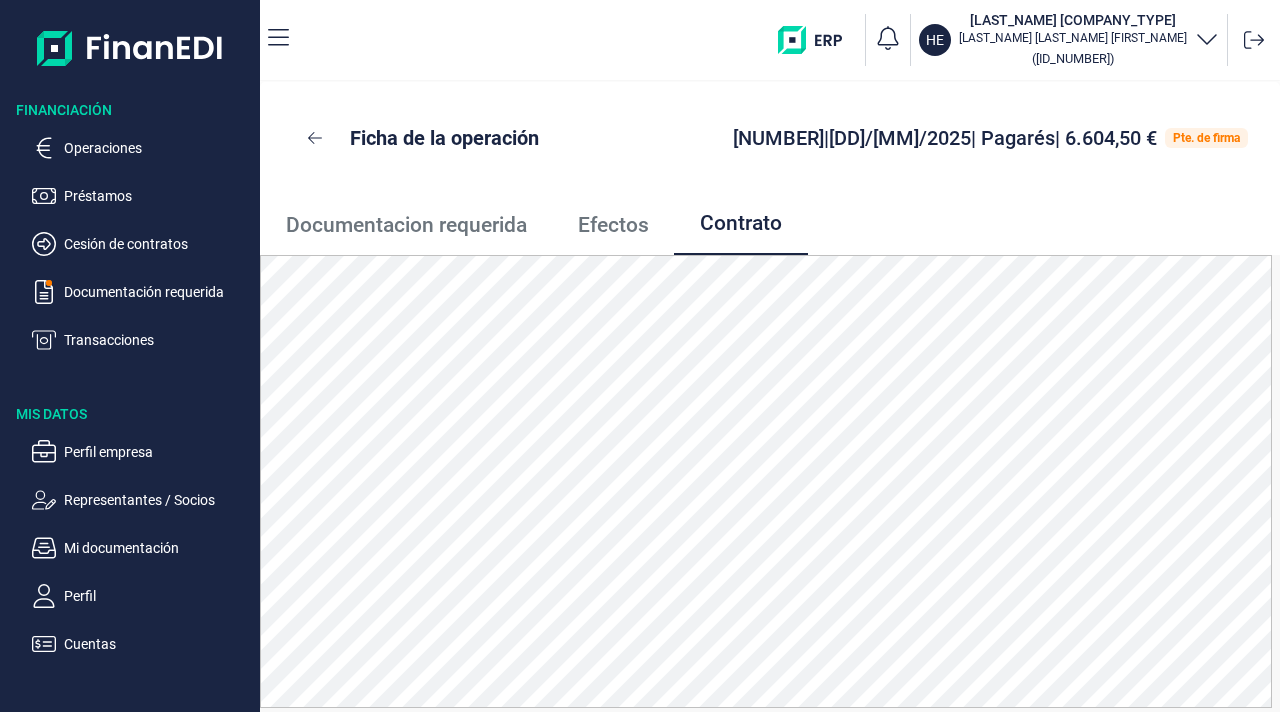 click on "Documentacion requerida" at bounding box center [406, 225] 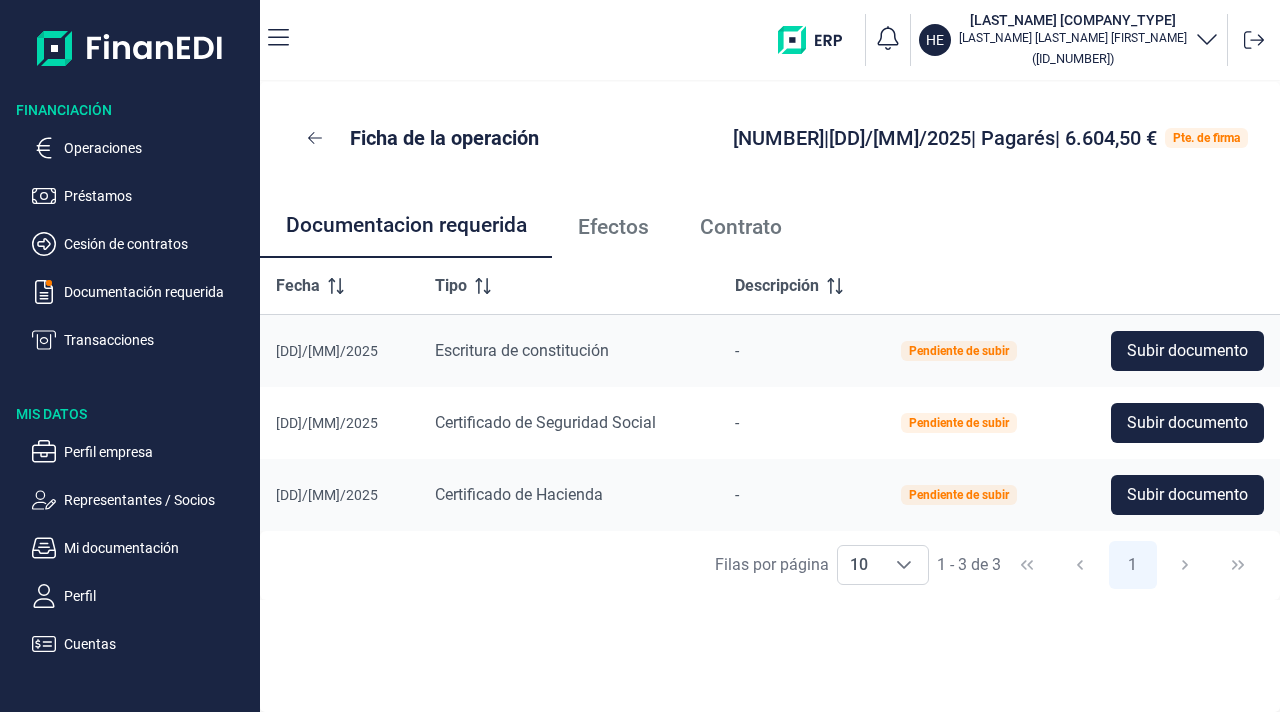 click on "Contrato" at bounding box center (740, 227) 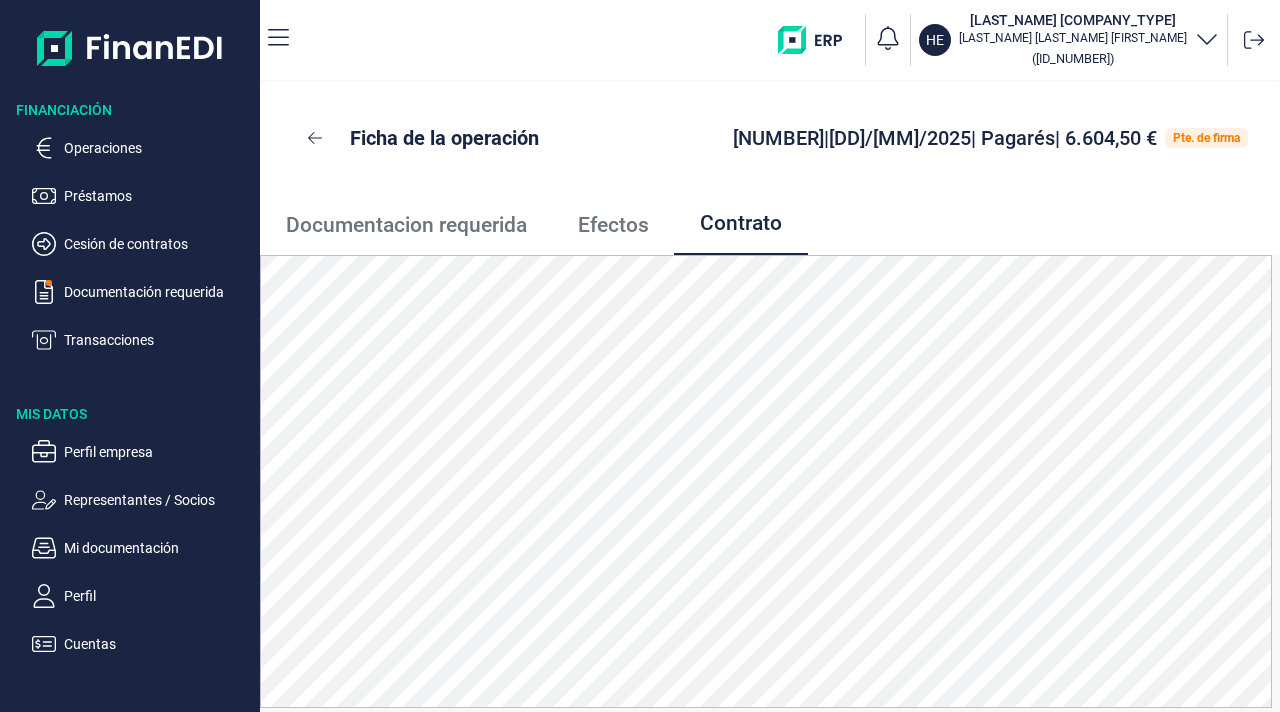 click on "Efectos" at bounding box center [613, 225] 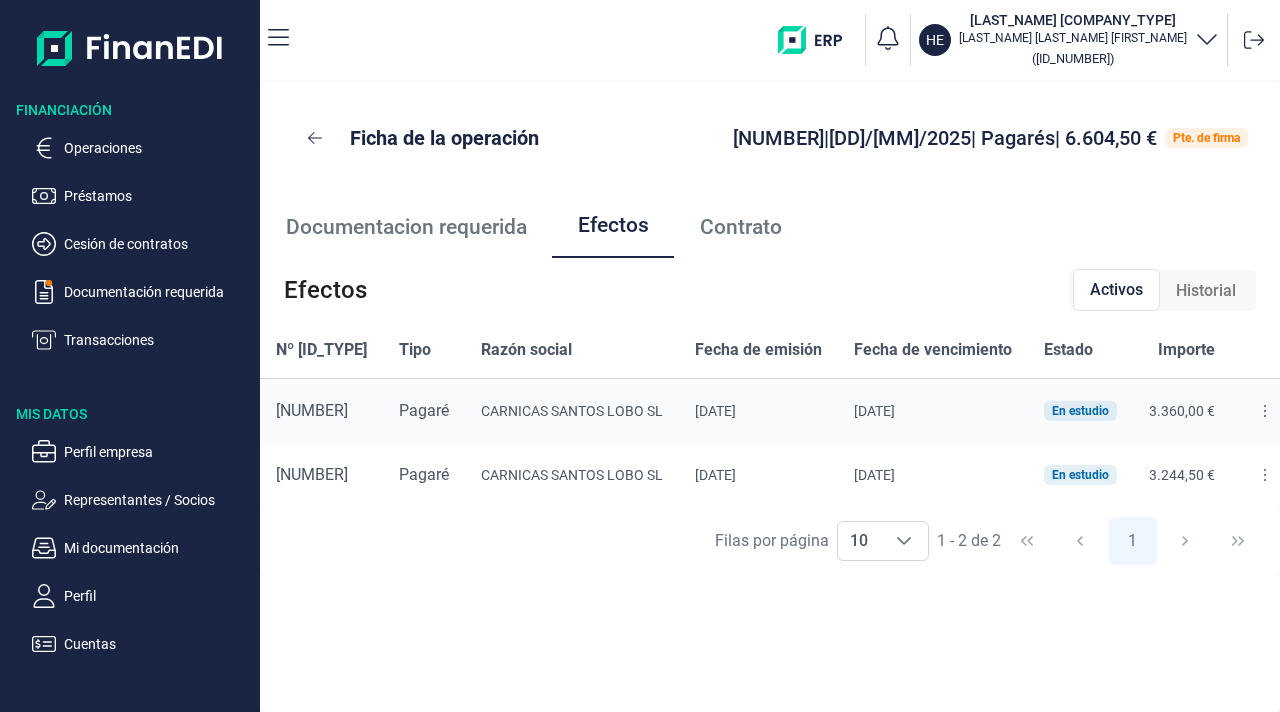 click on "Documentacion requerida" at bounding box center [406, 227] 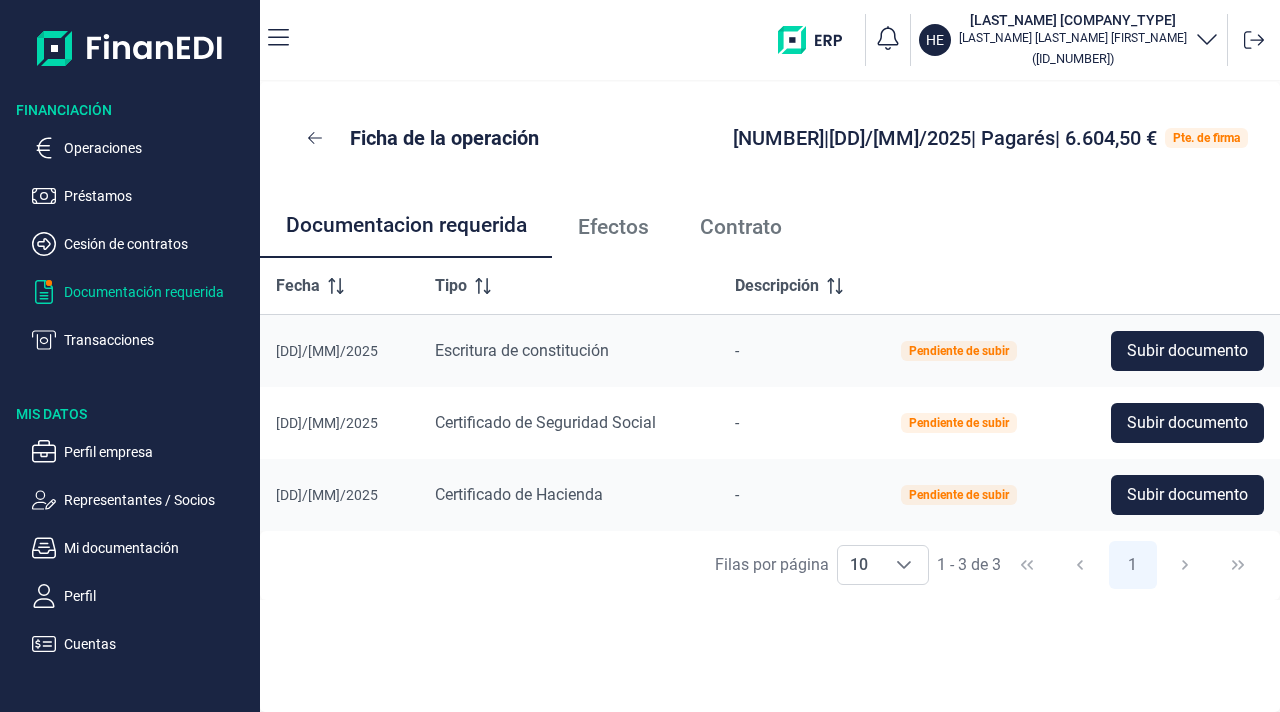 click on "Documentación requerida" at bounding box center (158, 292) 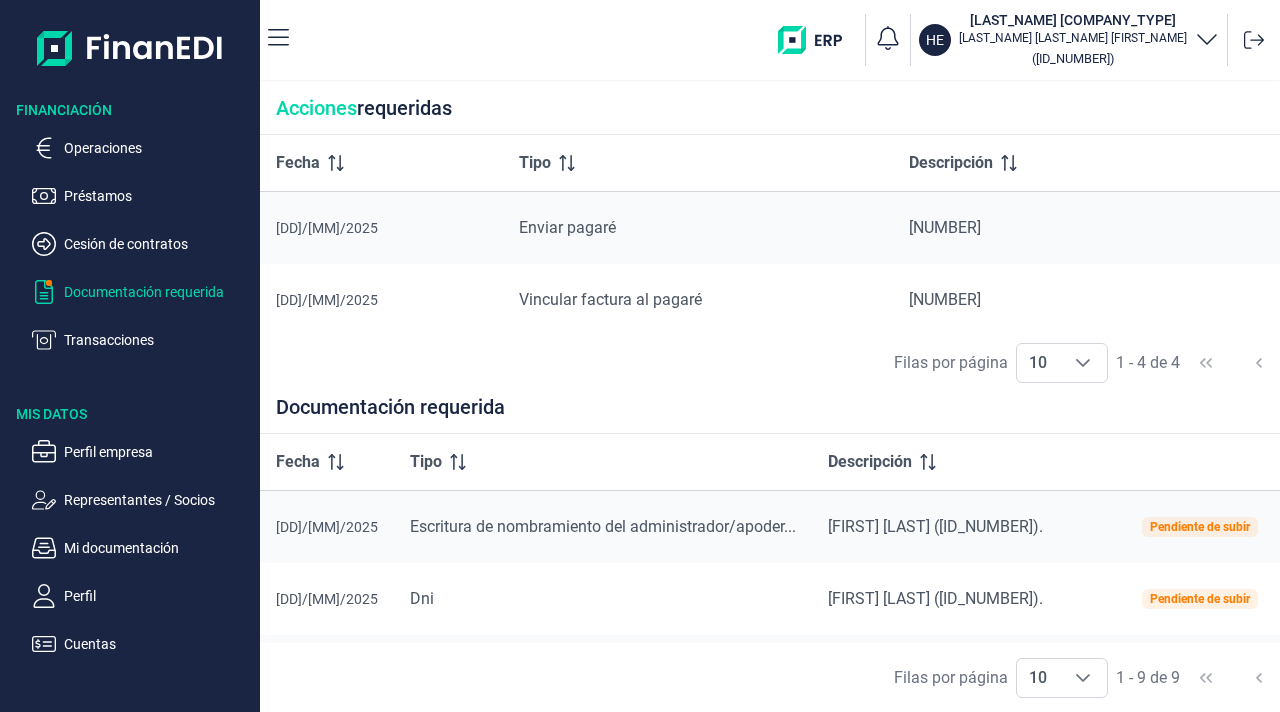 click on "Documentación requerida" at bounding box center [859, 415] 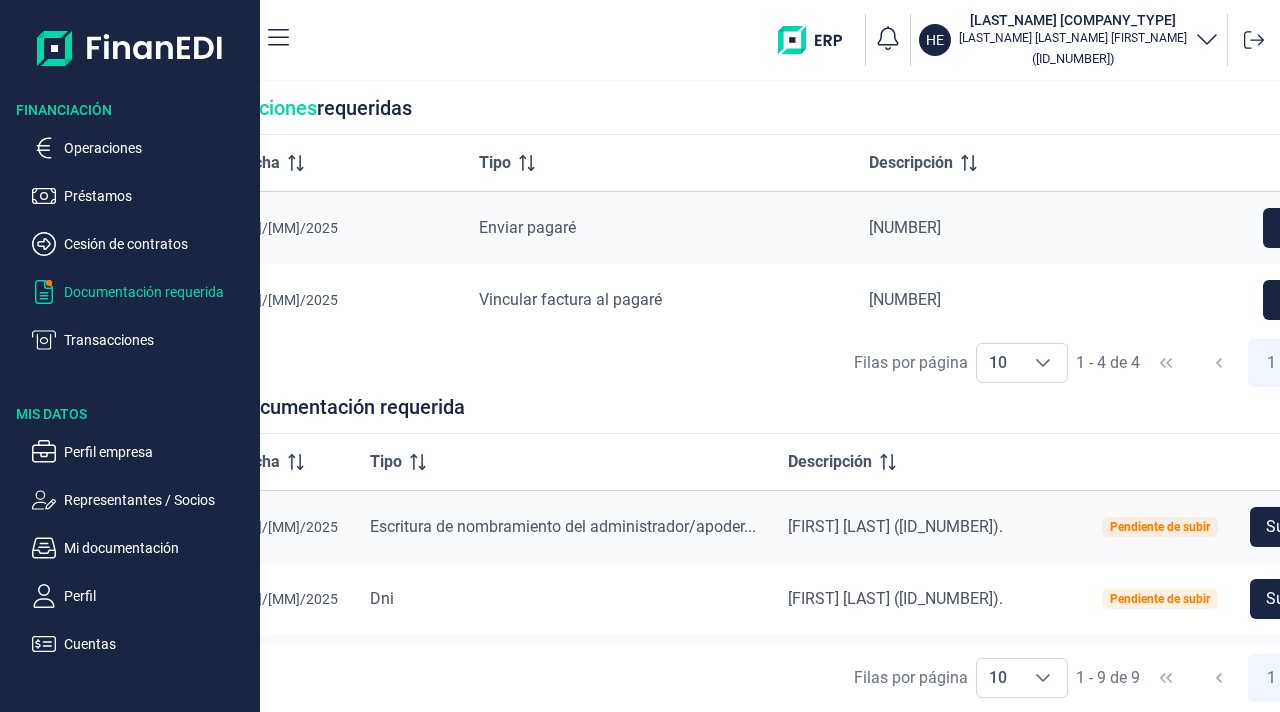 scroll, scrollTop: 0, scrollLeft: 200, axis: horizontal 